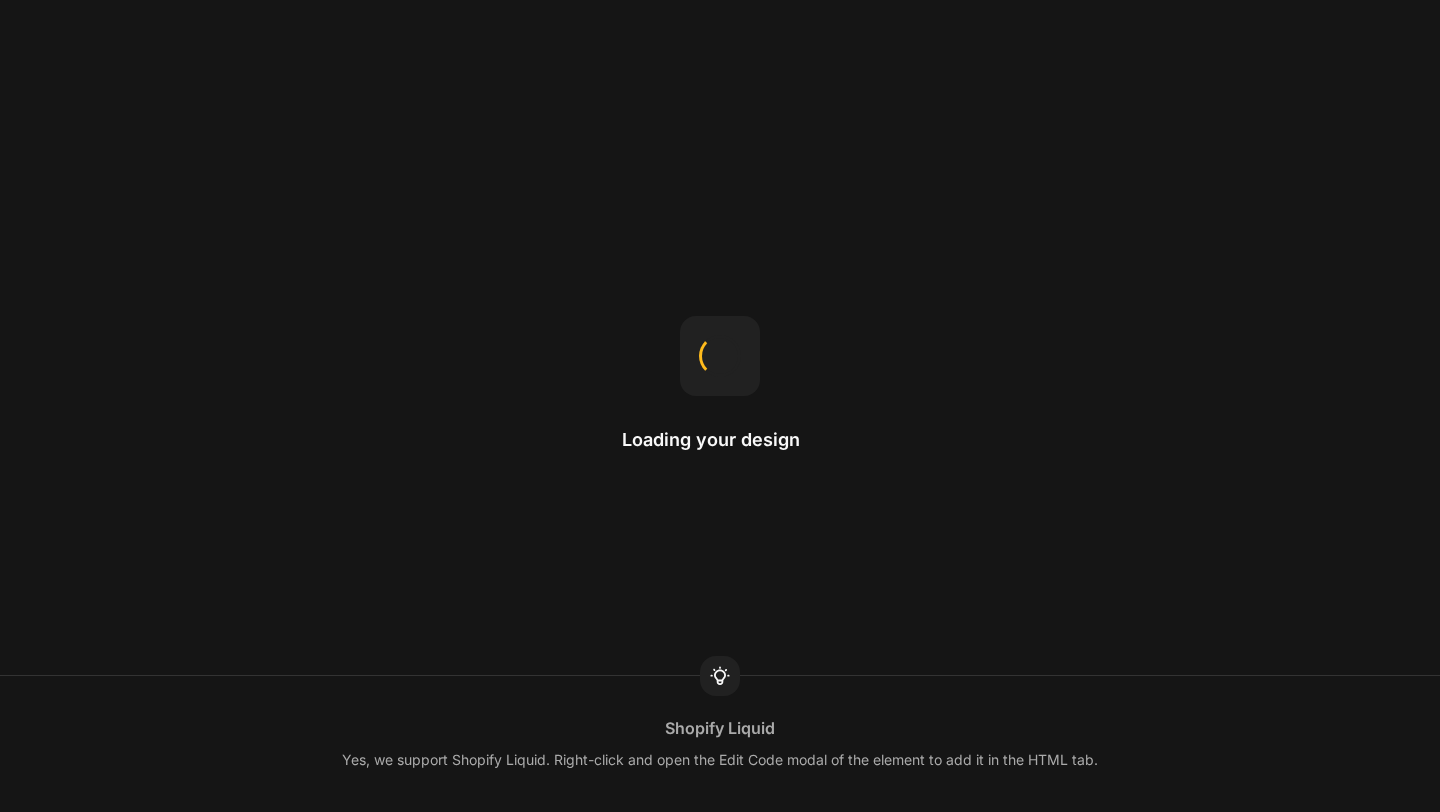 scroll, scrollTop: 0, scrollLeft: 0, axis: both 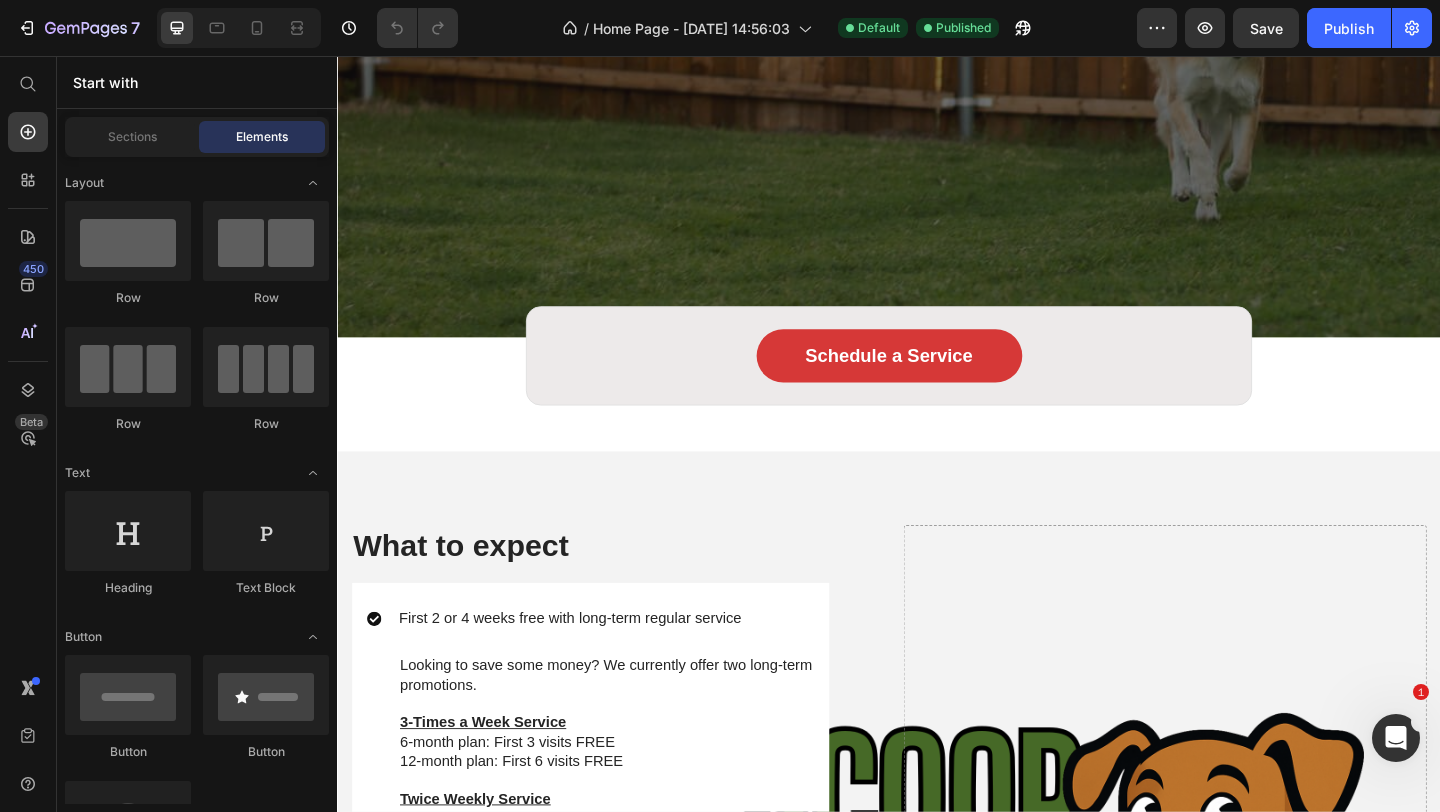 click 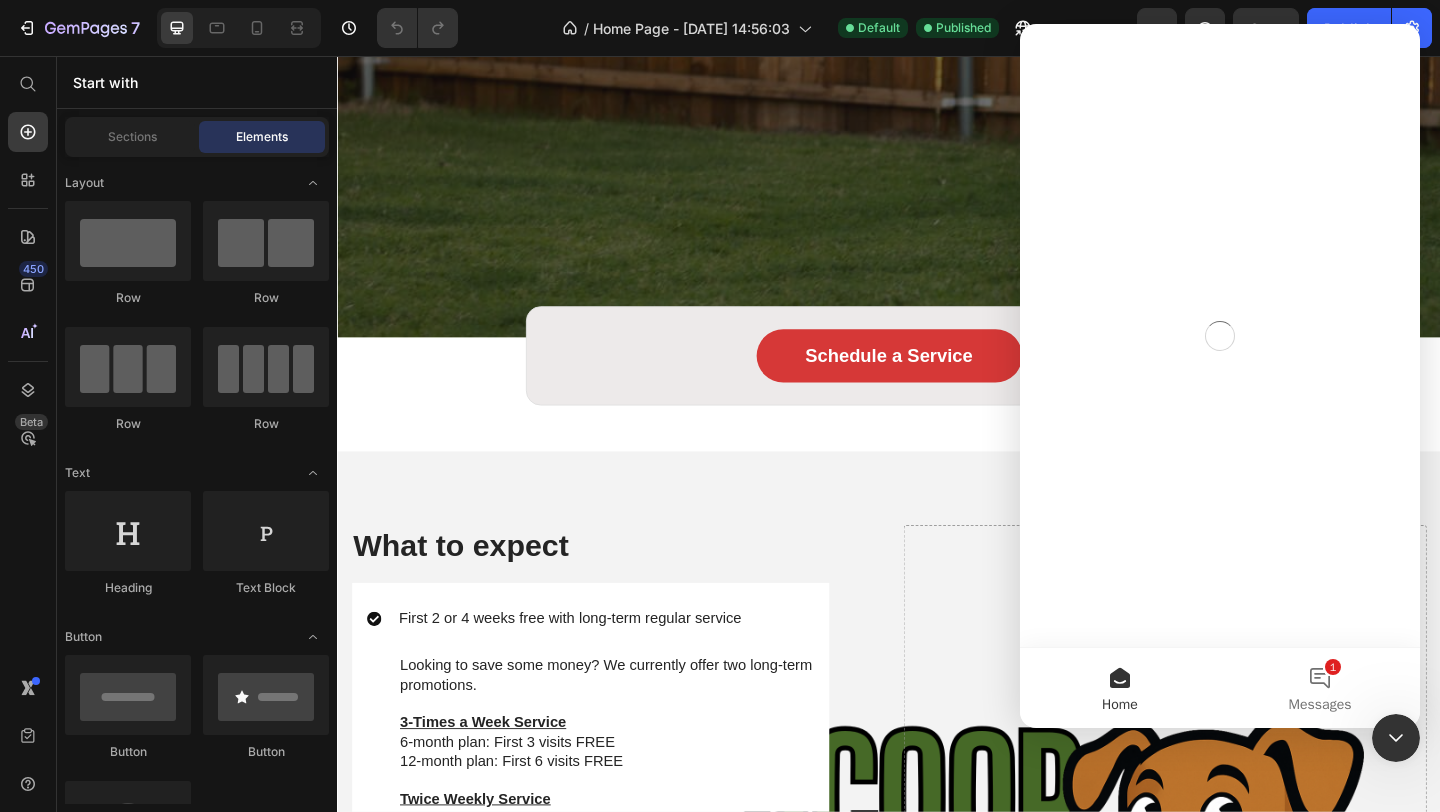 scroll, scrollTop: 0, scrollLeft: 0, axis: both 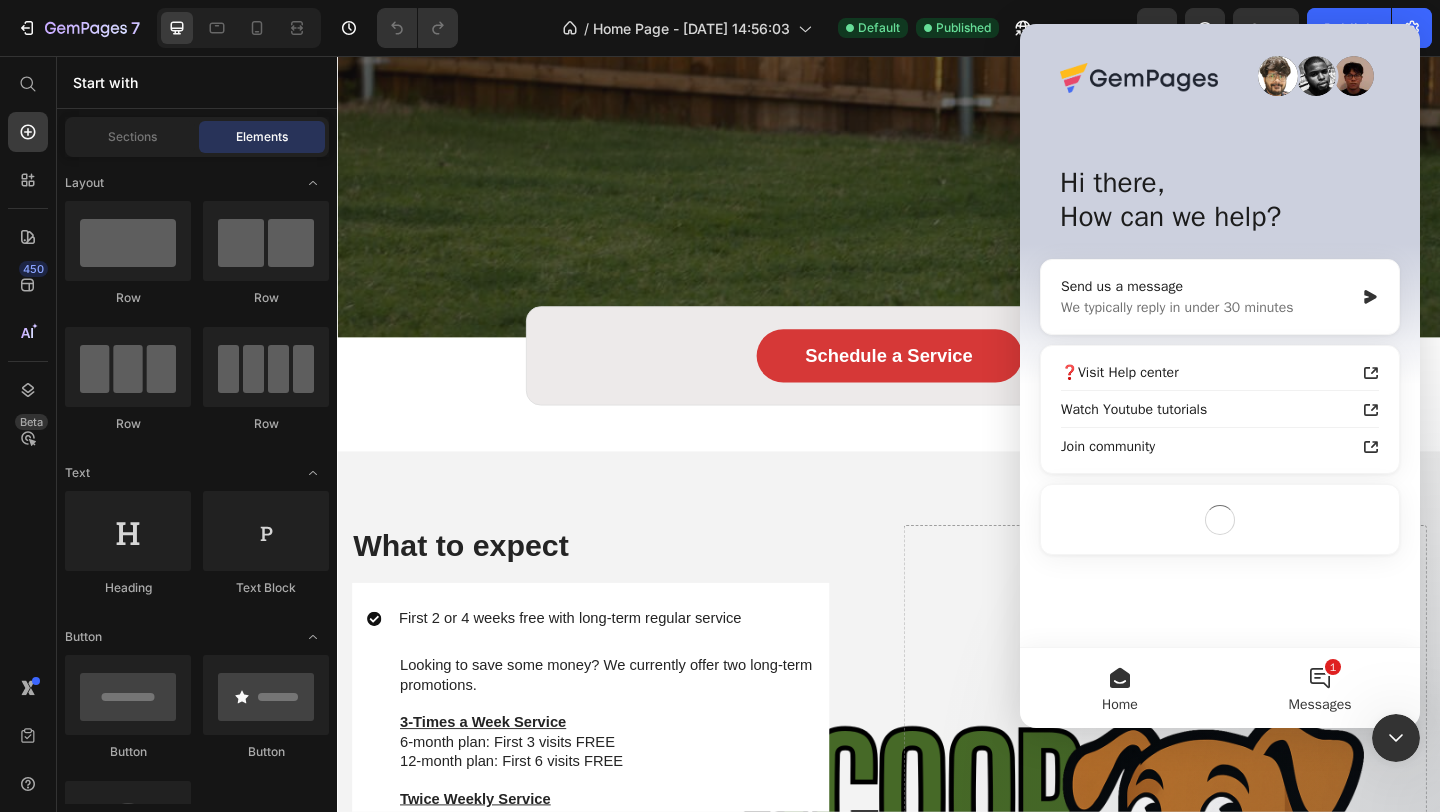 click on "1 Messages" at bounding box center (1320, 688) 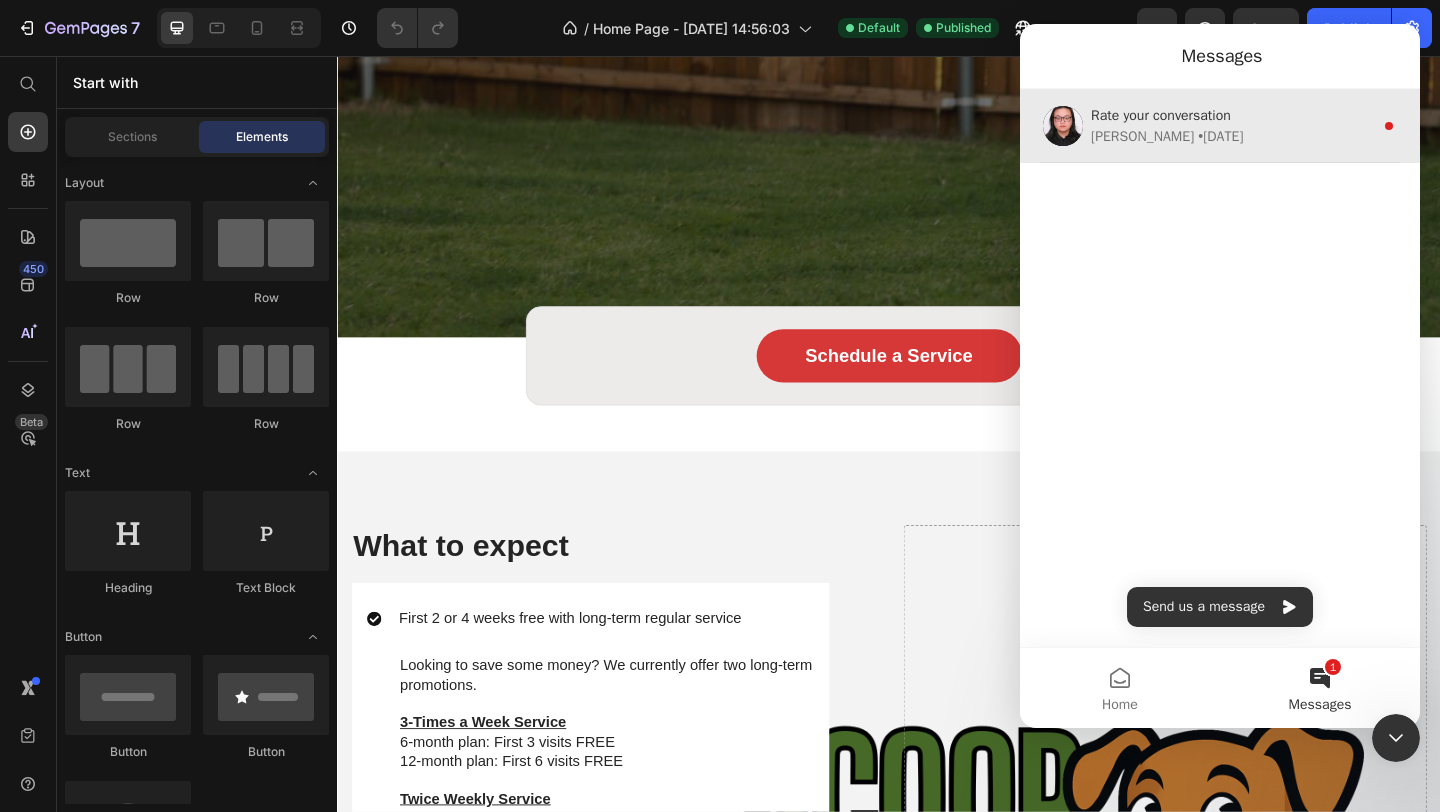 click on "[PERSON_NAME] •  [DATE]" at bounding box center [1232, 136] 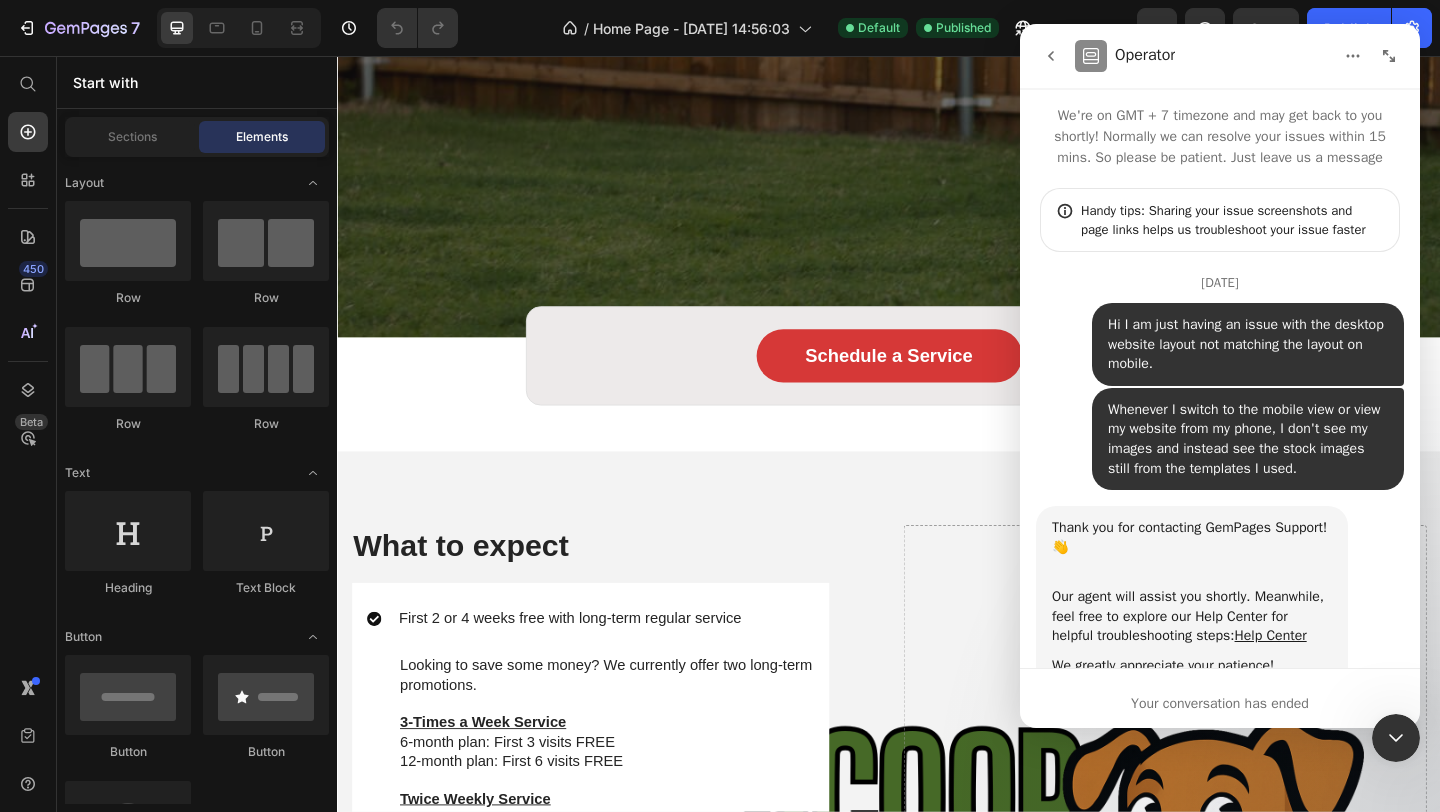 scroll, scrollTop: 3, scrollLeft: 0, axis: vertical 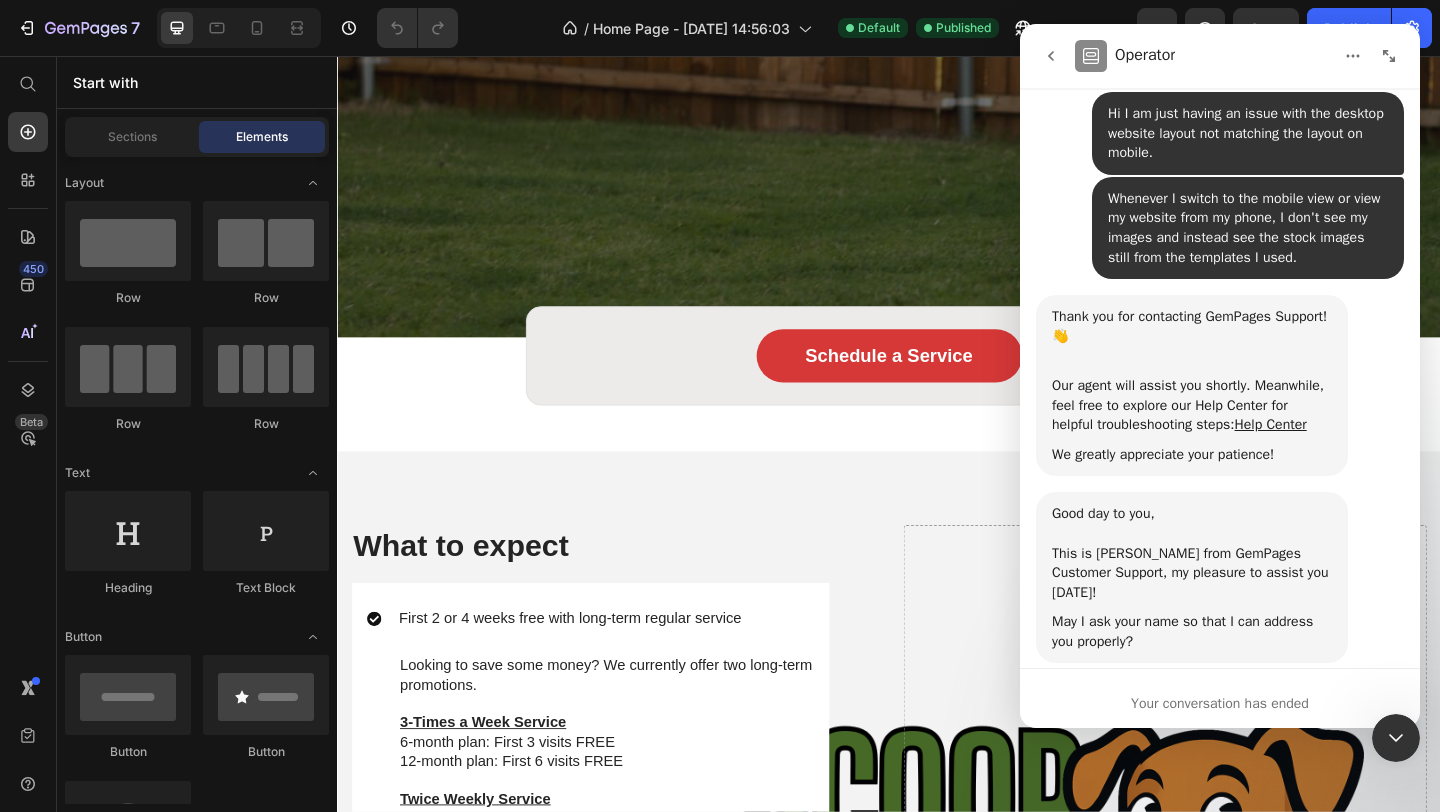 click at bounding box center (1396, 738) 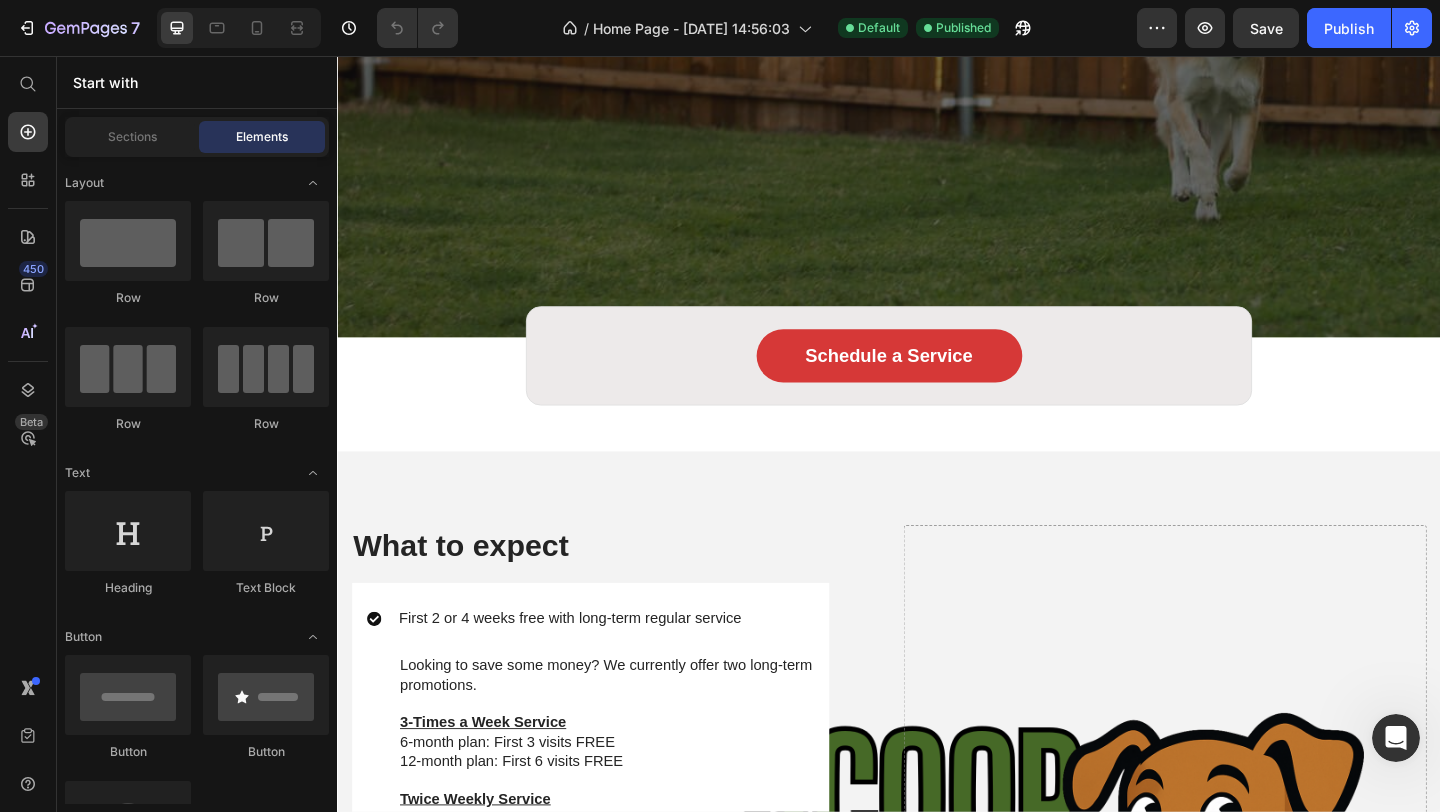scroll, scrollTop: 0, scrollLeft: 0, axis: both 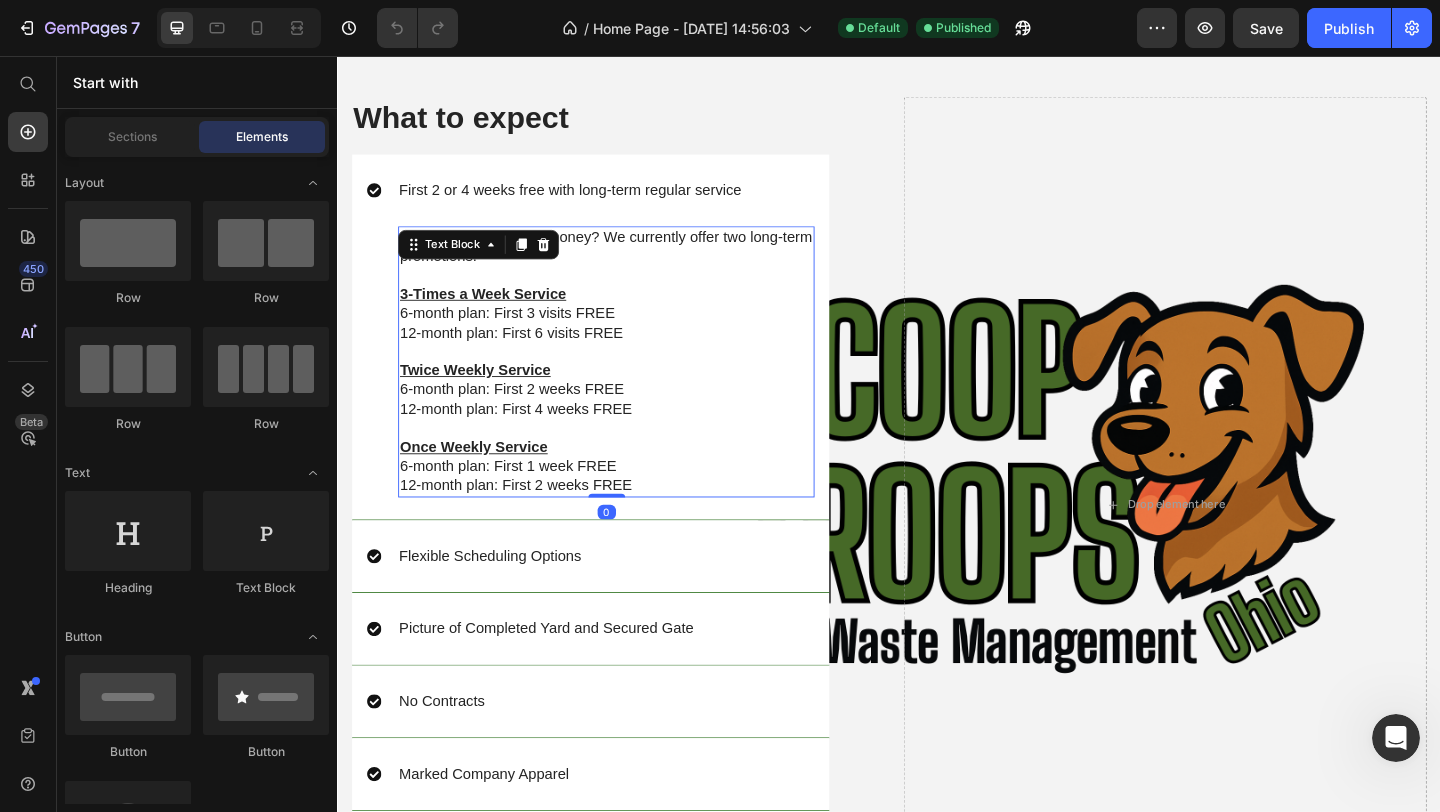 click at bounding box center [629, 461] 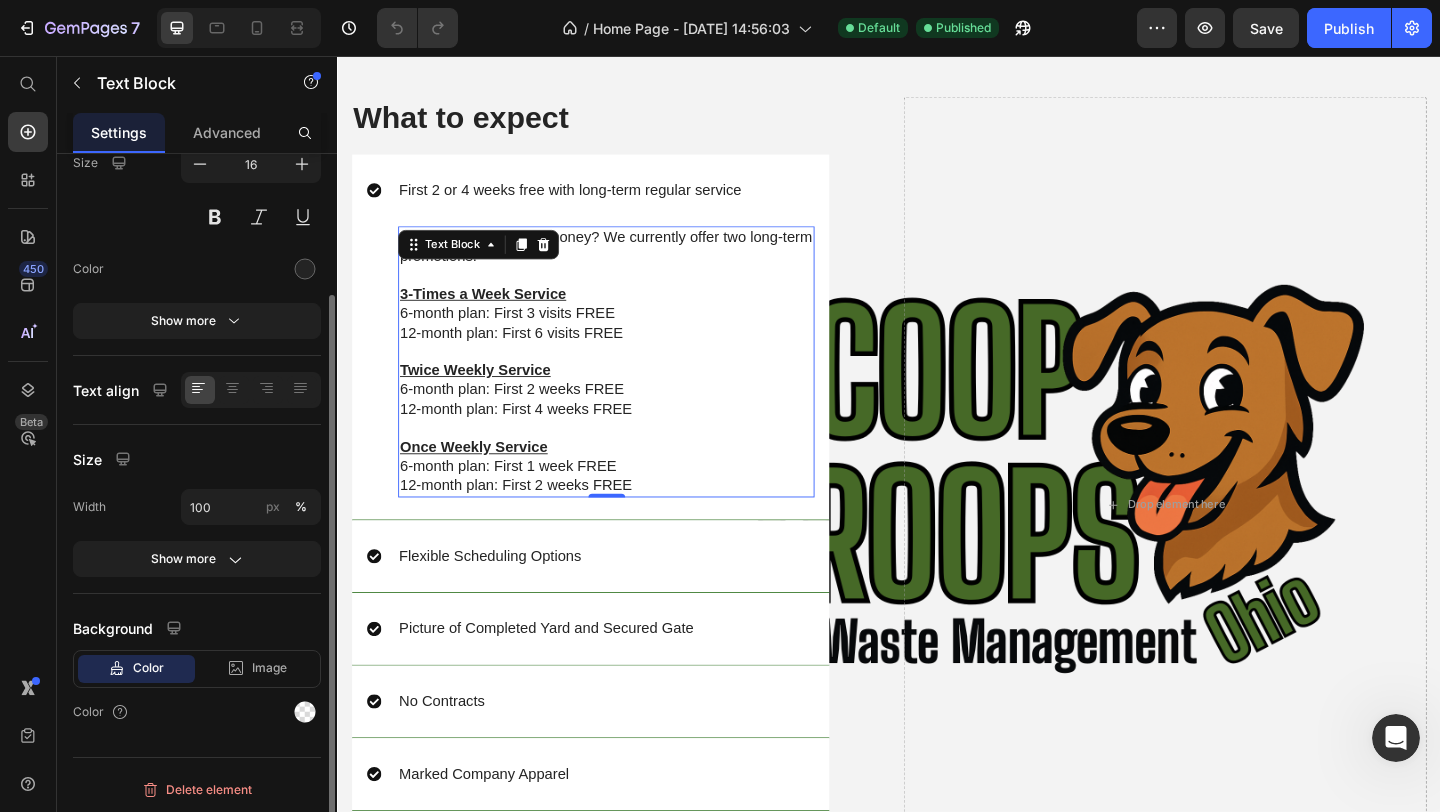 scroll, scrollTop: 0, scrollLeft: 0, axis: both 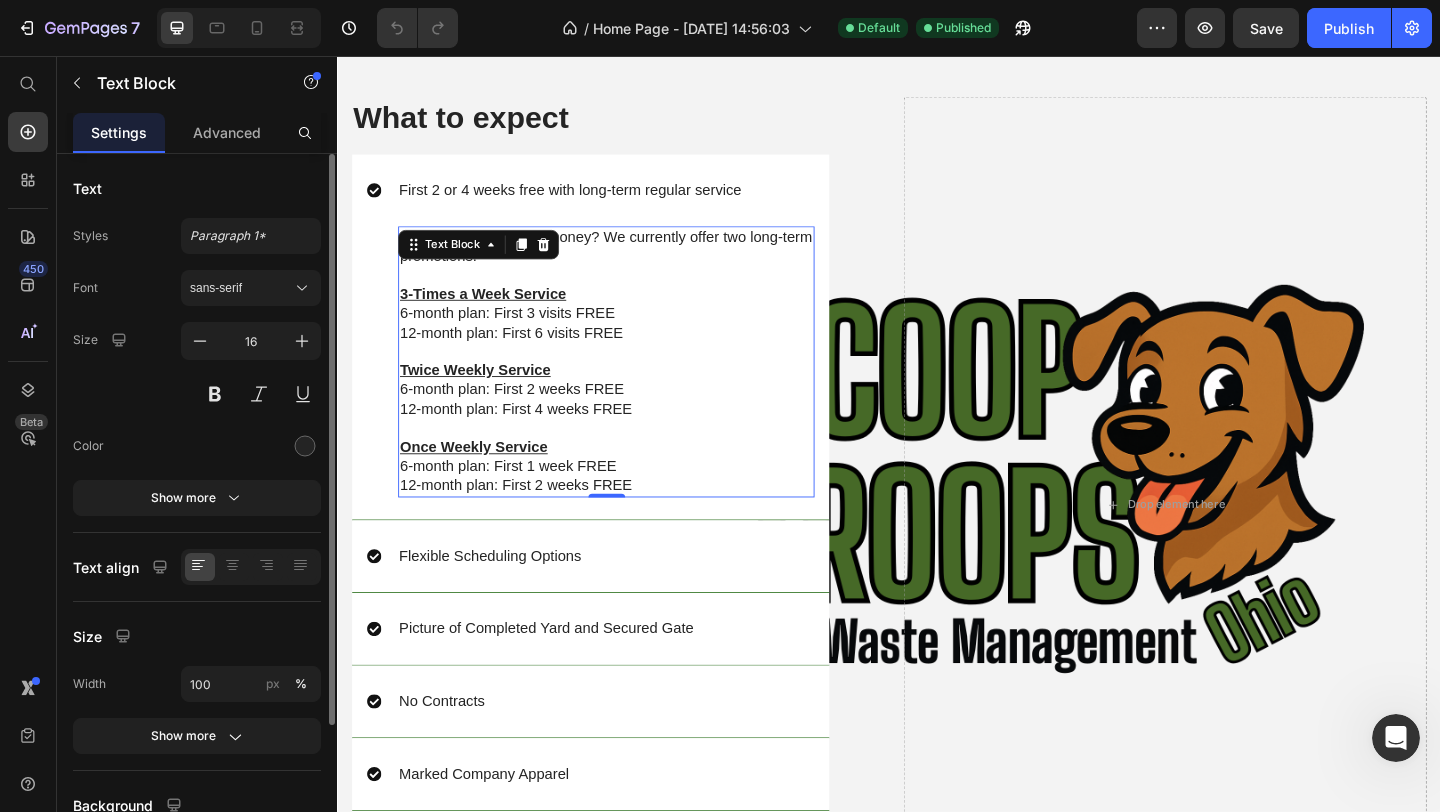 click on "12-month plan: First 2 weeks FREE" at bounding box center [629, 523] 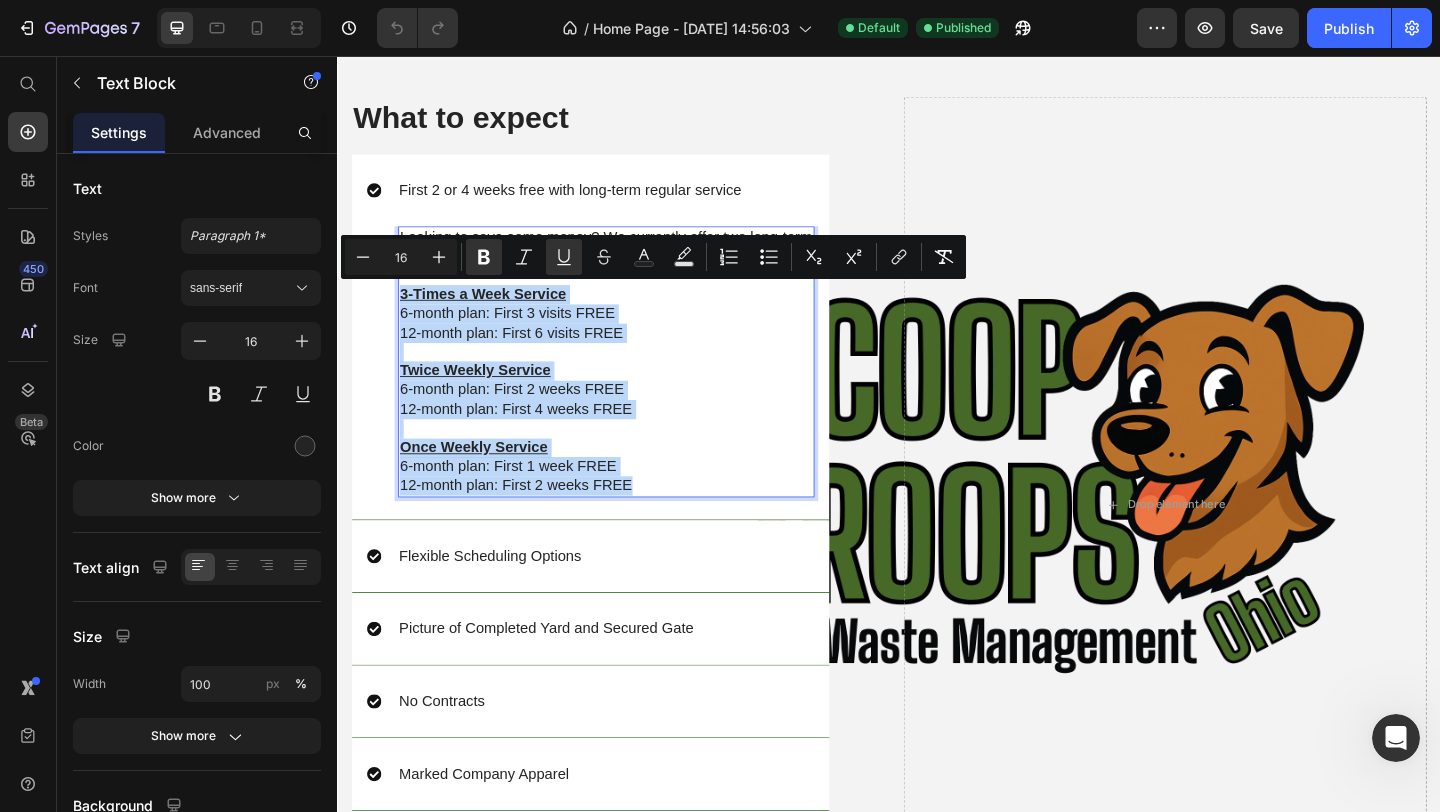 drag, startPoint x: 669, startPoint y: 523, endPoint x: 409, endPoint y: 312, distance: 334.84473 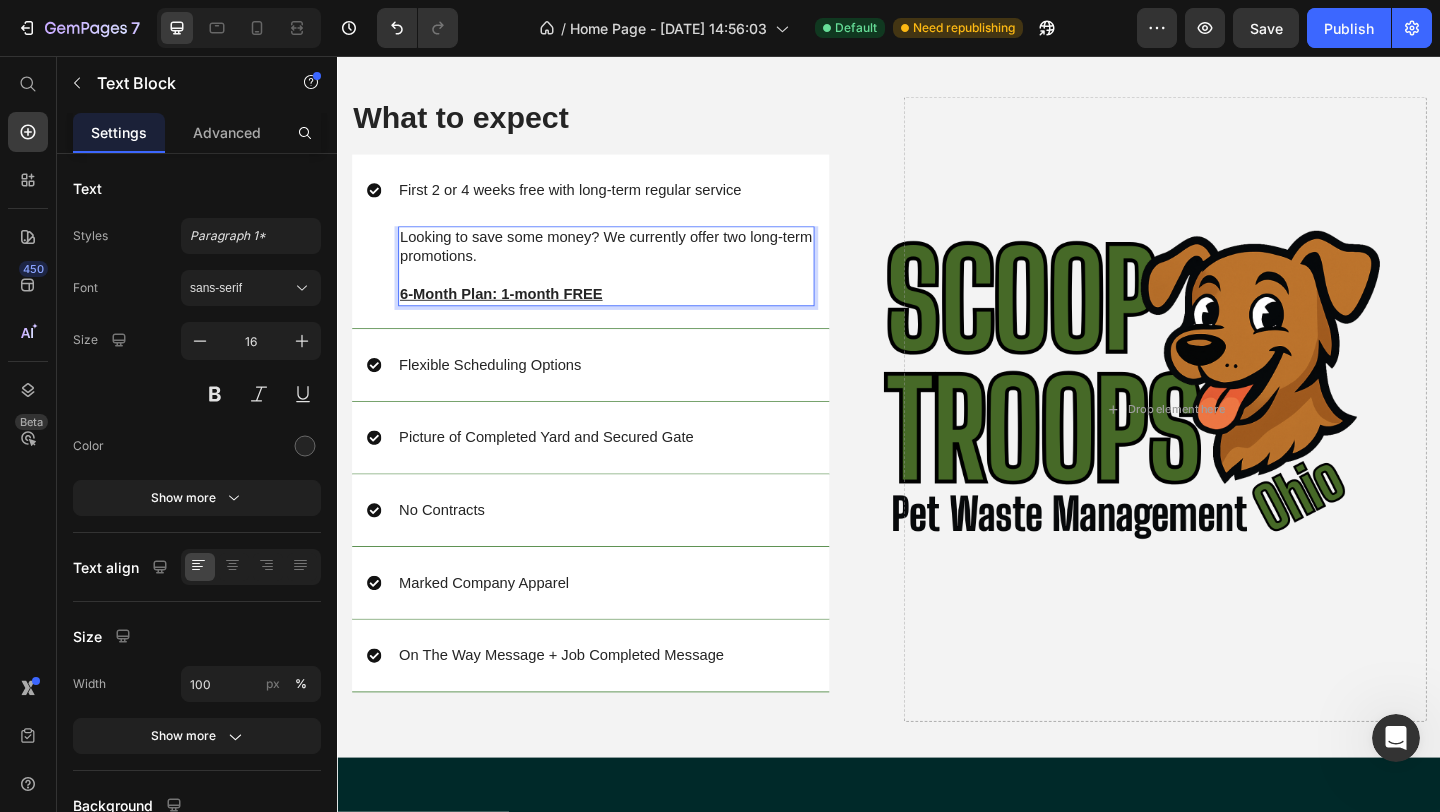 click on "6-Month Plan: 1-month FREE" at bounding box center (515, 314) 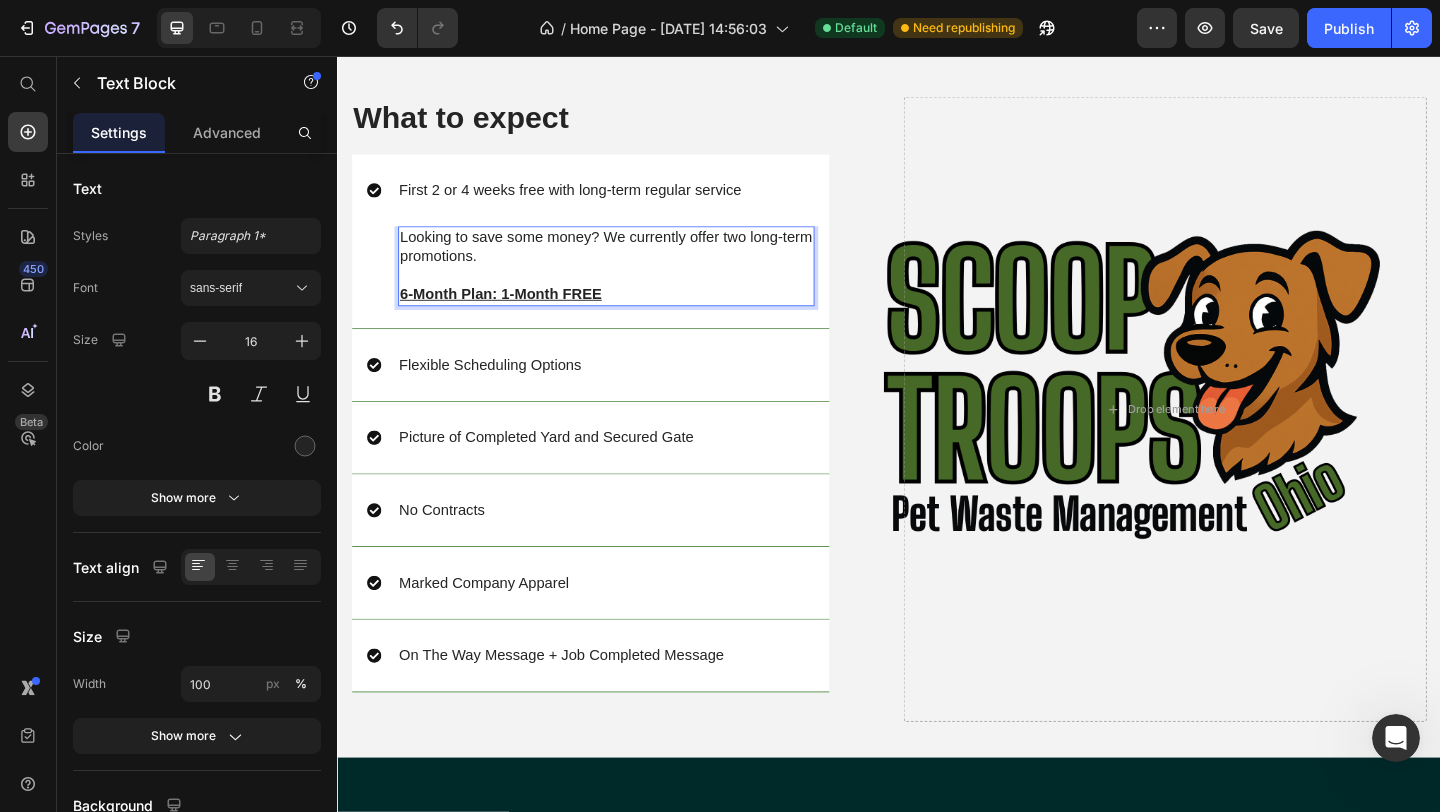 click on "6-Month Plan: 1-Month FREE" at bounding box center (629, 315) 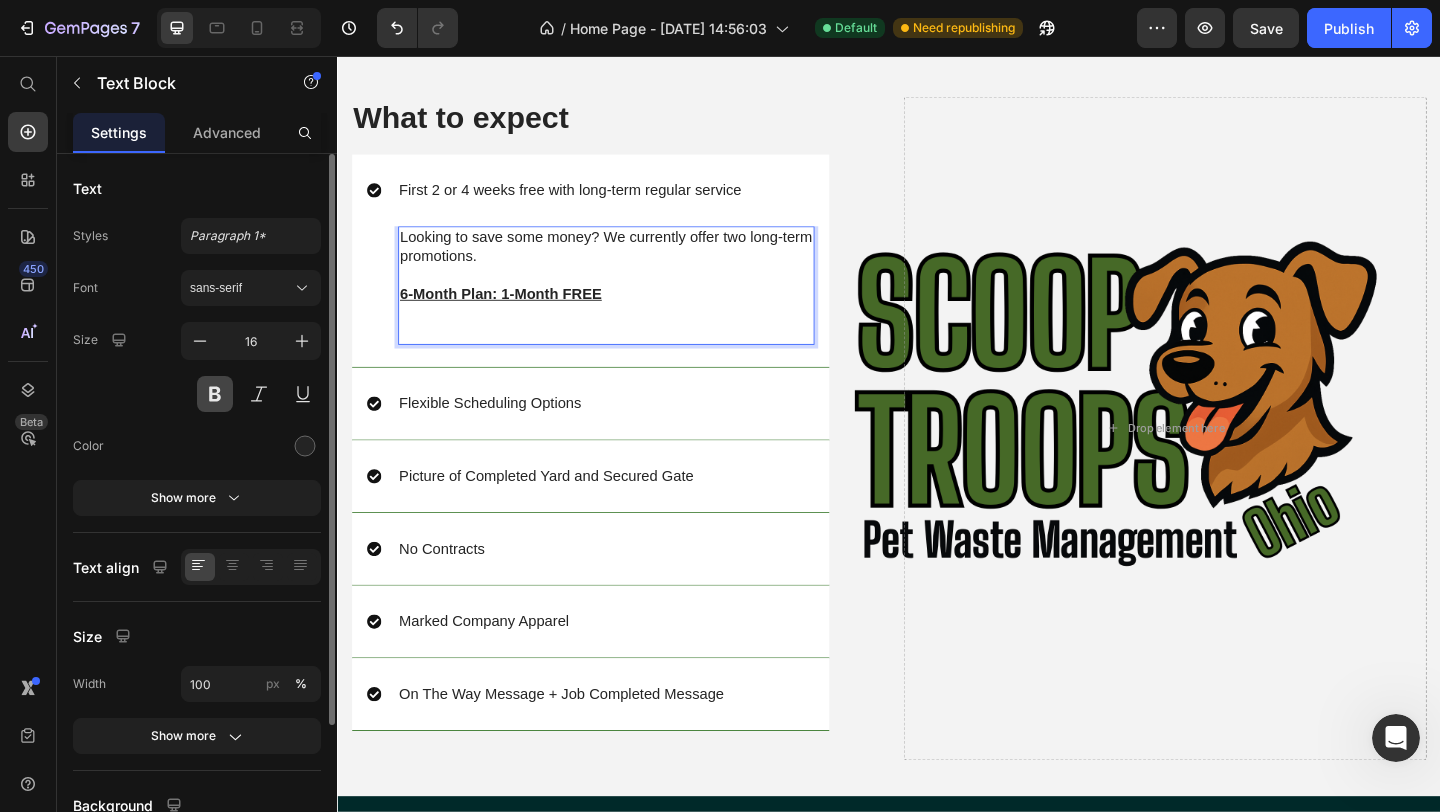 click at bounding box center [215, 394] 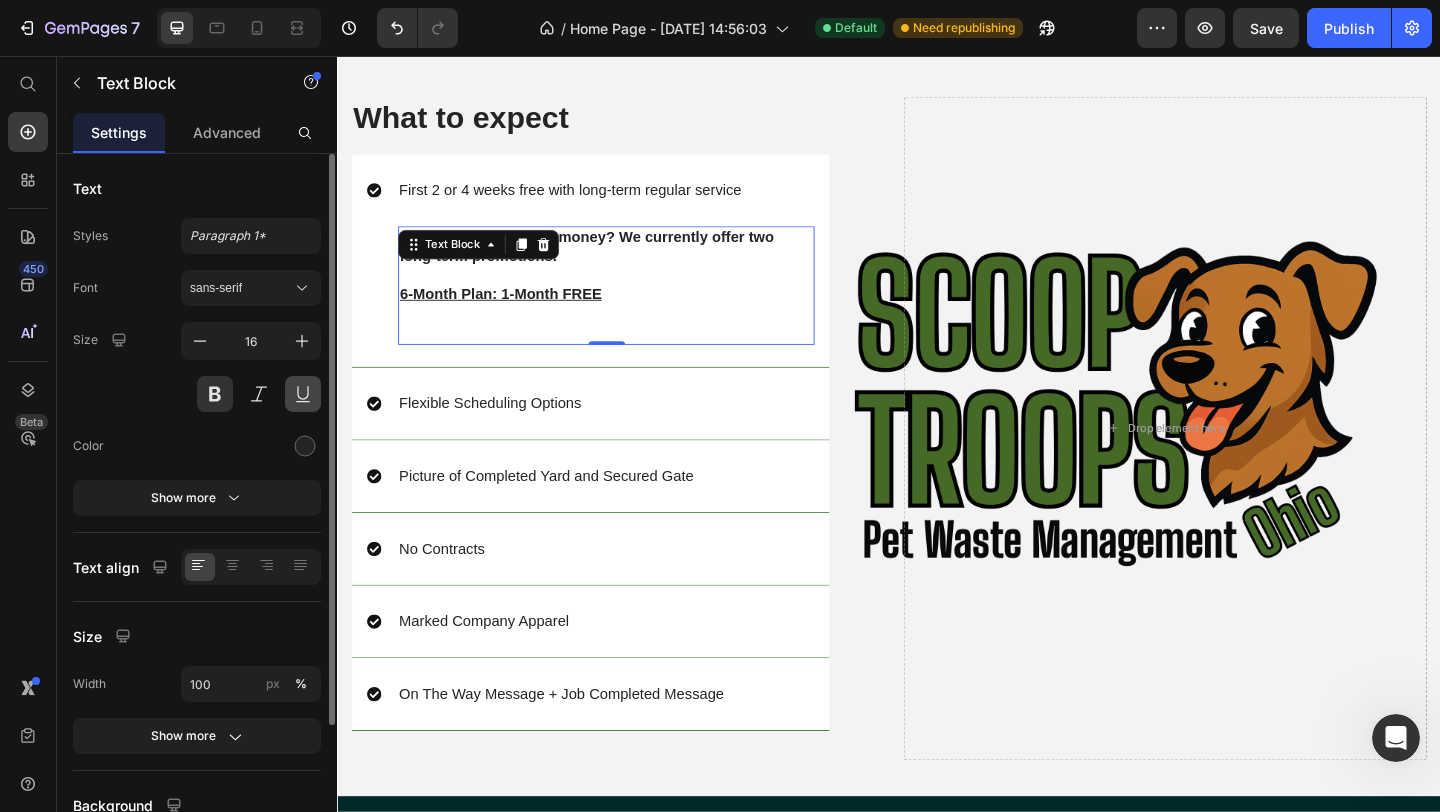 click at bounding box center (303, 394) 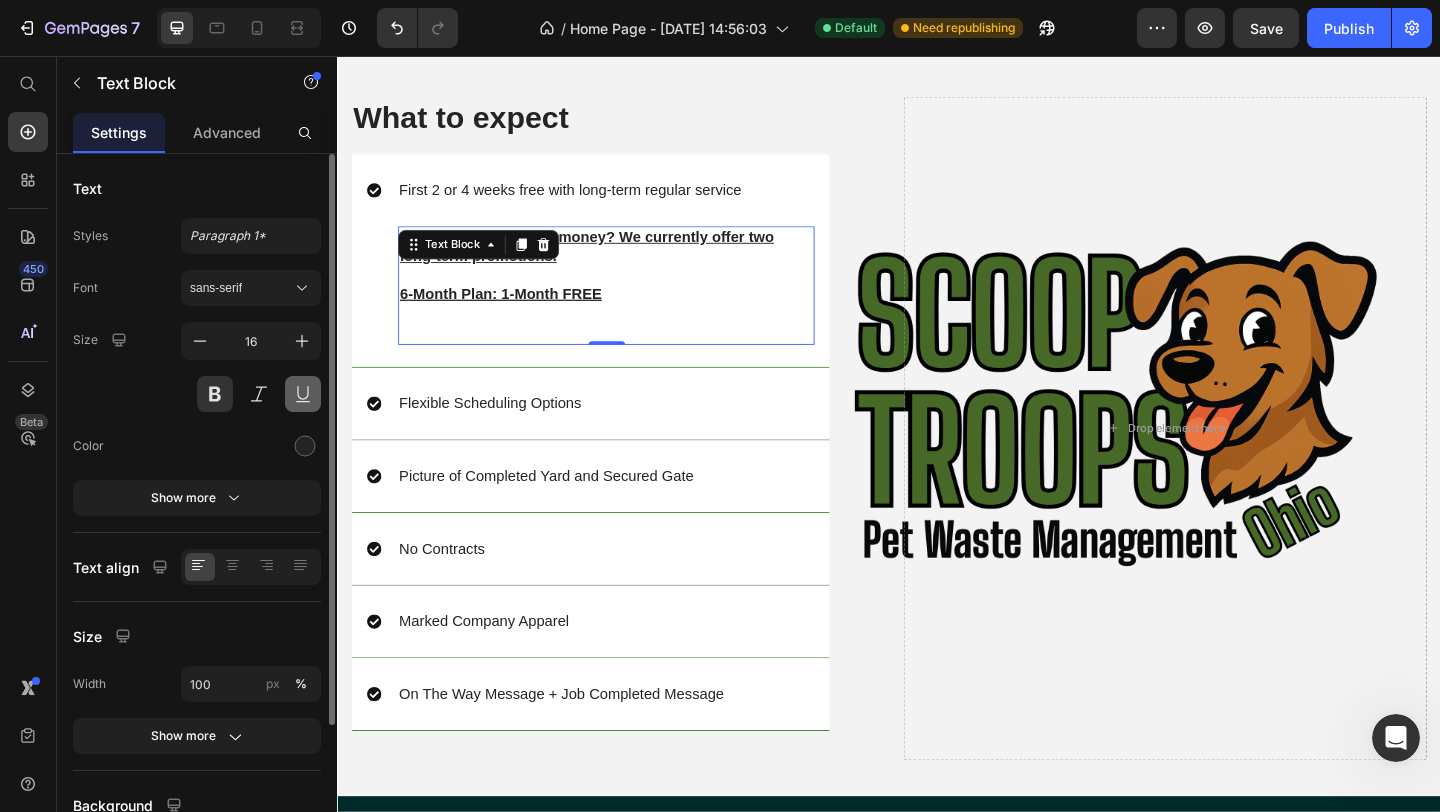 type 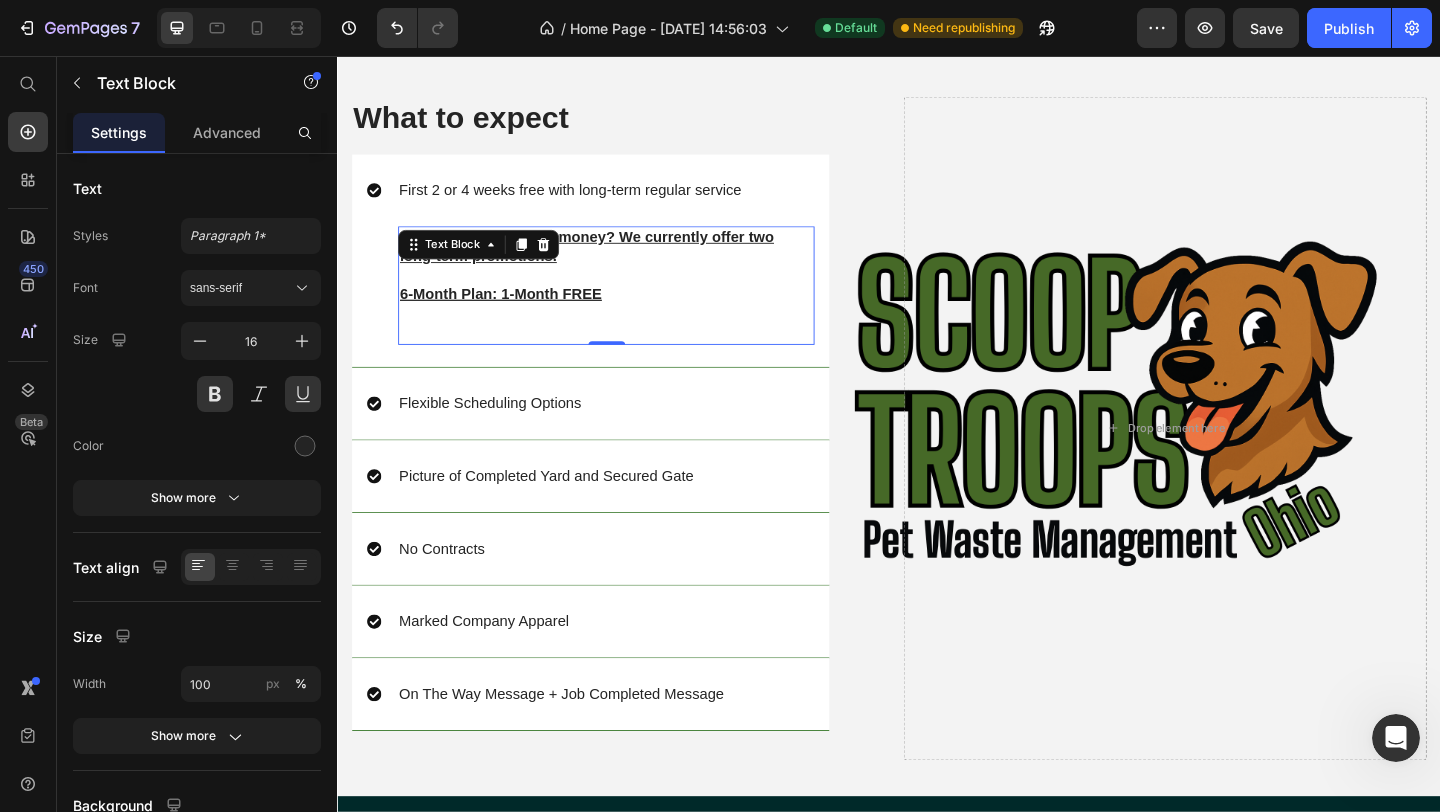 click at bounding box center [629, 357] 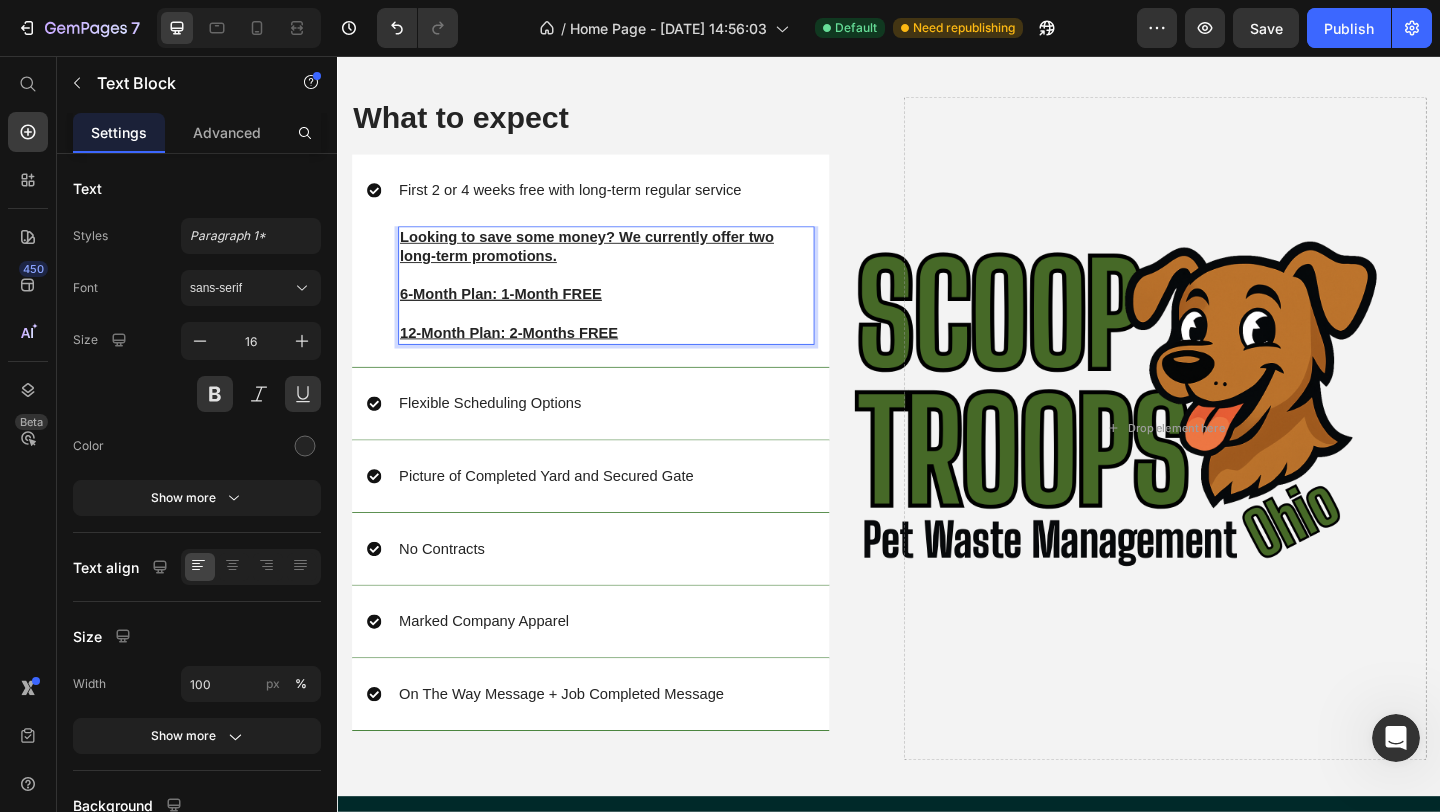 click on "12-Month Plan: 2-Months FREE" at bounding box center (629, 357) 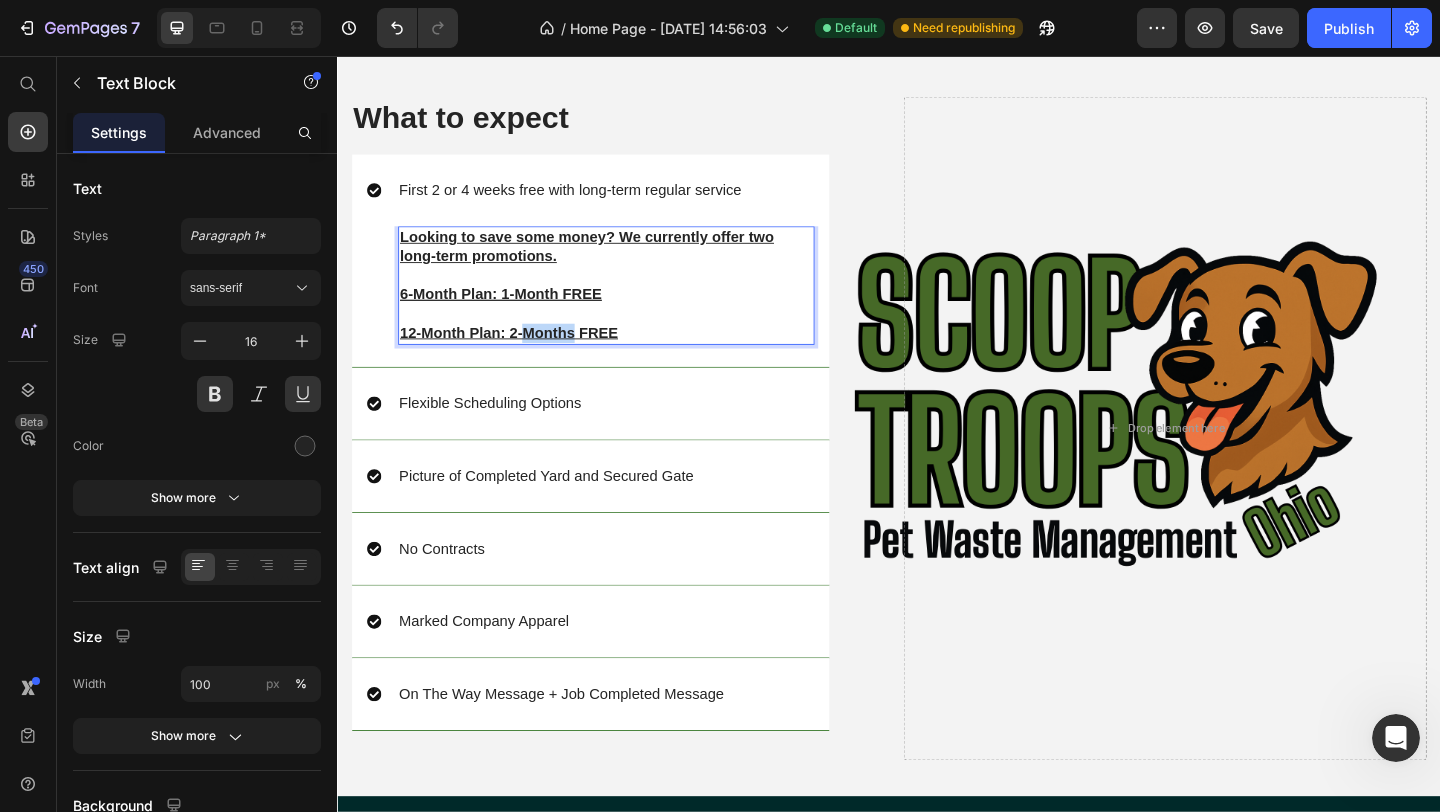 click on "12-Month Plan: 2-Months FREE" at bounding box center [629, 357] 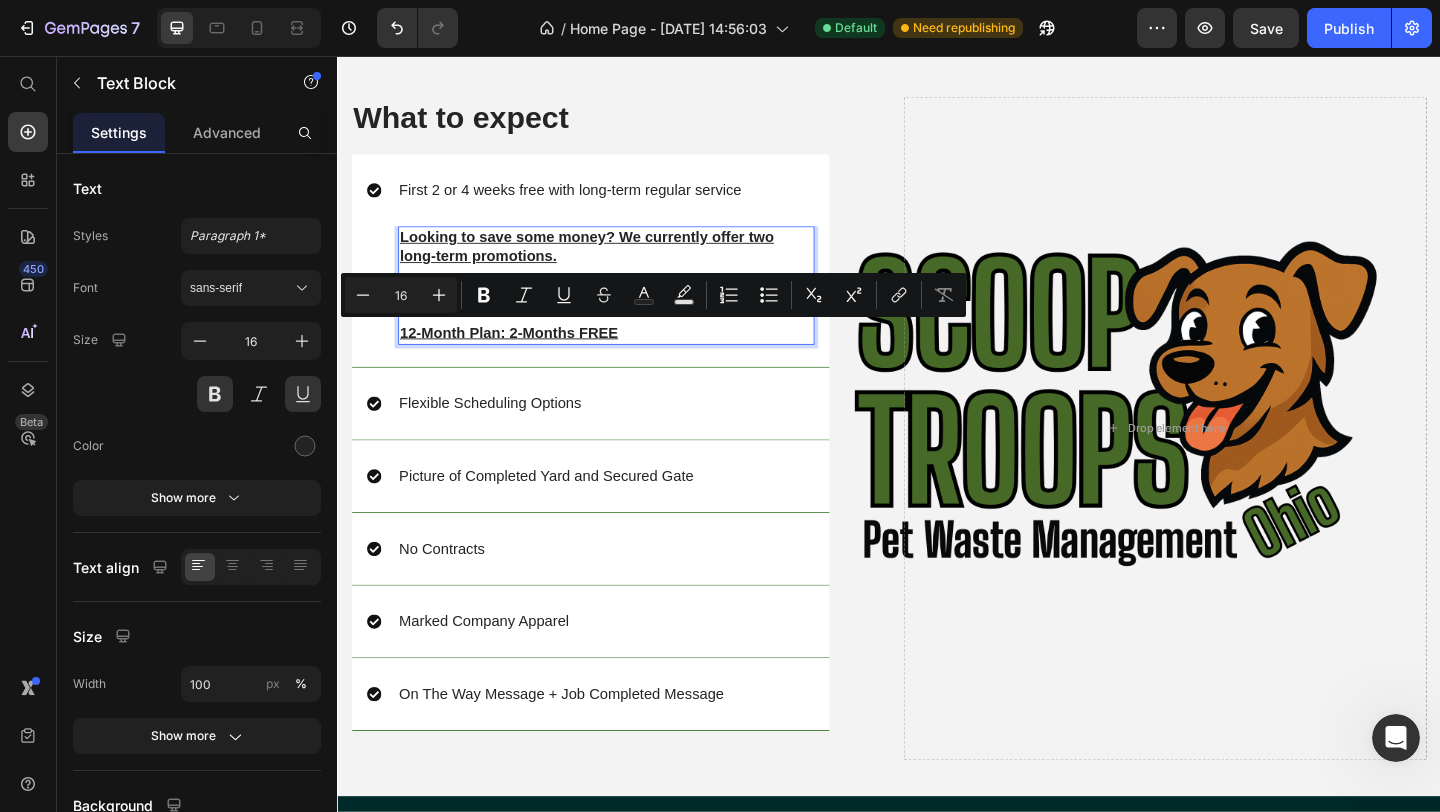click at bounding box center (629, 336) 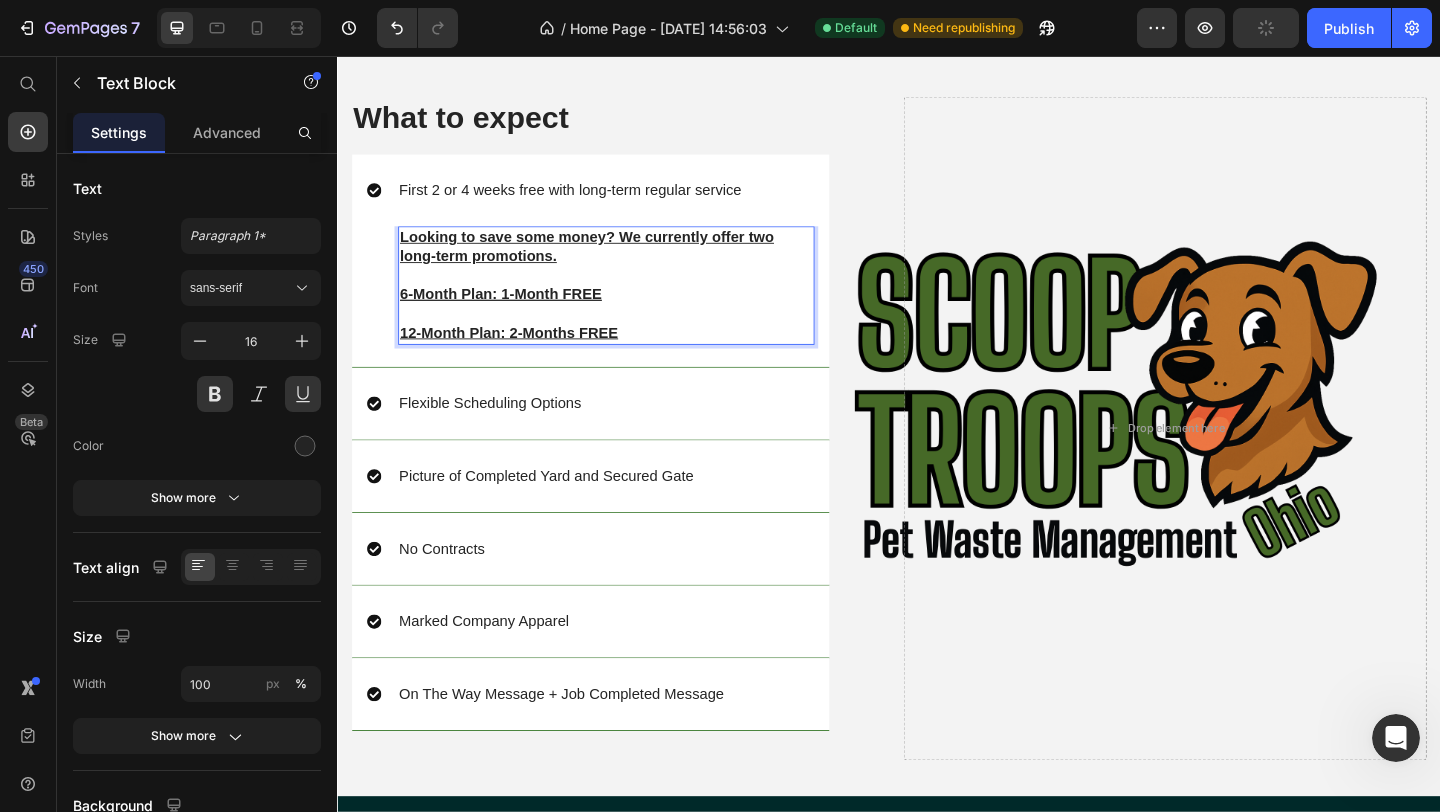 drag, startPoint x: 642, startPoint y: 347, endPoint x: 625, endPoint y: 346, distance: 17.029387 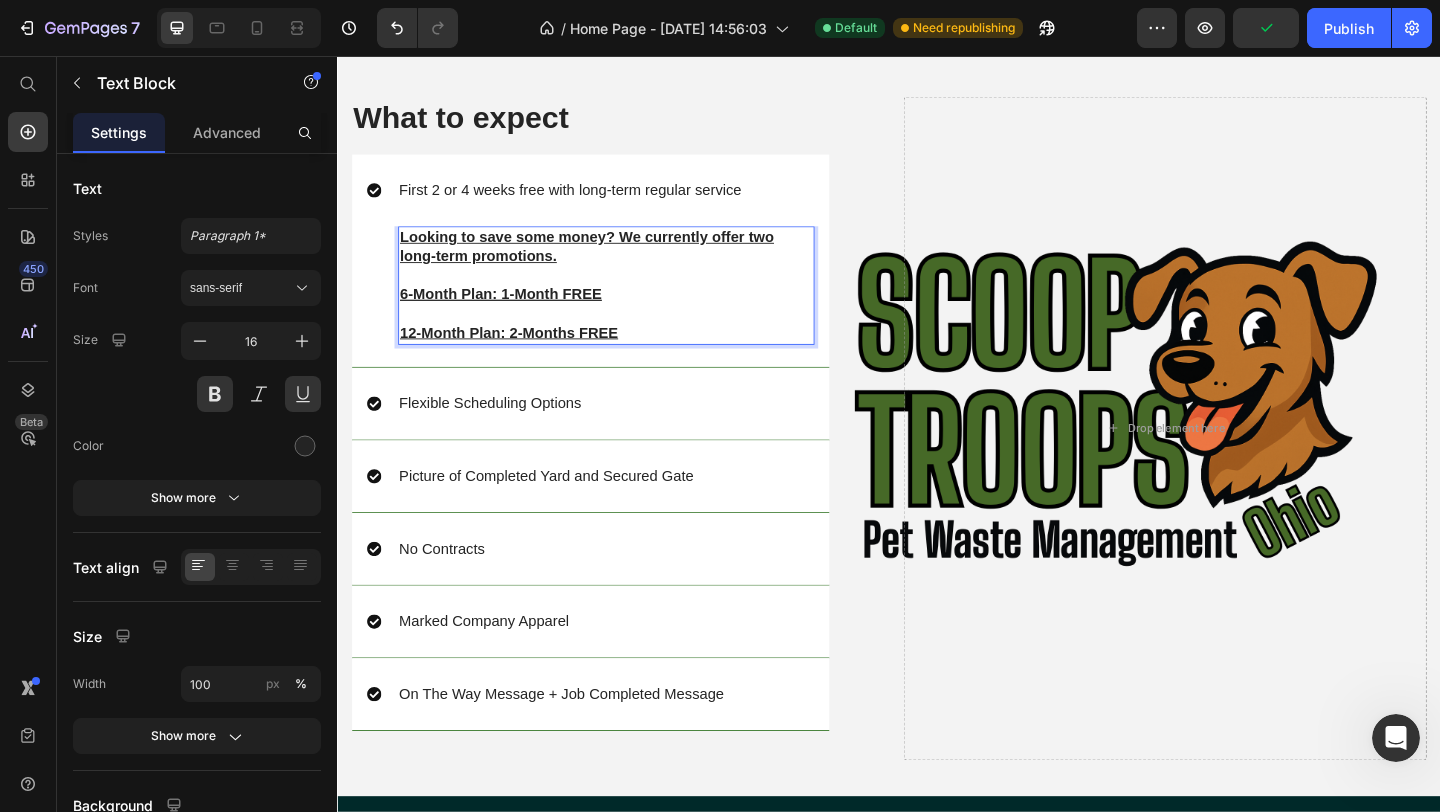 click on "12-Month Plan: 2-Months FREE" at bounding box center (629, 357) 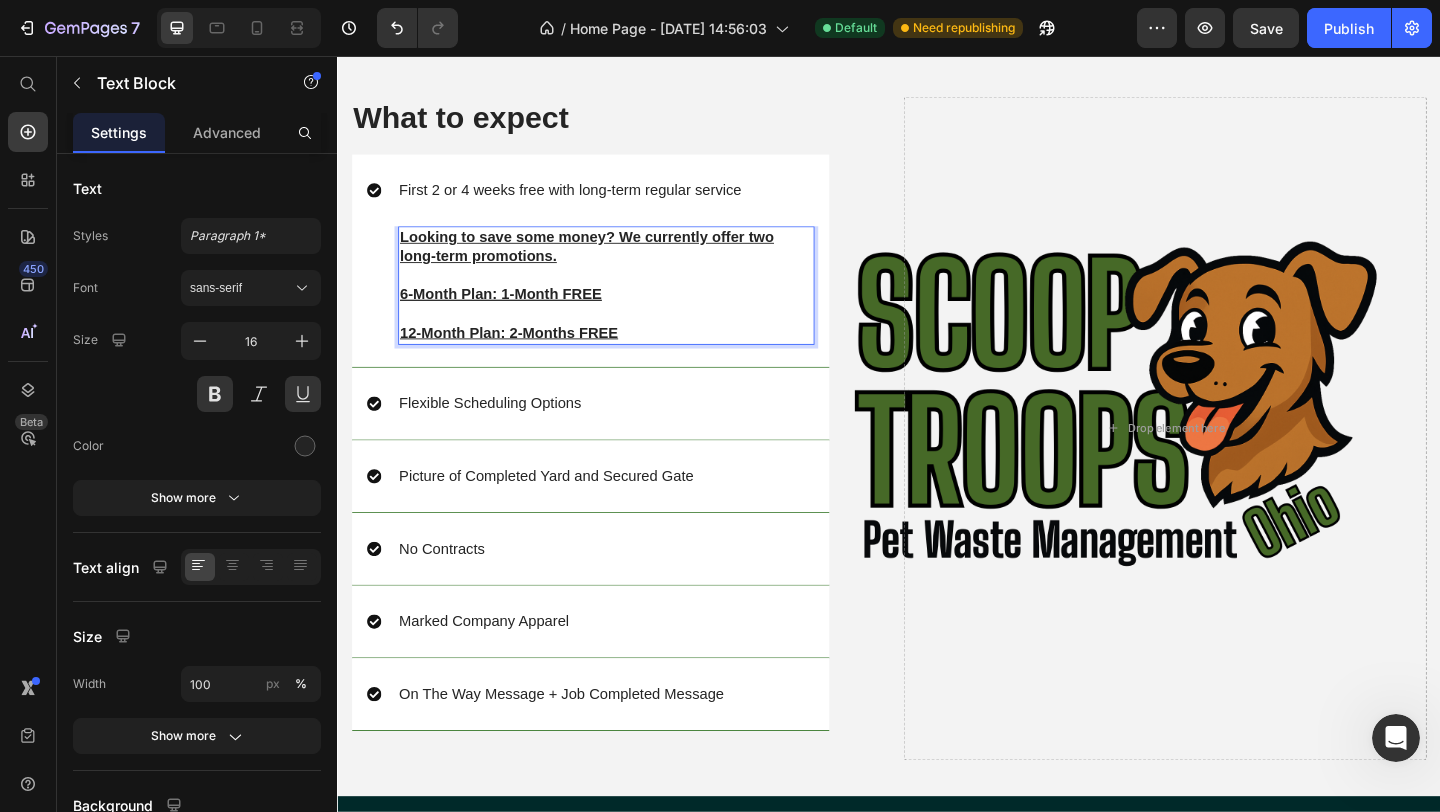 click on "Looking to save some money? We currently offer two long-term promotions." at bounding box center (629, 264) 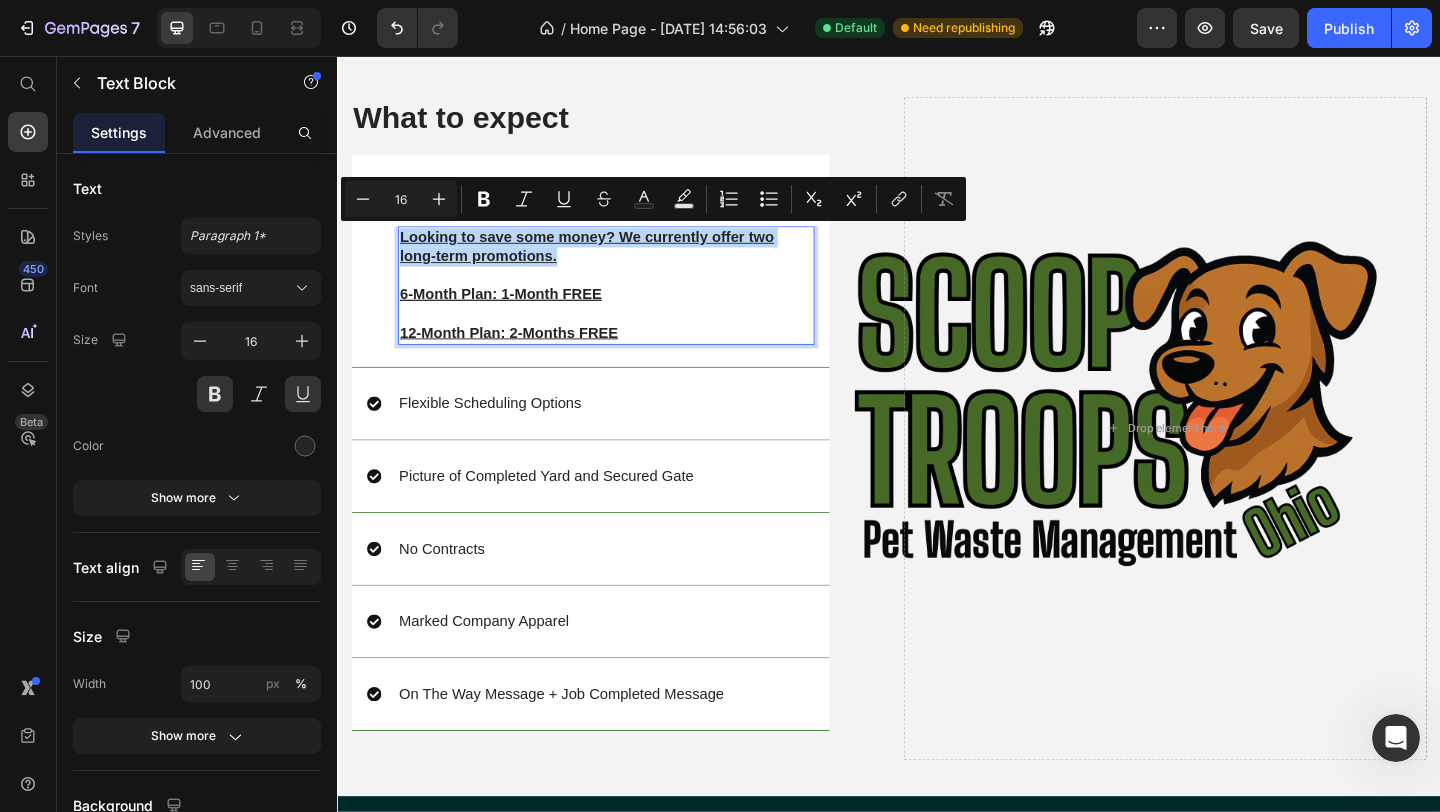 drag, startPoint x: 583, startPoint y: 275, endPoint x: 402, endPoint y: 255, distance: 182.10162 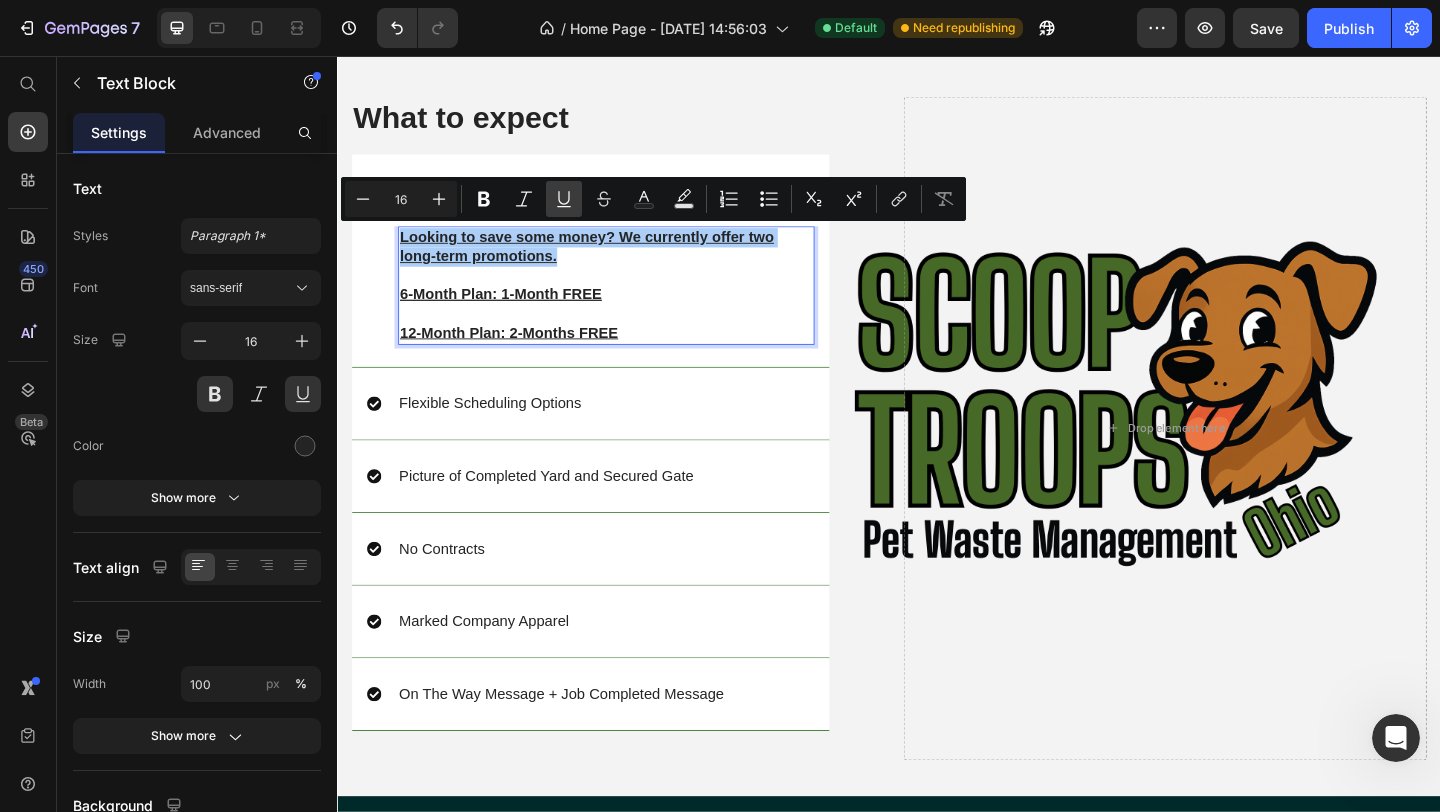 click 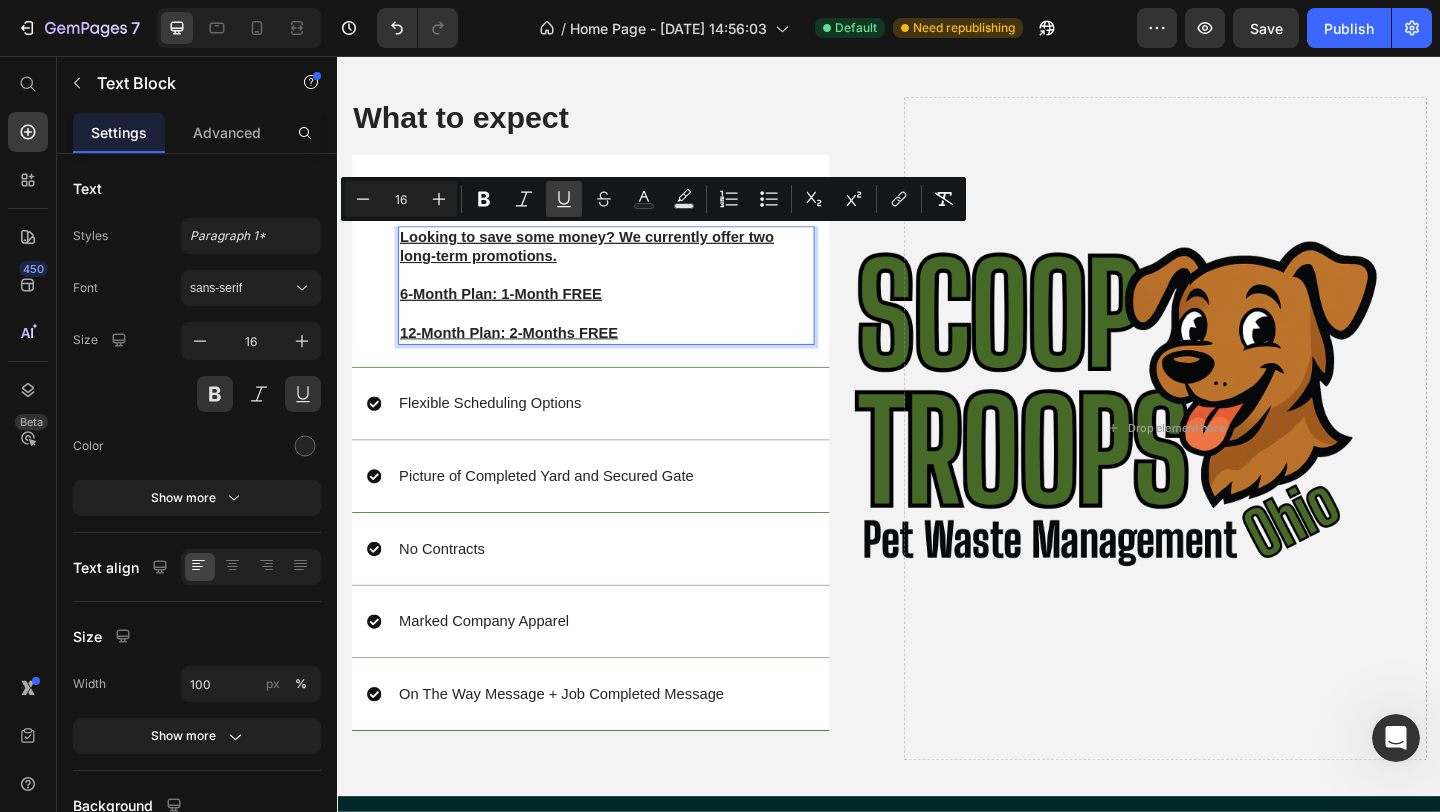 click 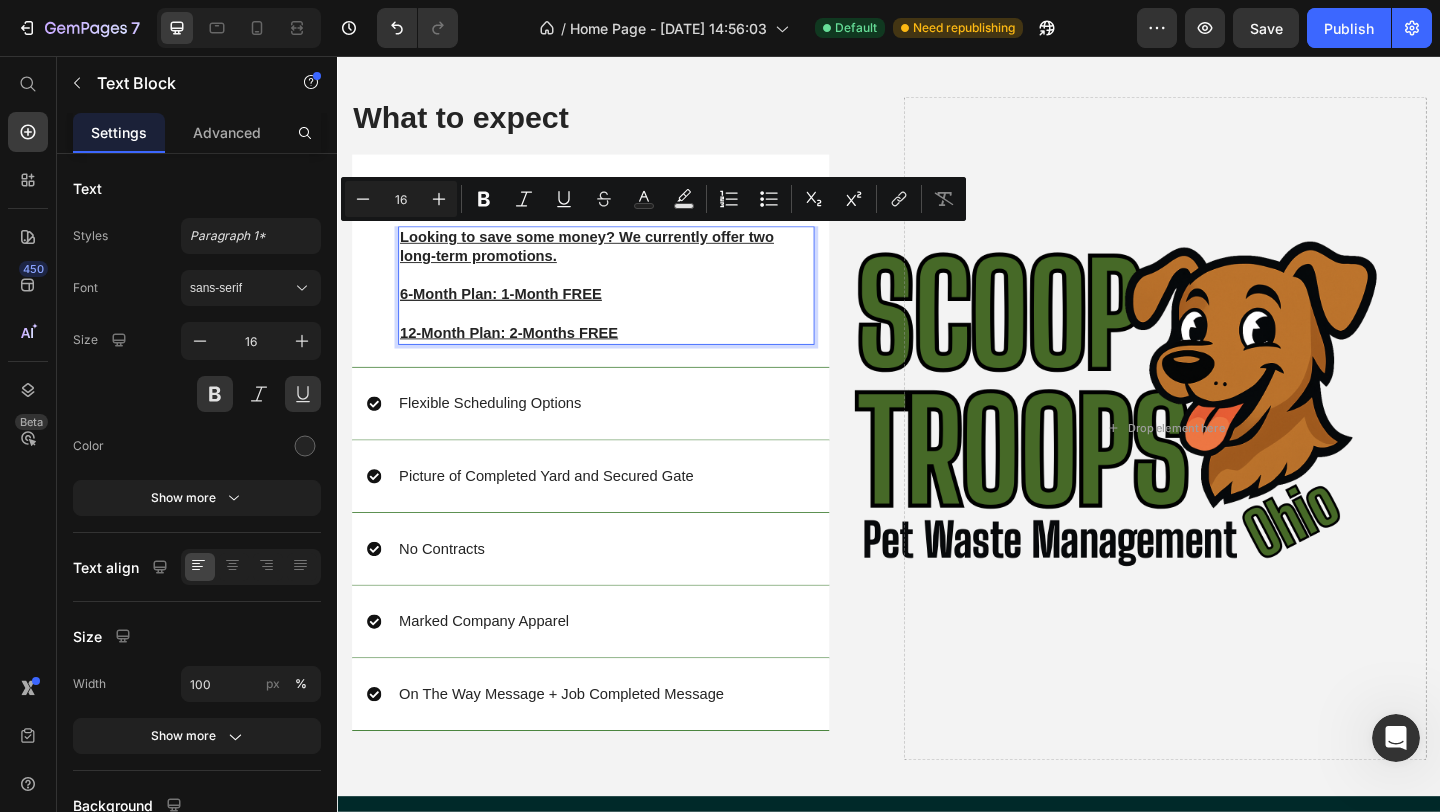 click on "Looking to save some money? We currently offer two long-term promotions." at bounding box center [629, 264] 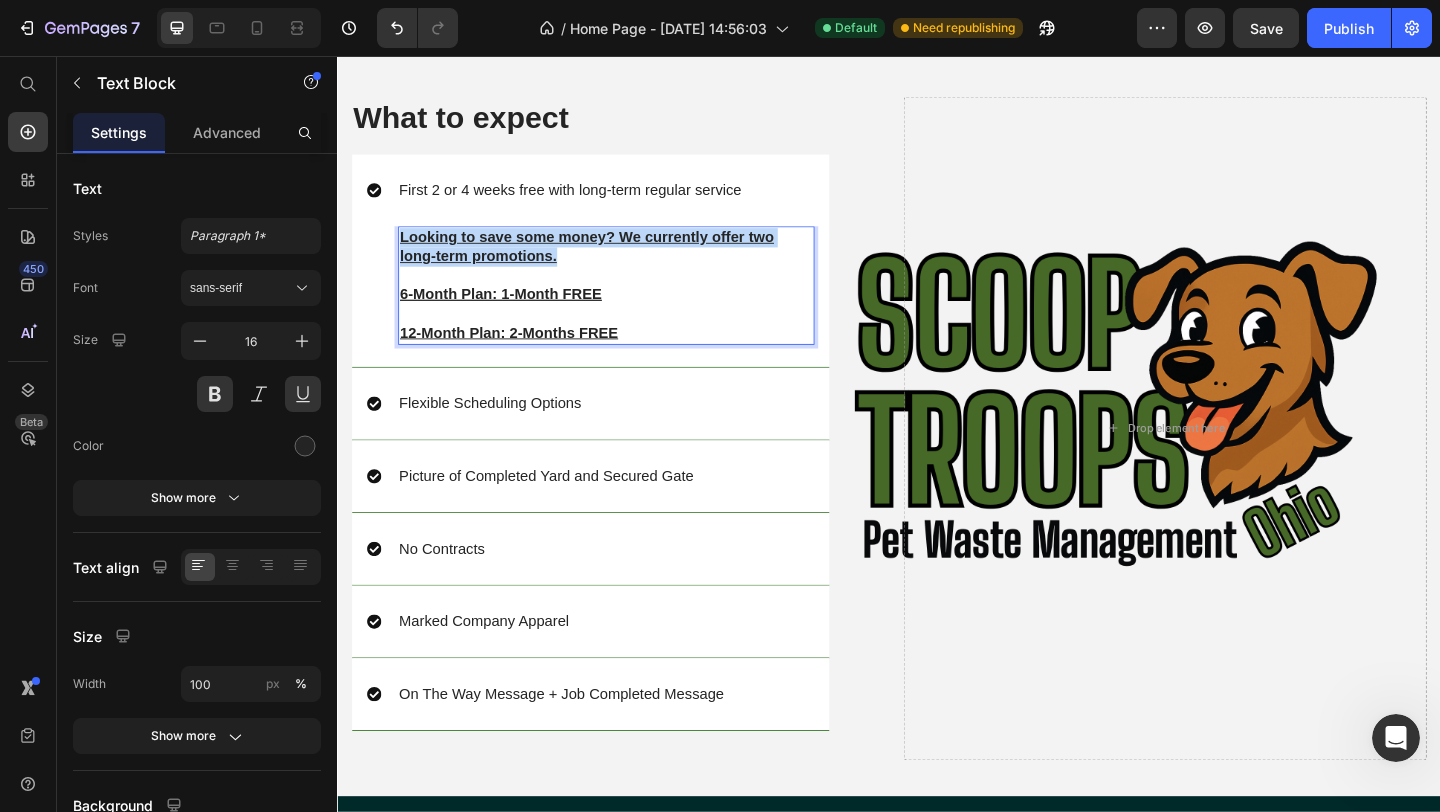 drag, startPoint x: 592, startPoint y: 275, endPoint x: 402, endPoint y: 253, distance: 191.26944 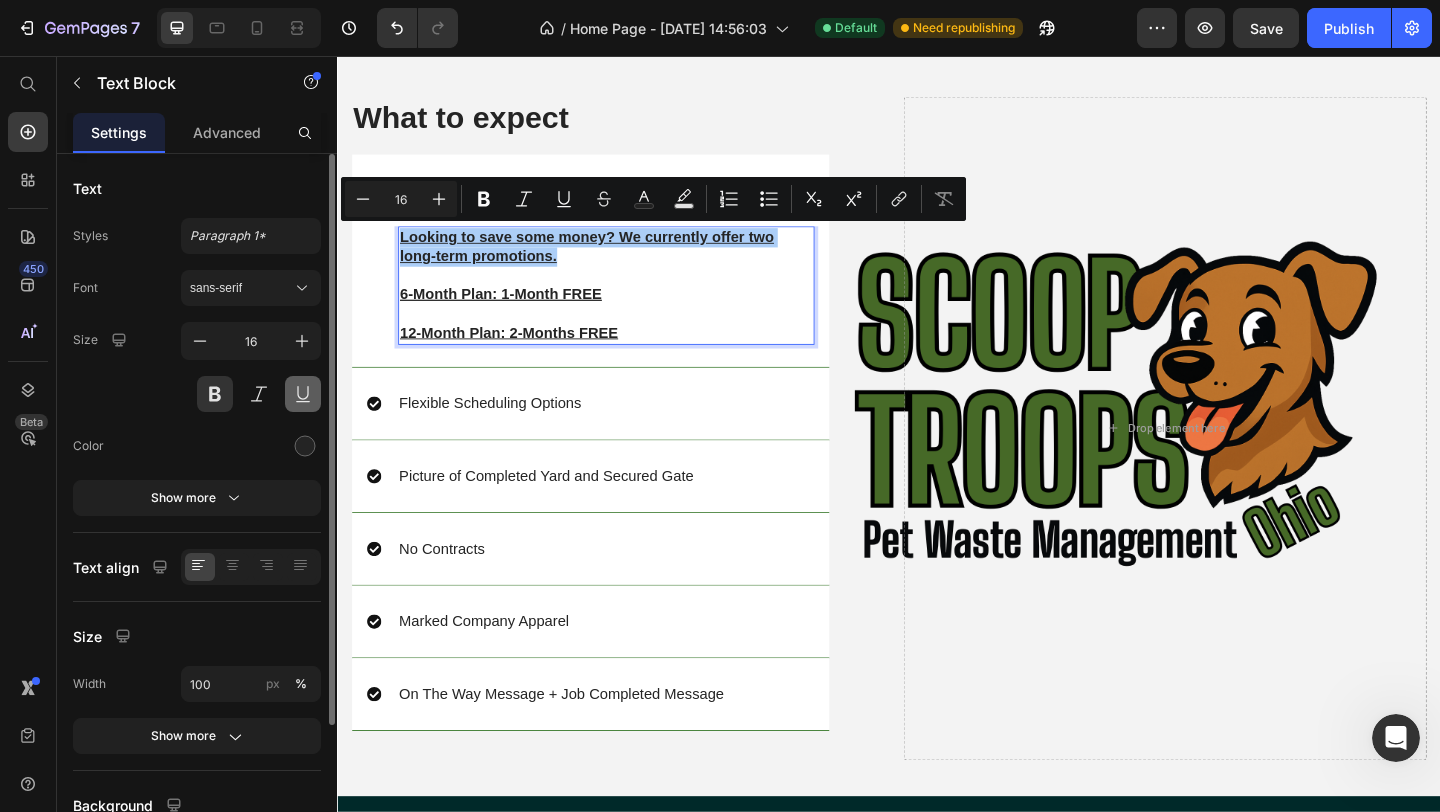 click at bounding box center [303, 394] 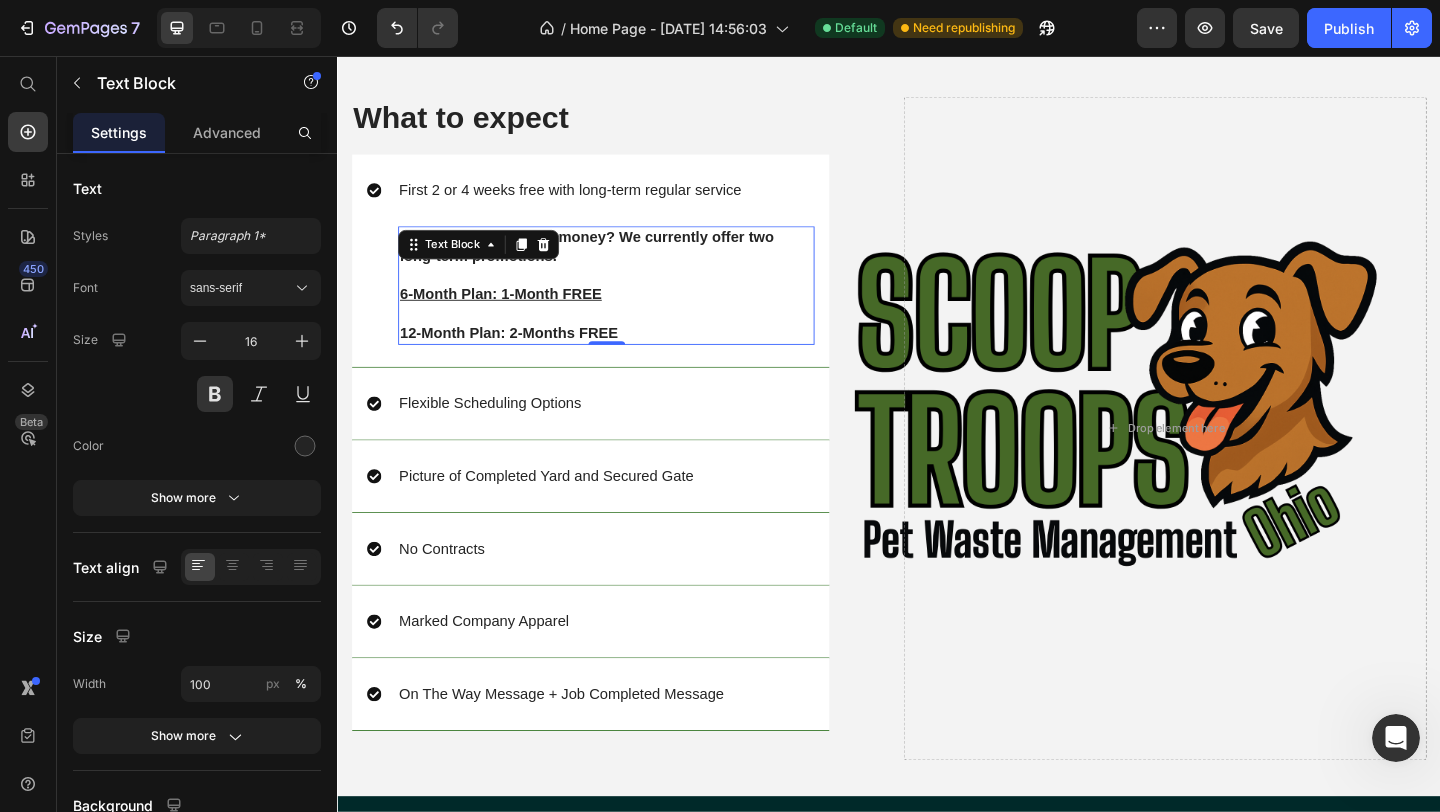 click on "12-Month Plan: 2-Months FREE" at bounding box center [629, 357] 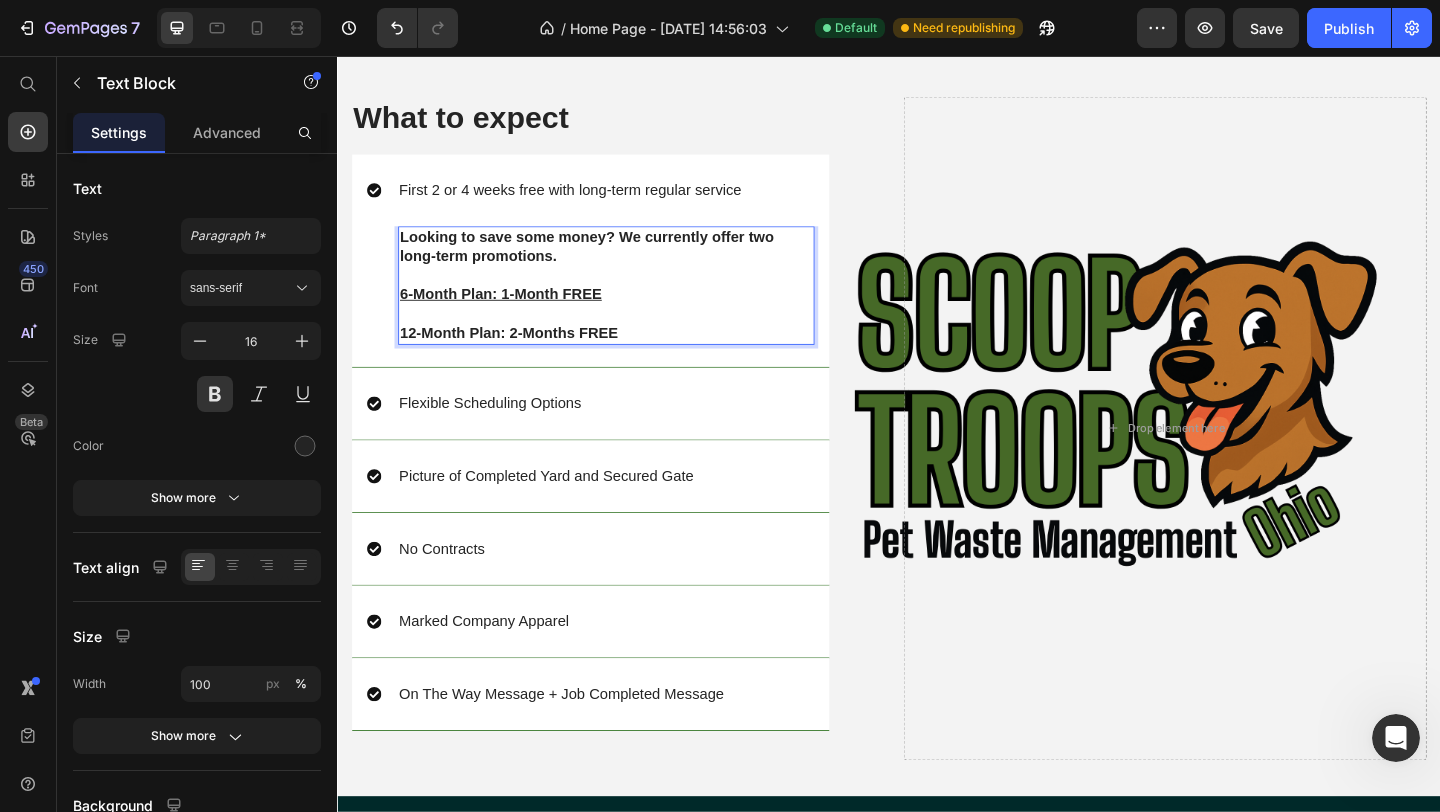 click on "6-Month Plan: 1-Month FREE" at bounding box center [629, 315] 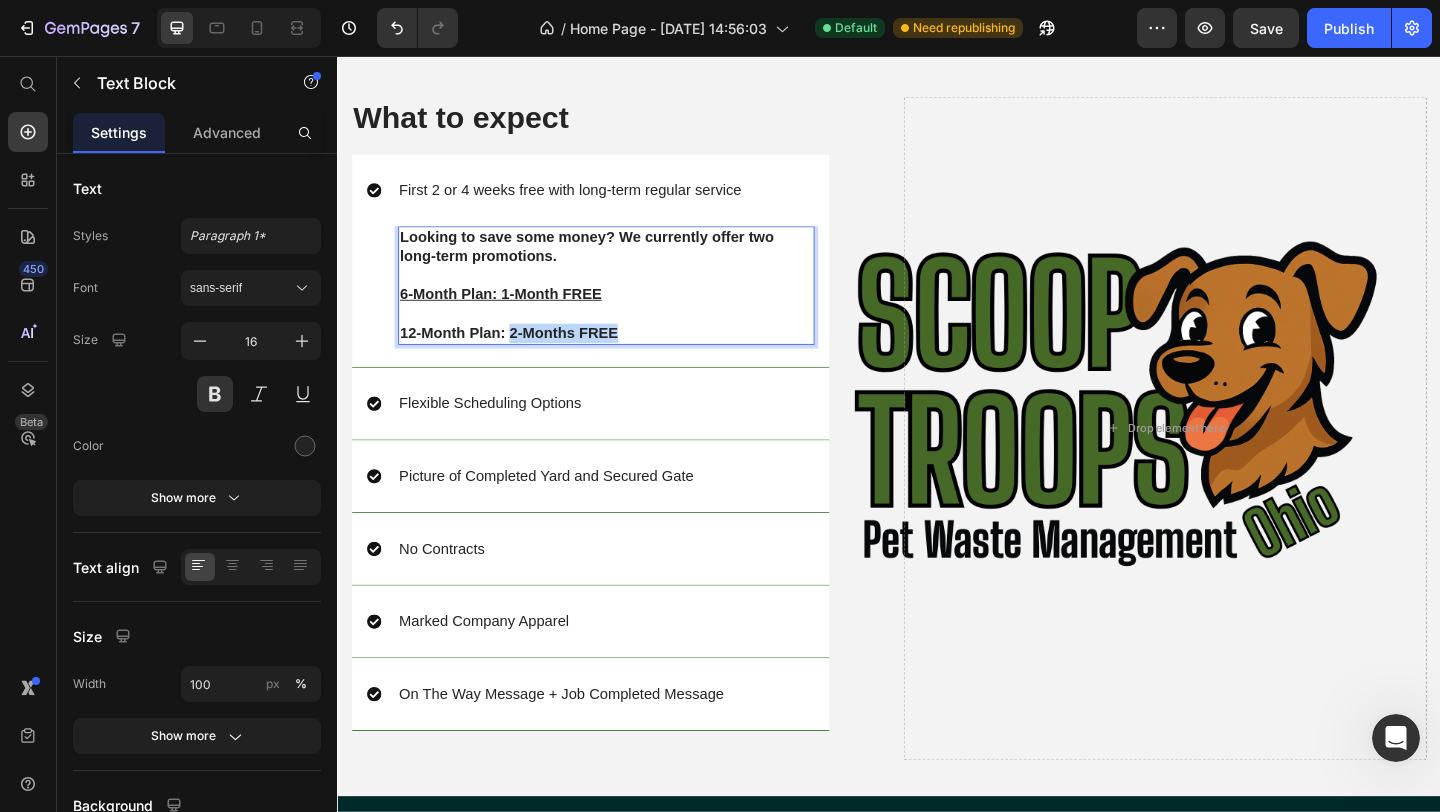 drag, startPoint x: 642, startPoint y: 358, endPoint x: 524, endPoint y: 353, distance: 118.10589 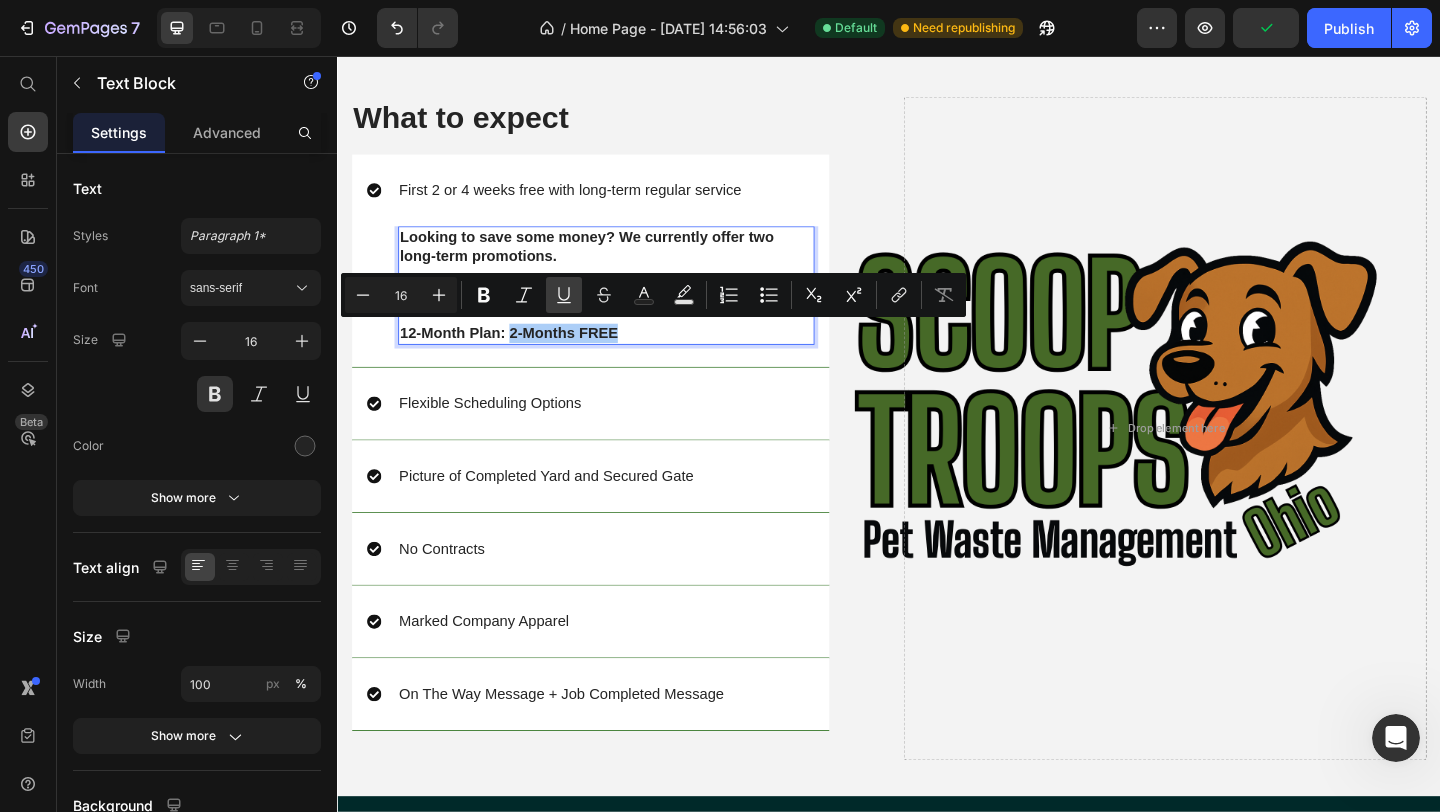 click 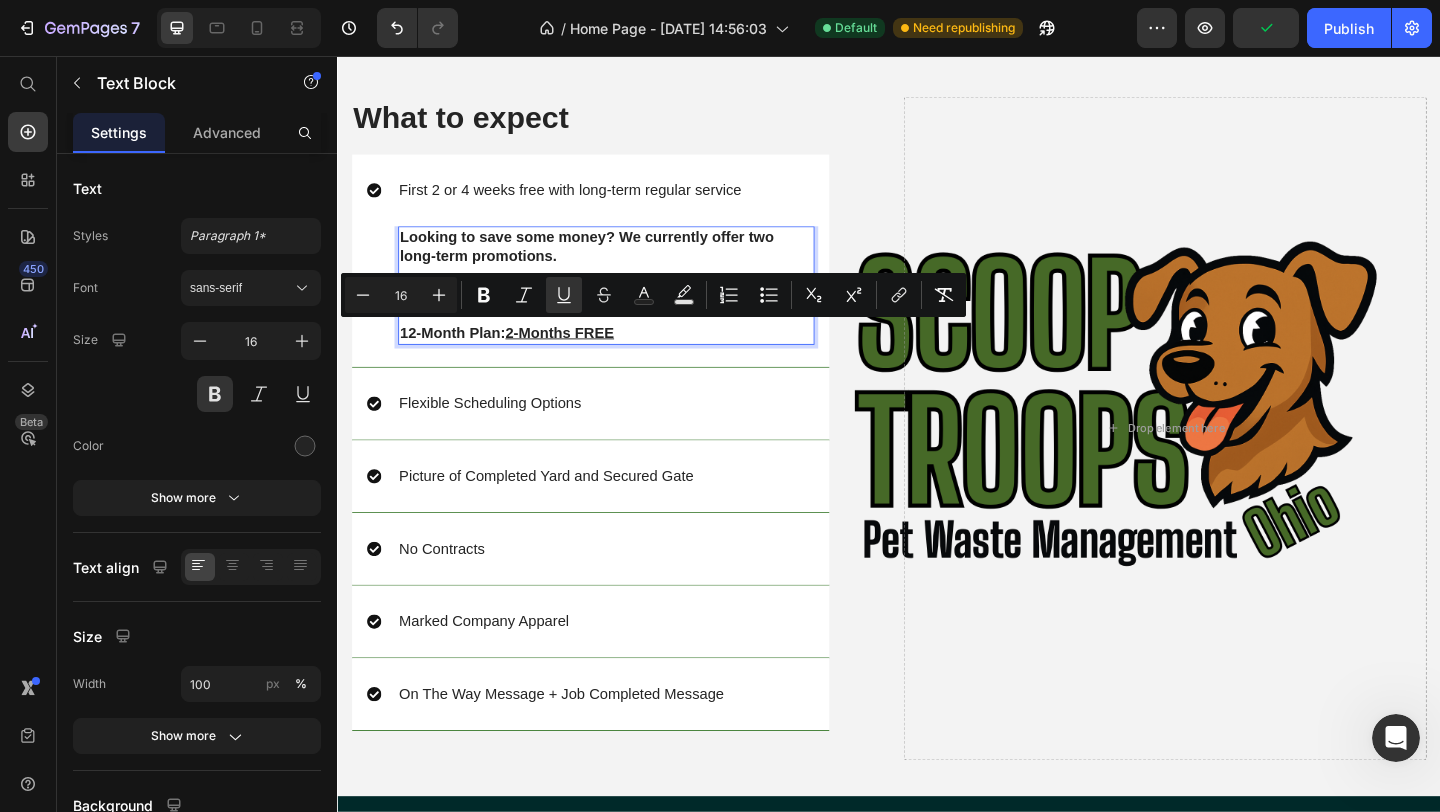click on "Looking to save some money? We currently offer two long-term promotions." at bounding box center (629, 264) 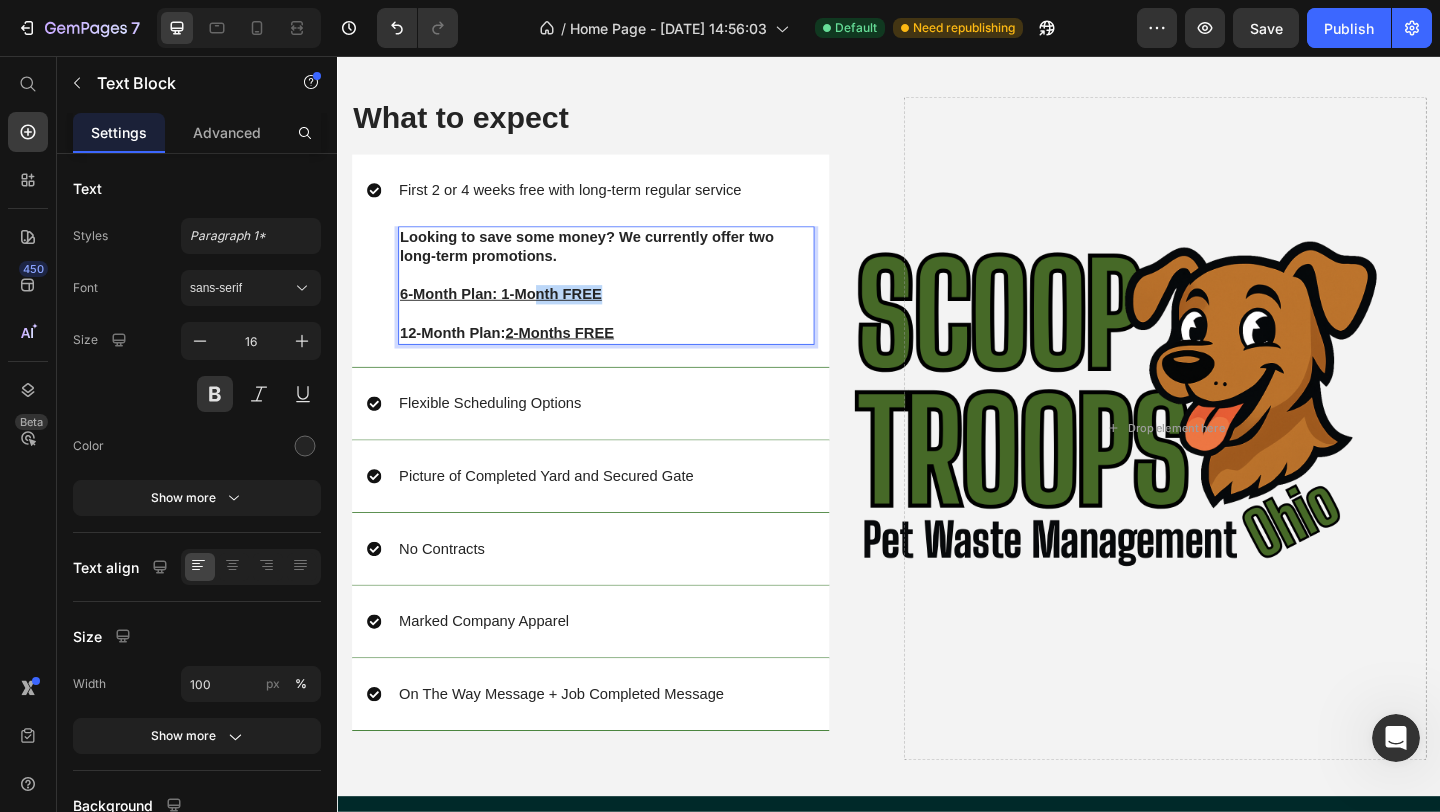 drag, startPoint x: 627, startPoint y: 319, endPoint x: 554, endPoint y: 310, distance: 73.552704 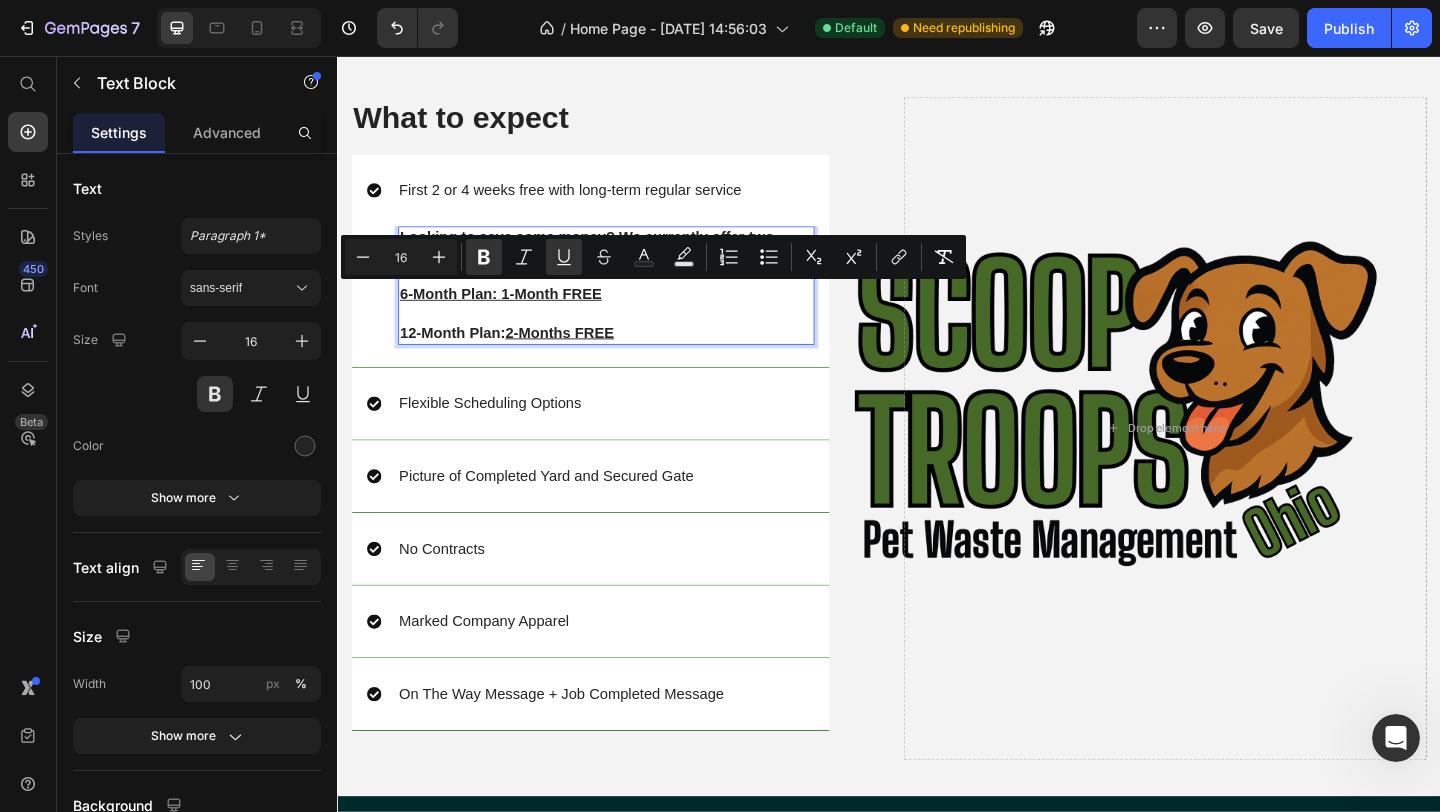 click on "6-Month Plan: 1-Month FREE" at bounding box center (515, 314) 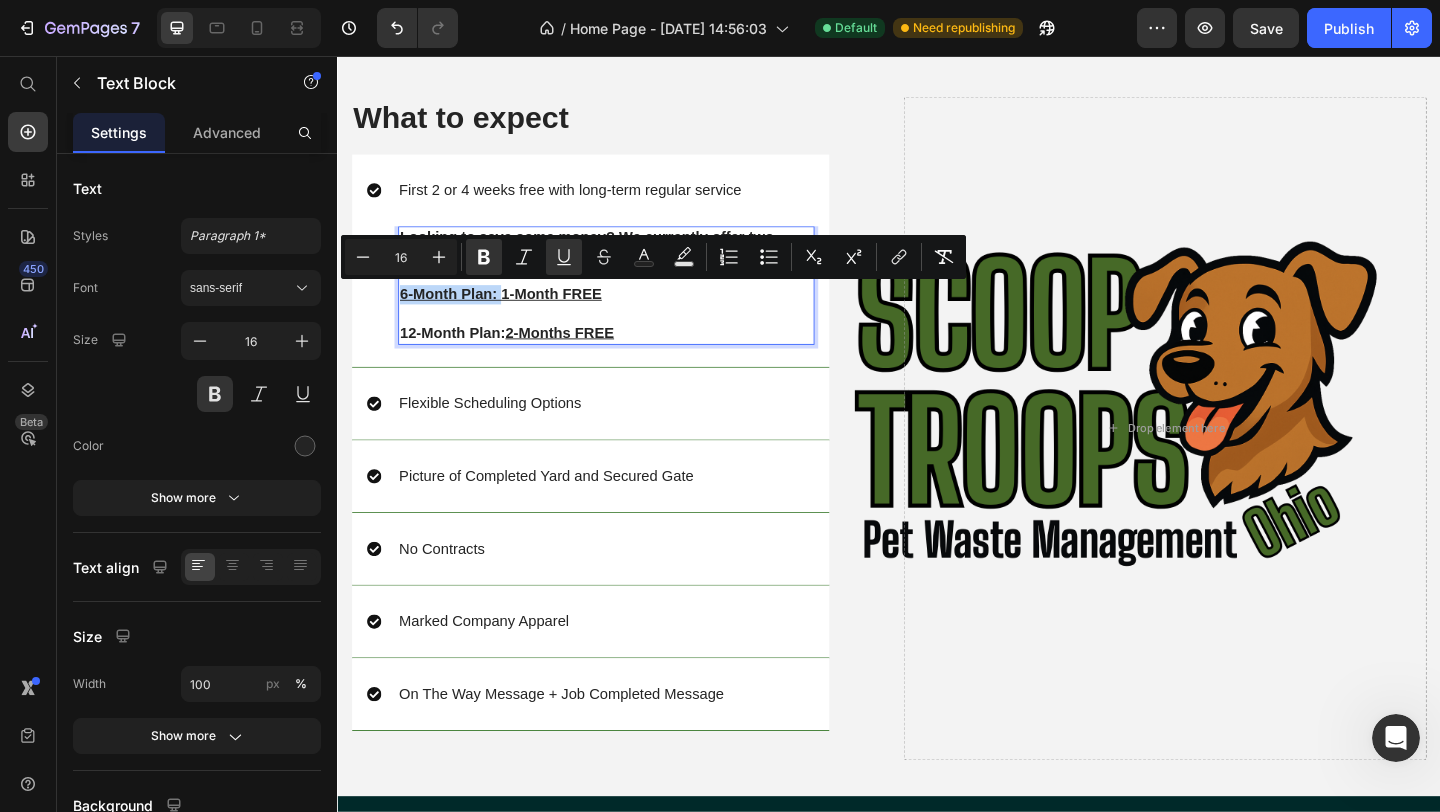 drag, startPoint x: 513, startPoint y: 322, endPoint x: 408, endPoint y: 311, distance: 105.574615 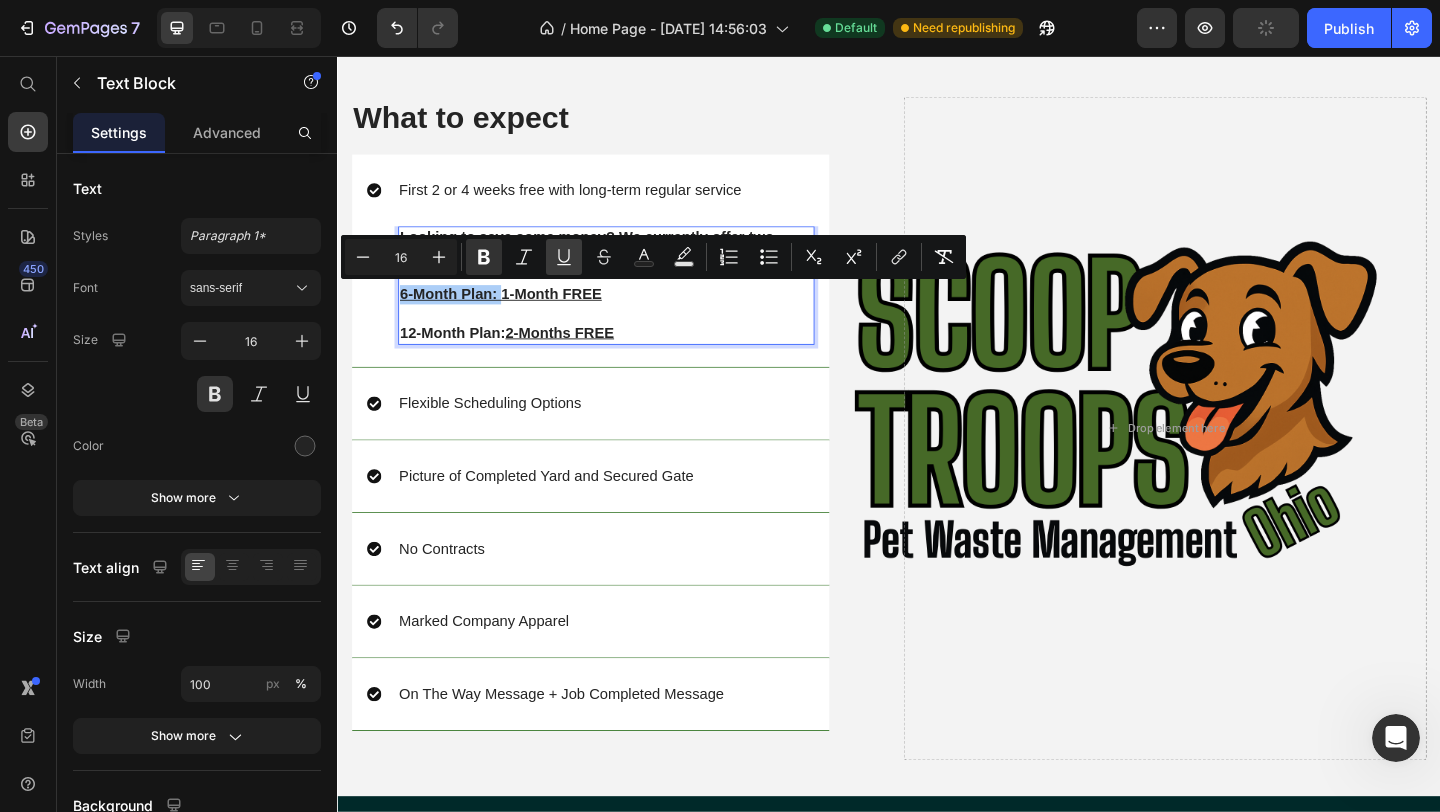 click 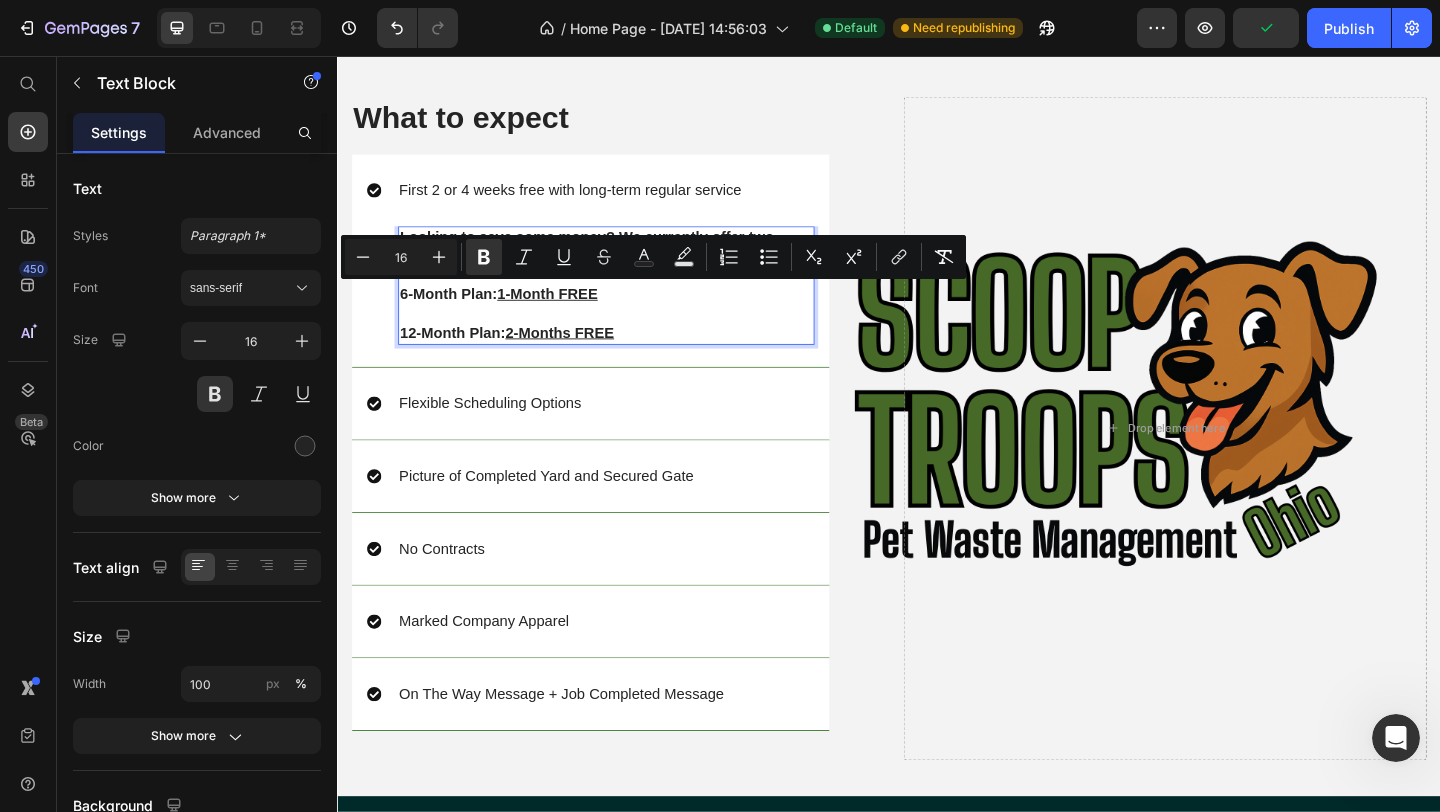 click on "12-Month Plan:  2-Months FREE" at bounding box center (629, 357) 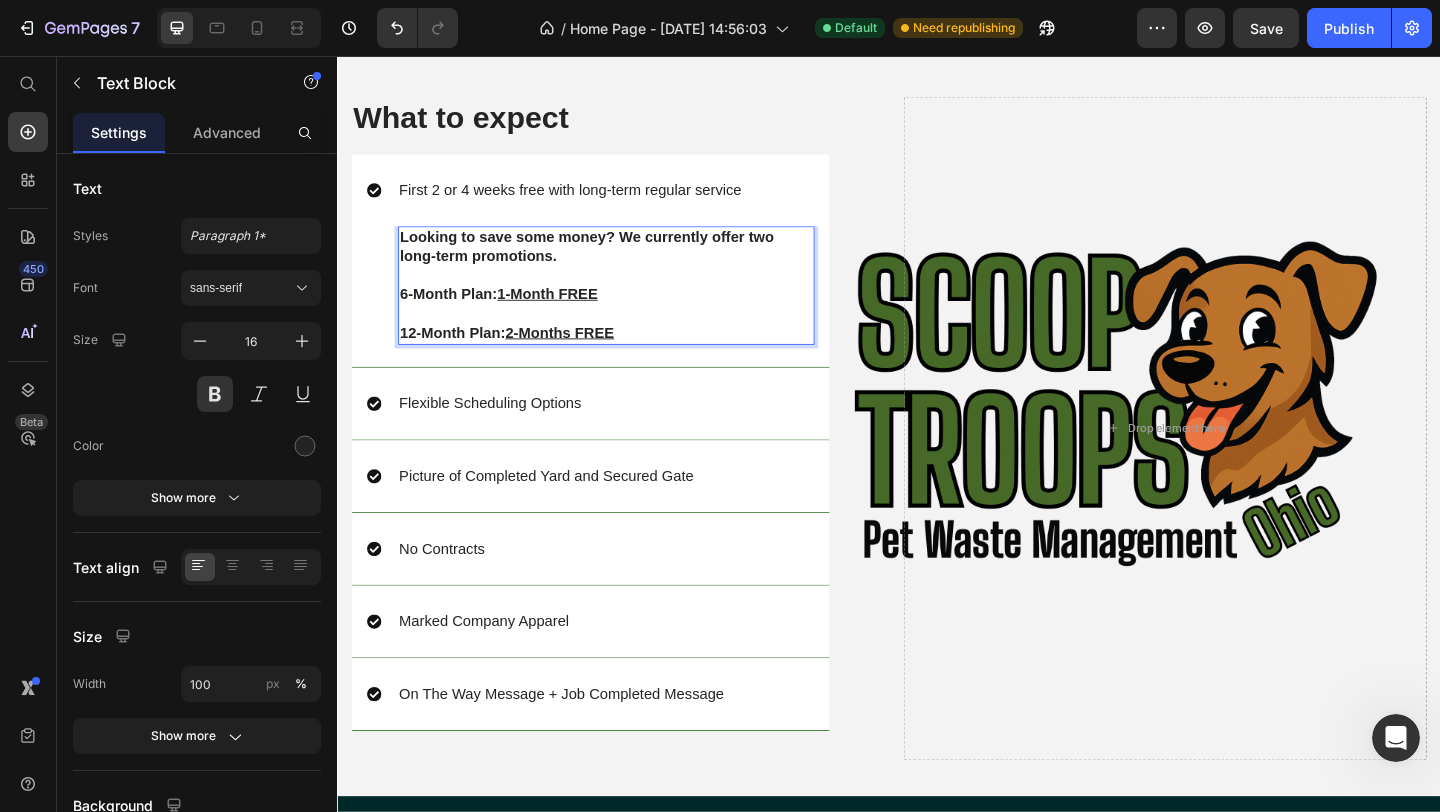 click on "Looking to save some money? We currently offer two long-term promotions." at bounding box center (629, 264) 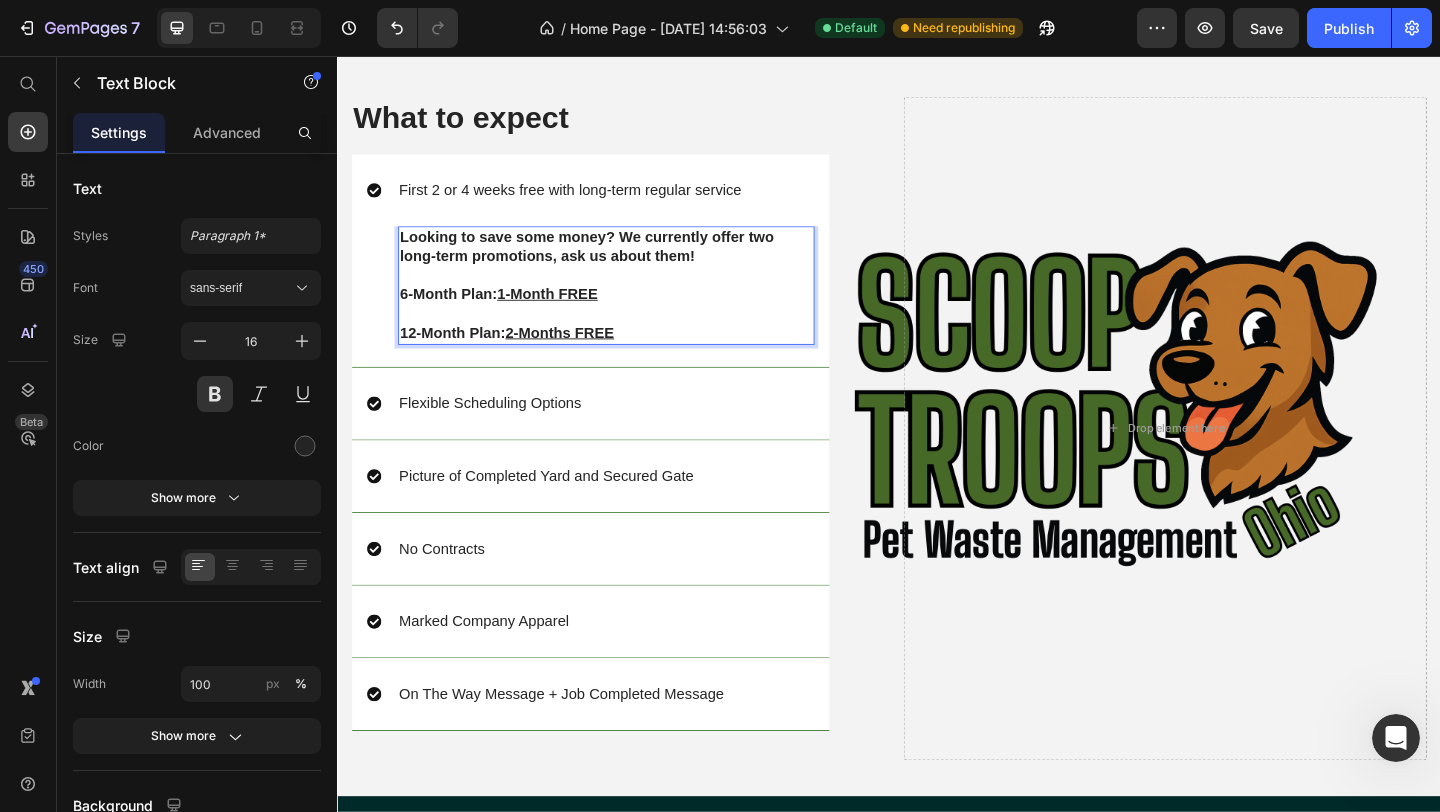 click on "Looking to save some money? We currently offer two long-term promotions, ask us about them!" at bounding box center (629, 264) 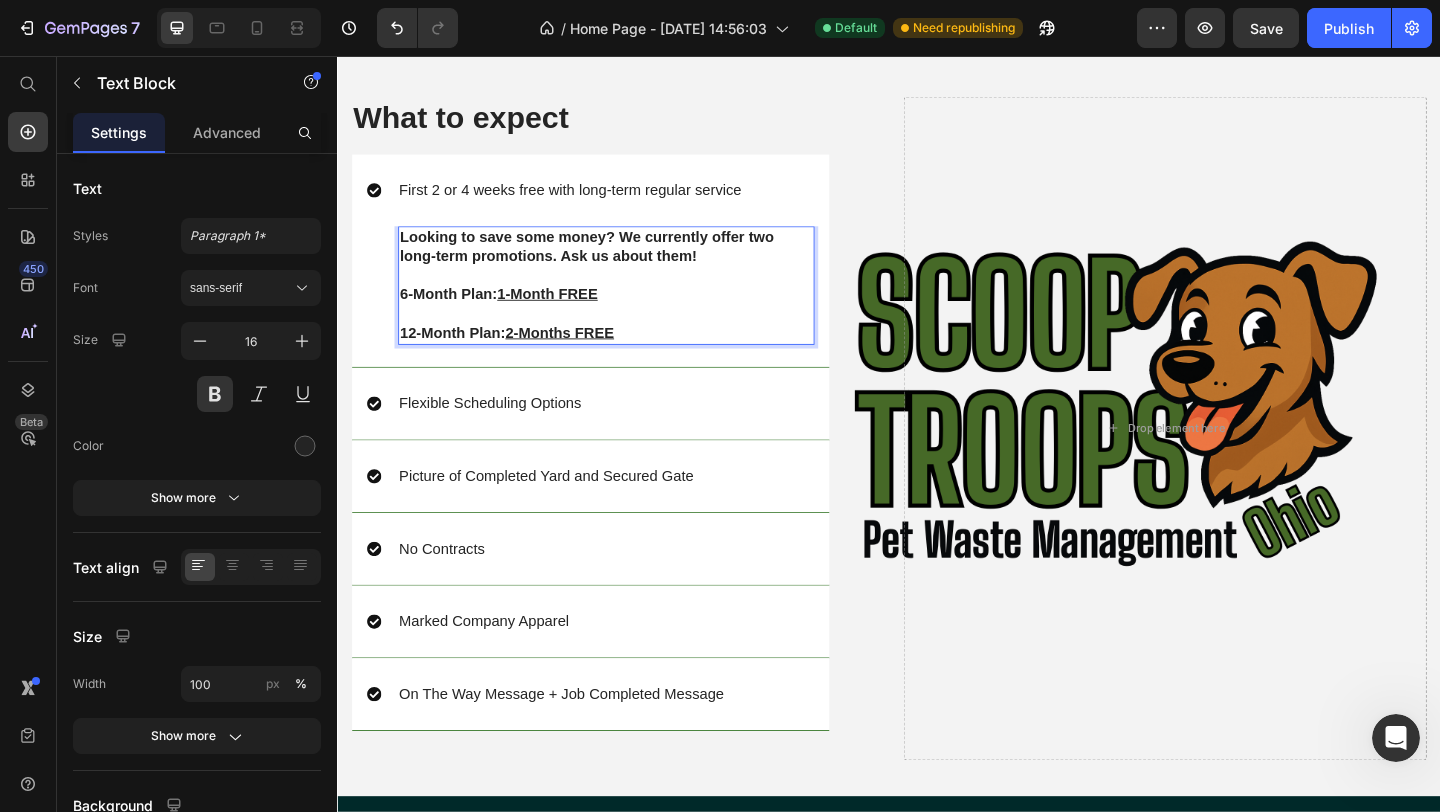 click on "12-Month Plan:  2-Months FREE" at bounding box center [629, 357] 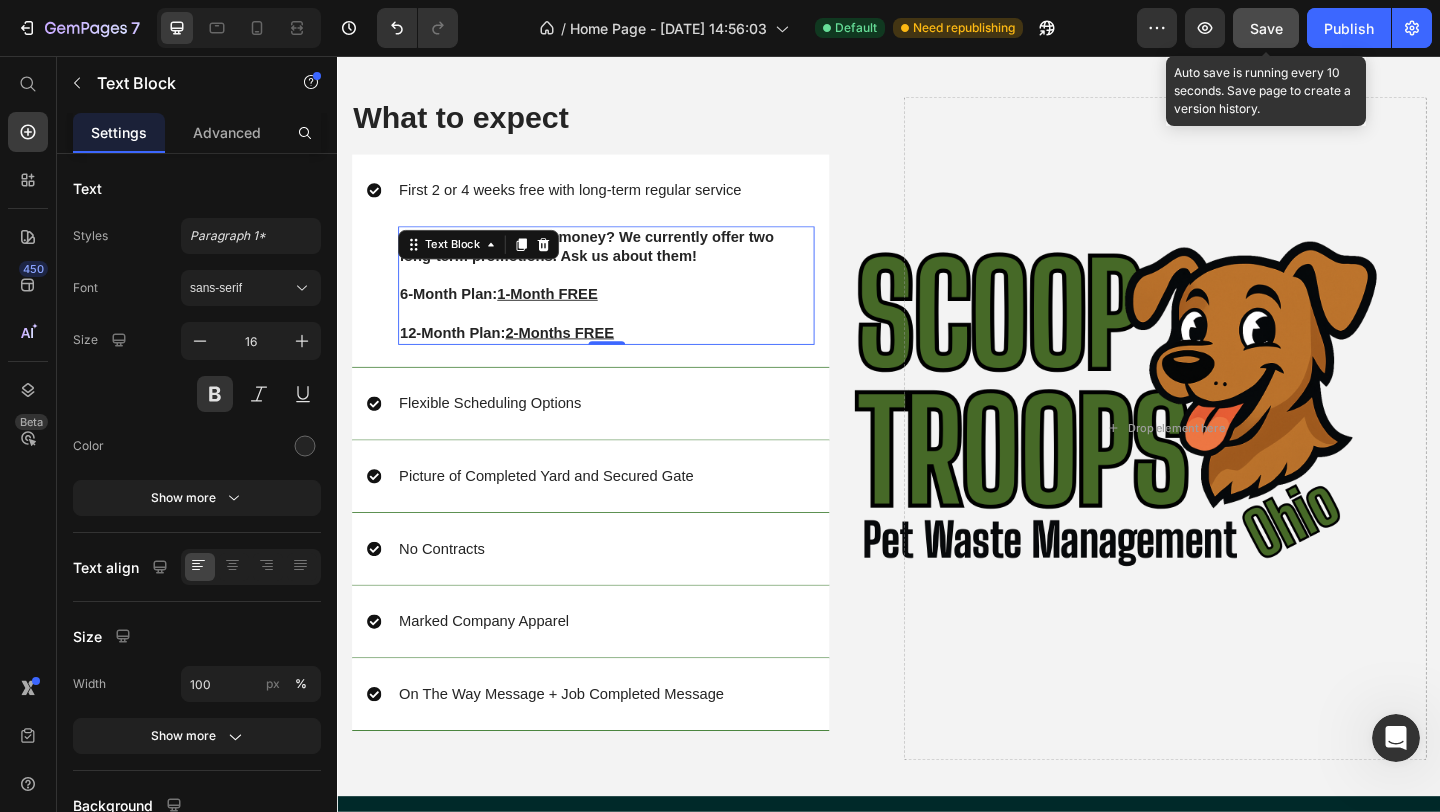 click on "Save" at bounding box center [1266, 28] 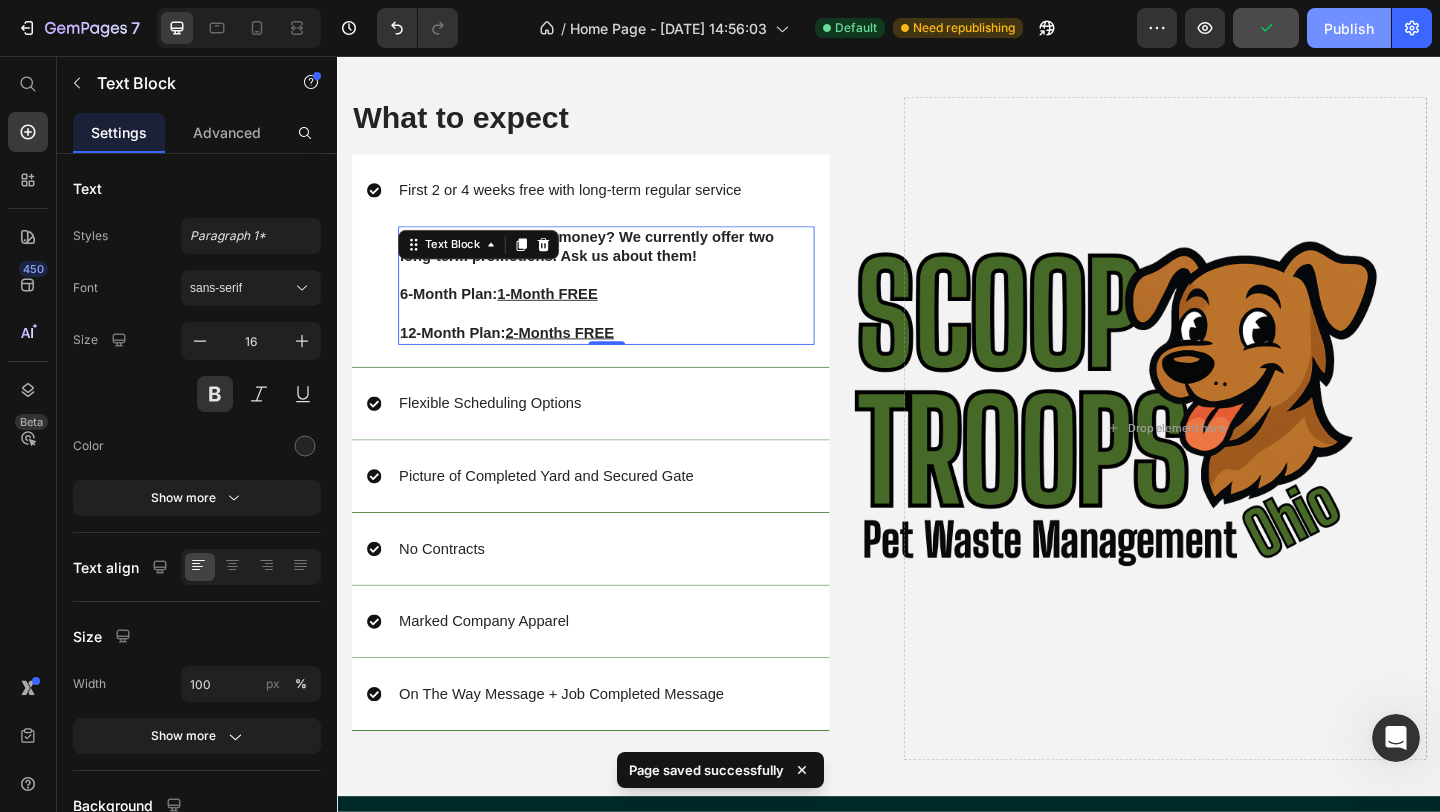click on "Publish" at bounding box center (1349, 28) 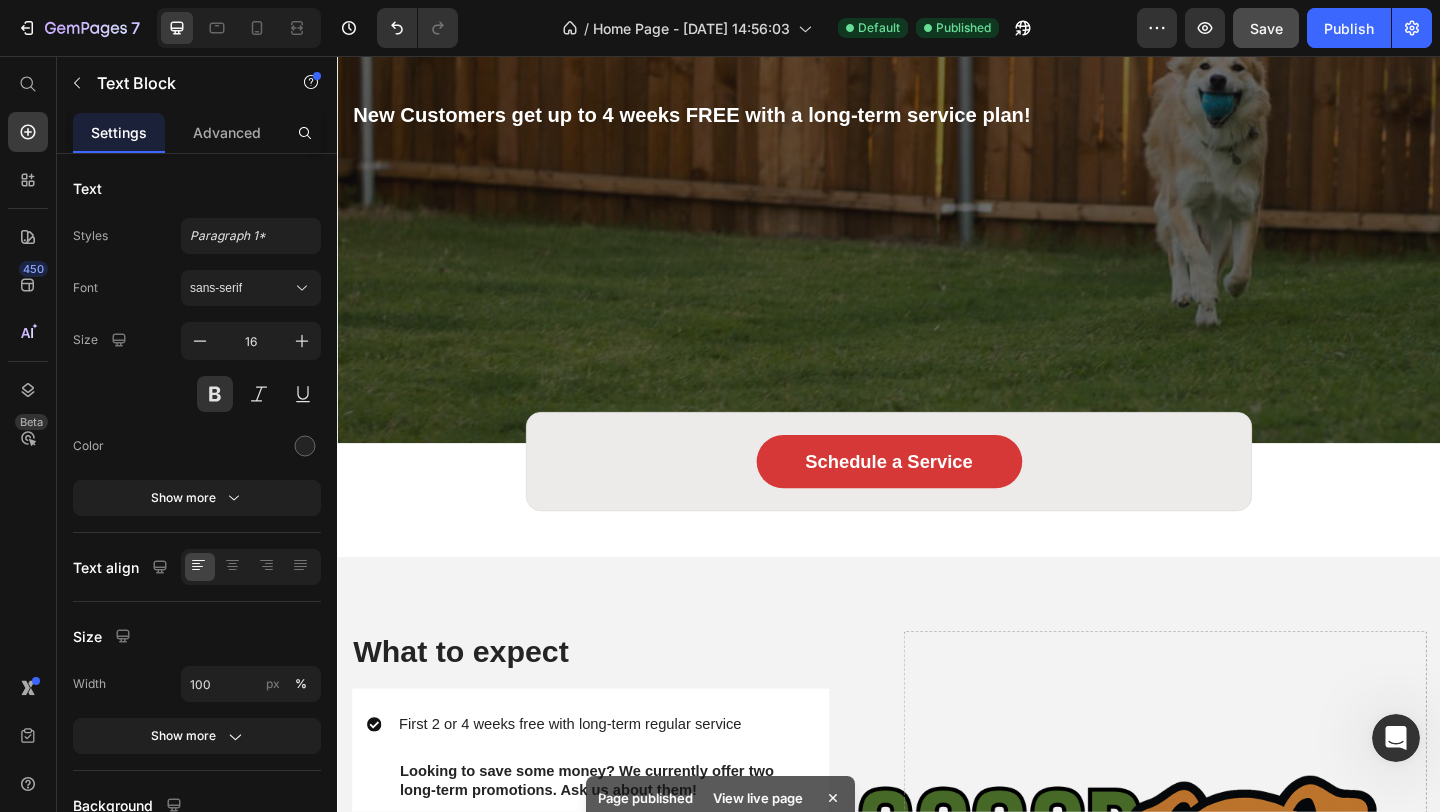 scroll, scrollTop: 0, scrollLeft: 0, axis: both 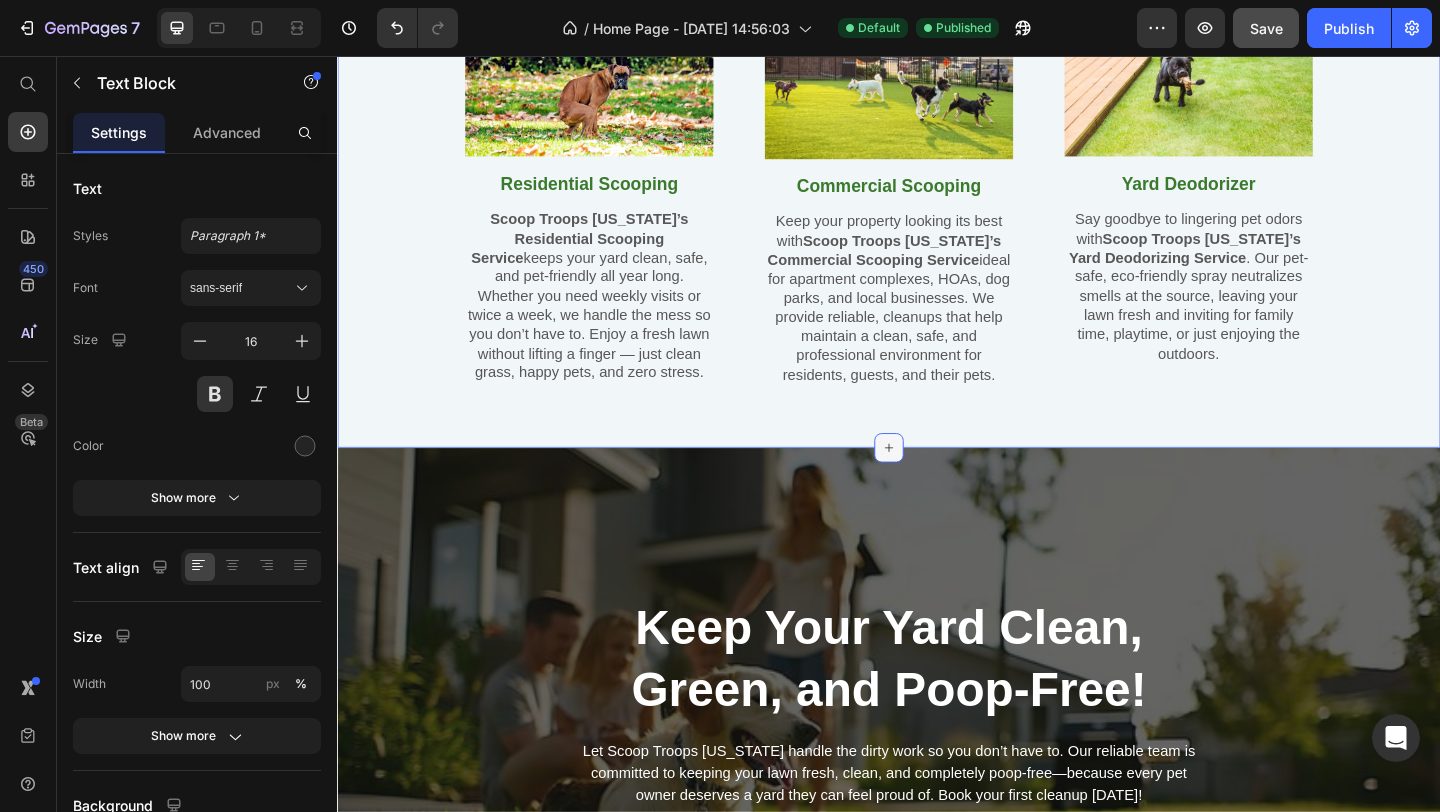 click 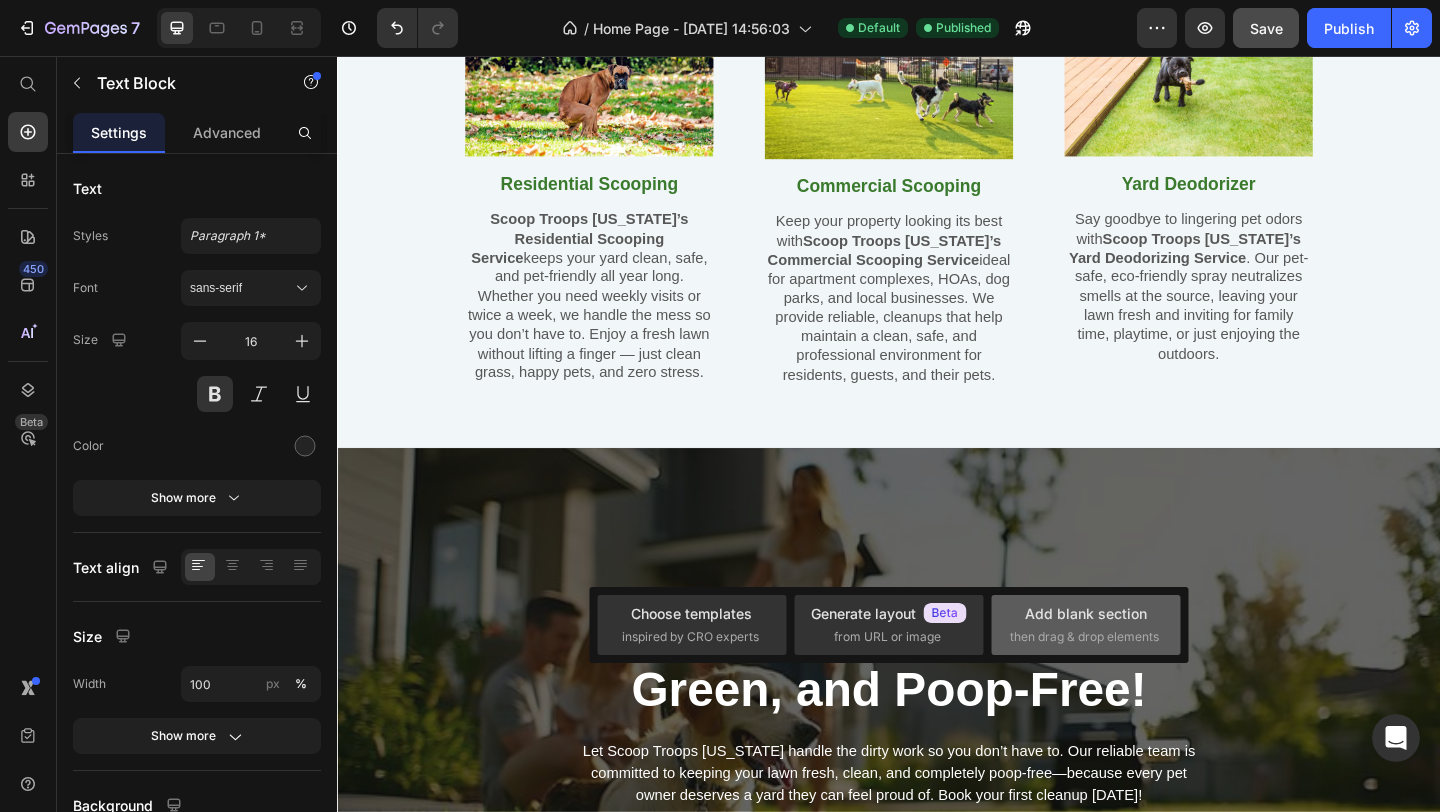 click on "then drag & drop elements" at bounding box center [1084, 637] 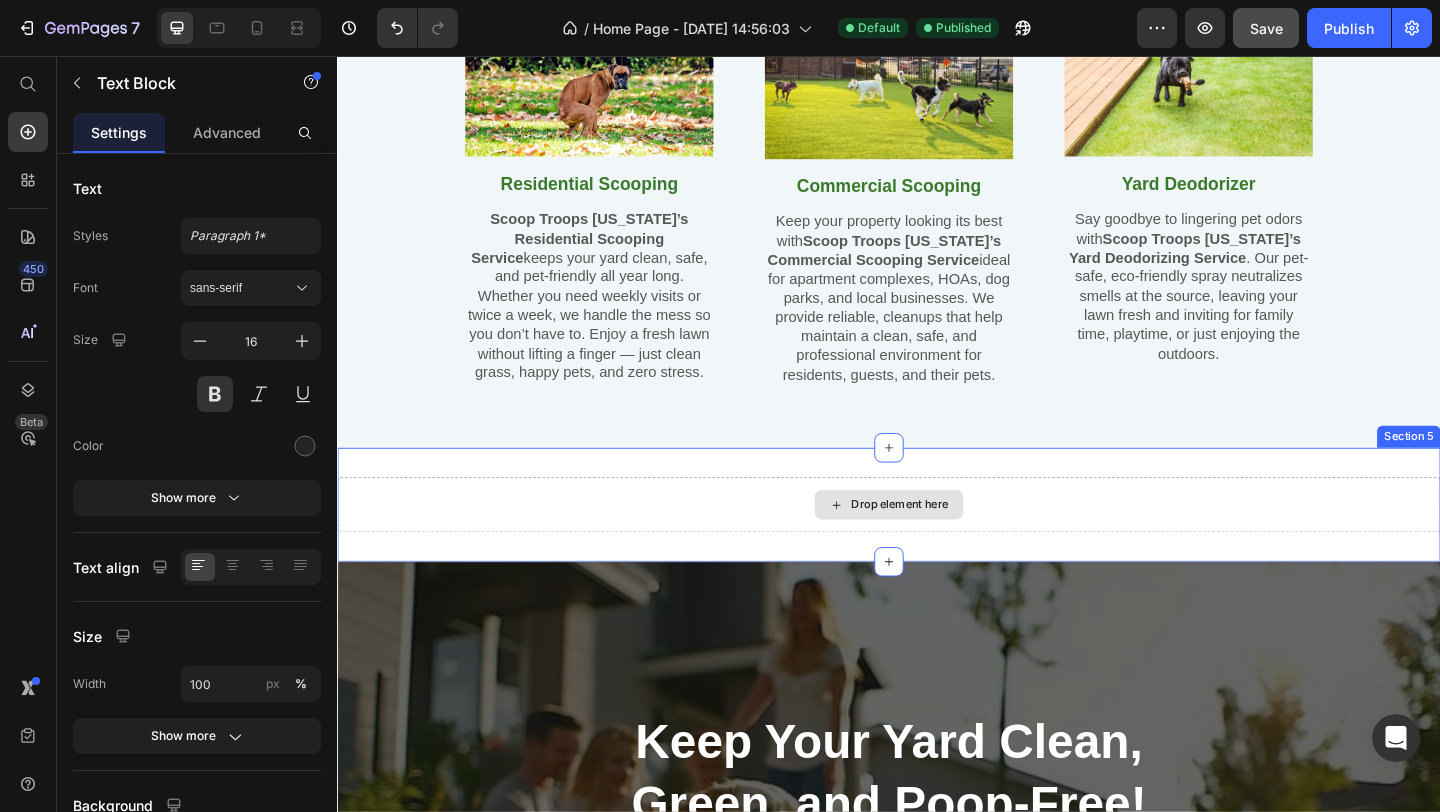 click on "Drop element here" at bounding box center [949, 544] 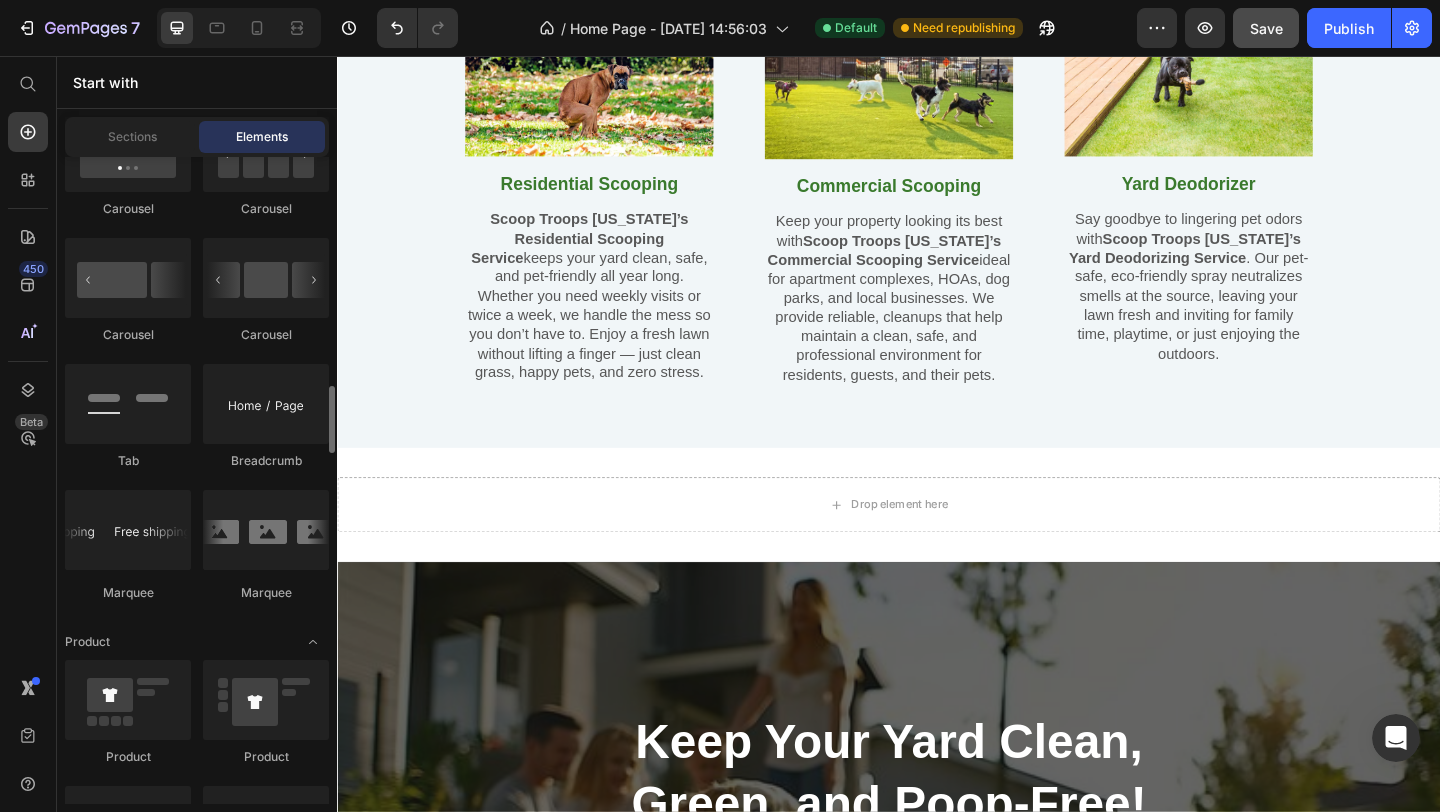 scroll, scrollTop: 2208, scrollLeft: 0, axis: vertical 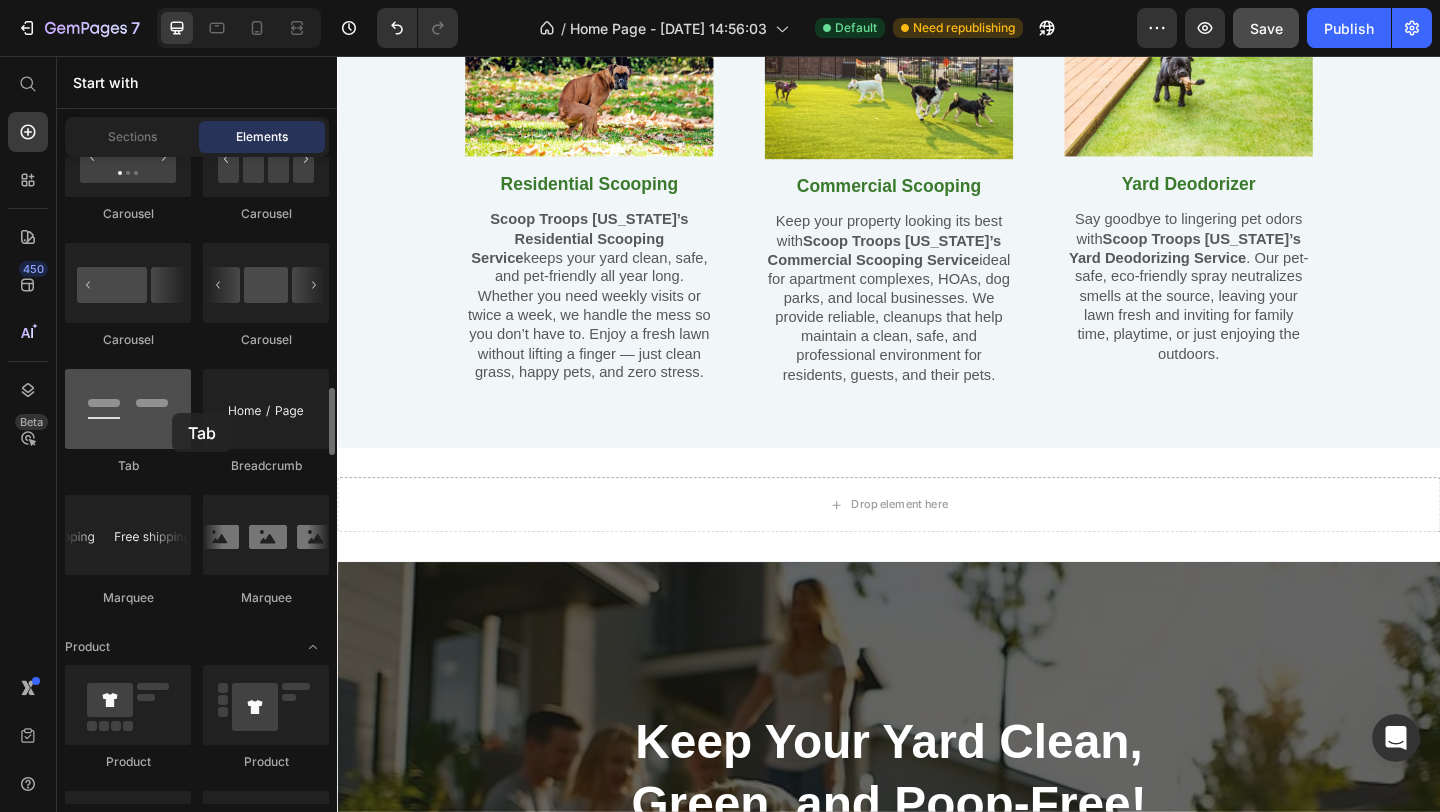 click at bounding box center [128, 409] 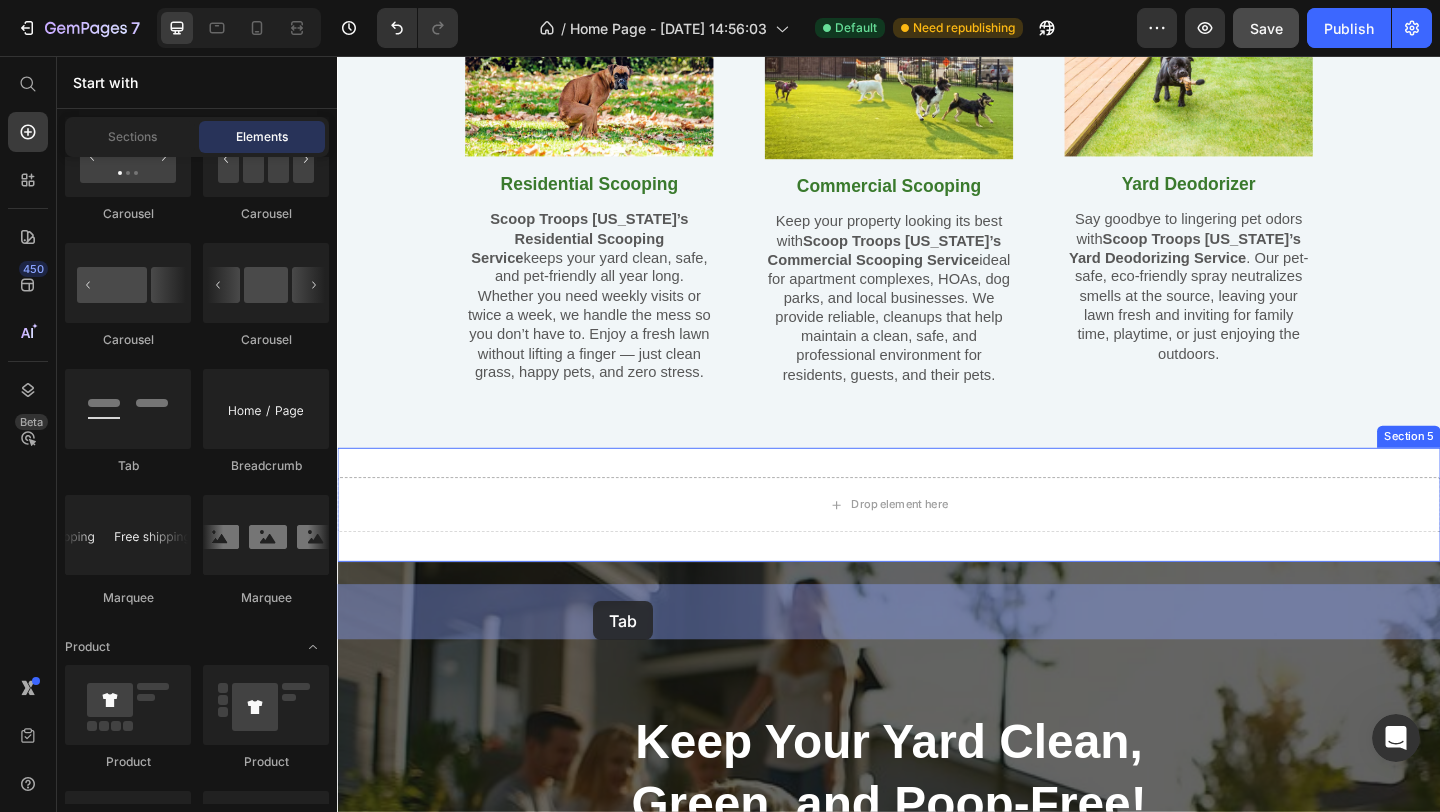 drag, startPoint x: 509, startPoint y: 469, endPoint x: 615, endPoint y: 649, distance: 208.89232 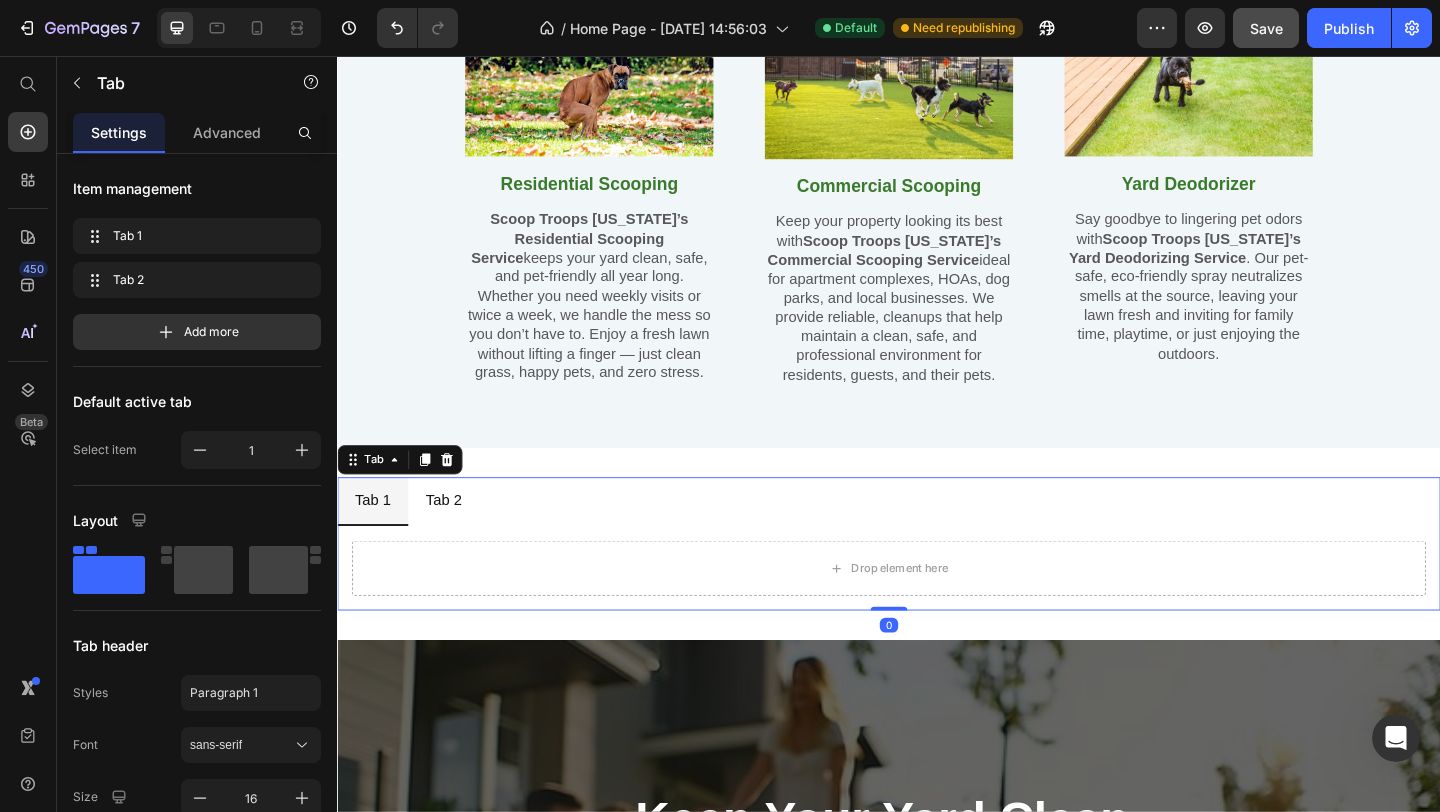 click on "Tab 2" at bounding box center [452, 540] 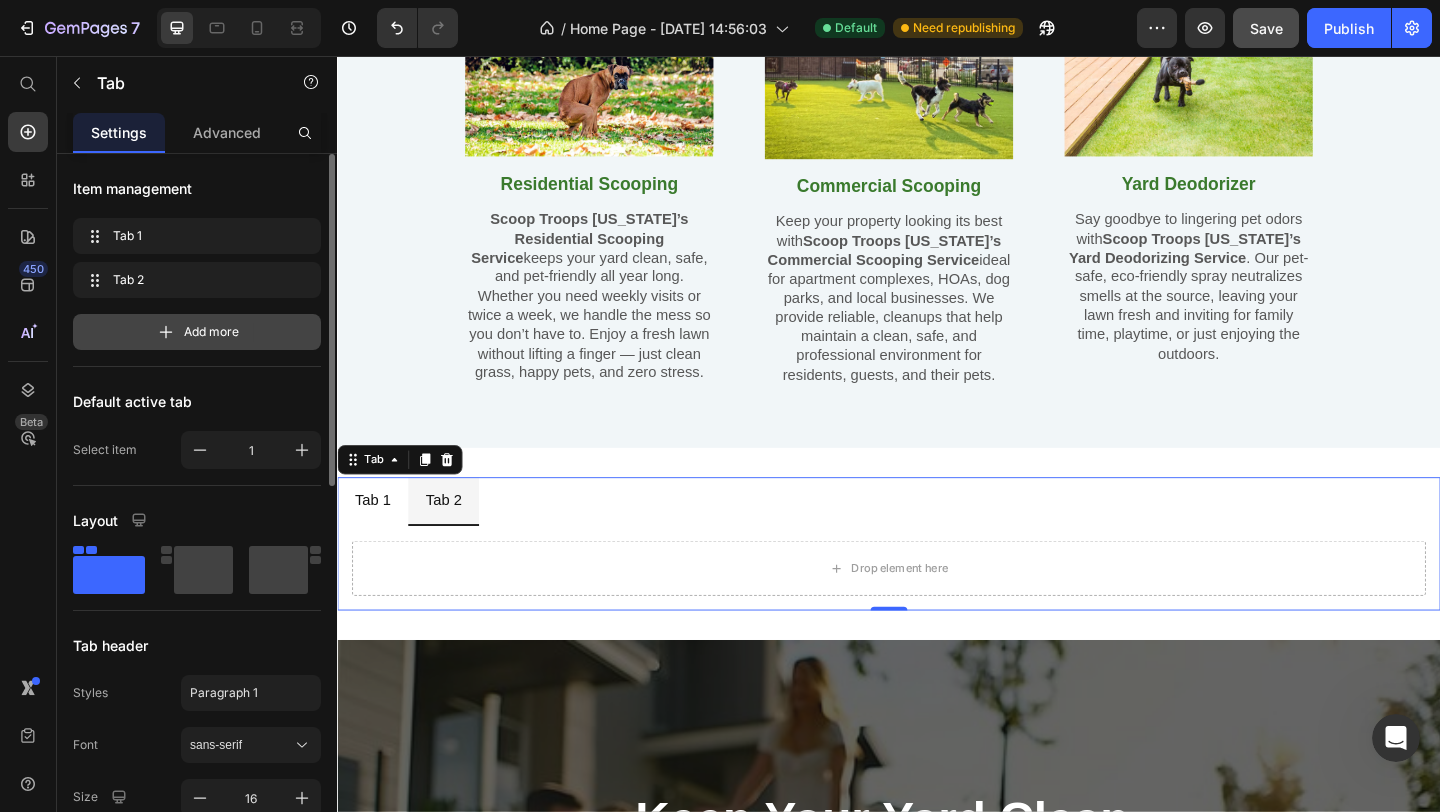 click on "Add more" at bounding box center (197, 332) 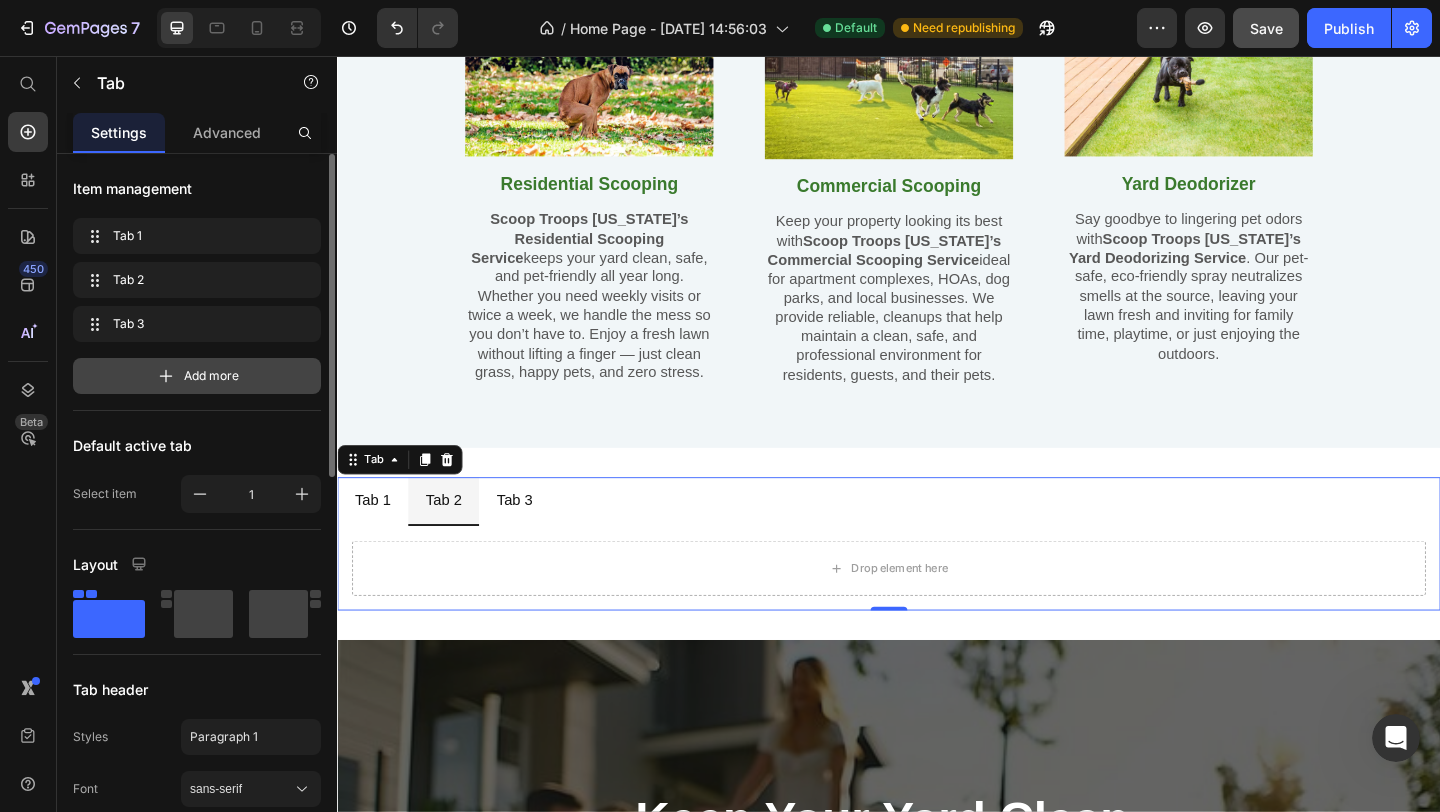 click on "Add more" at bounding box center (211, 376) 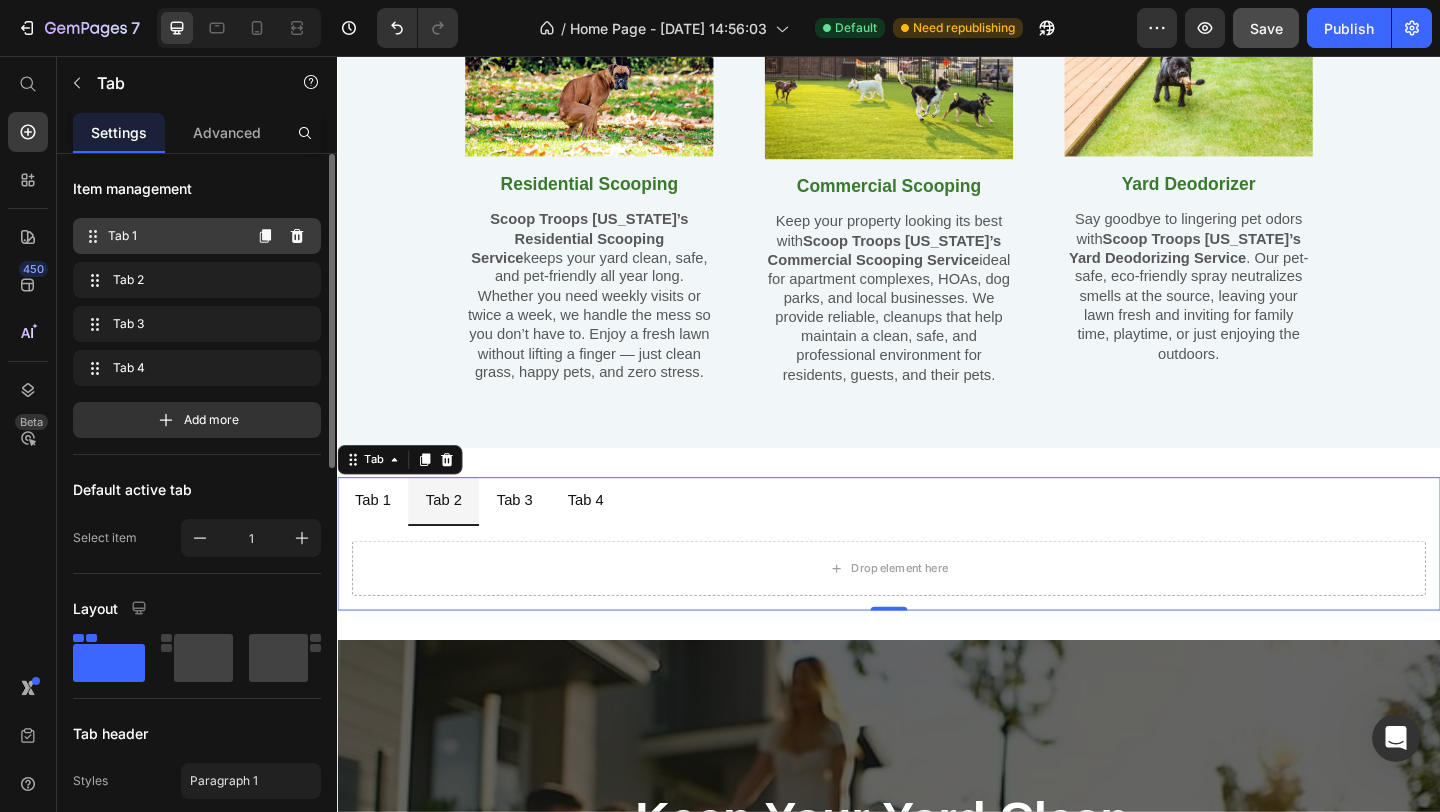 click on "Tab 1" at bounding box center (174, 236) 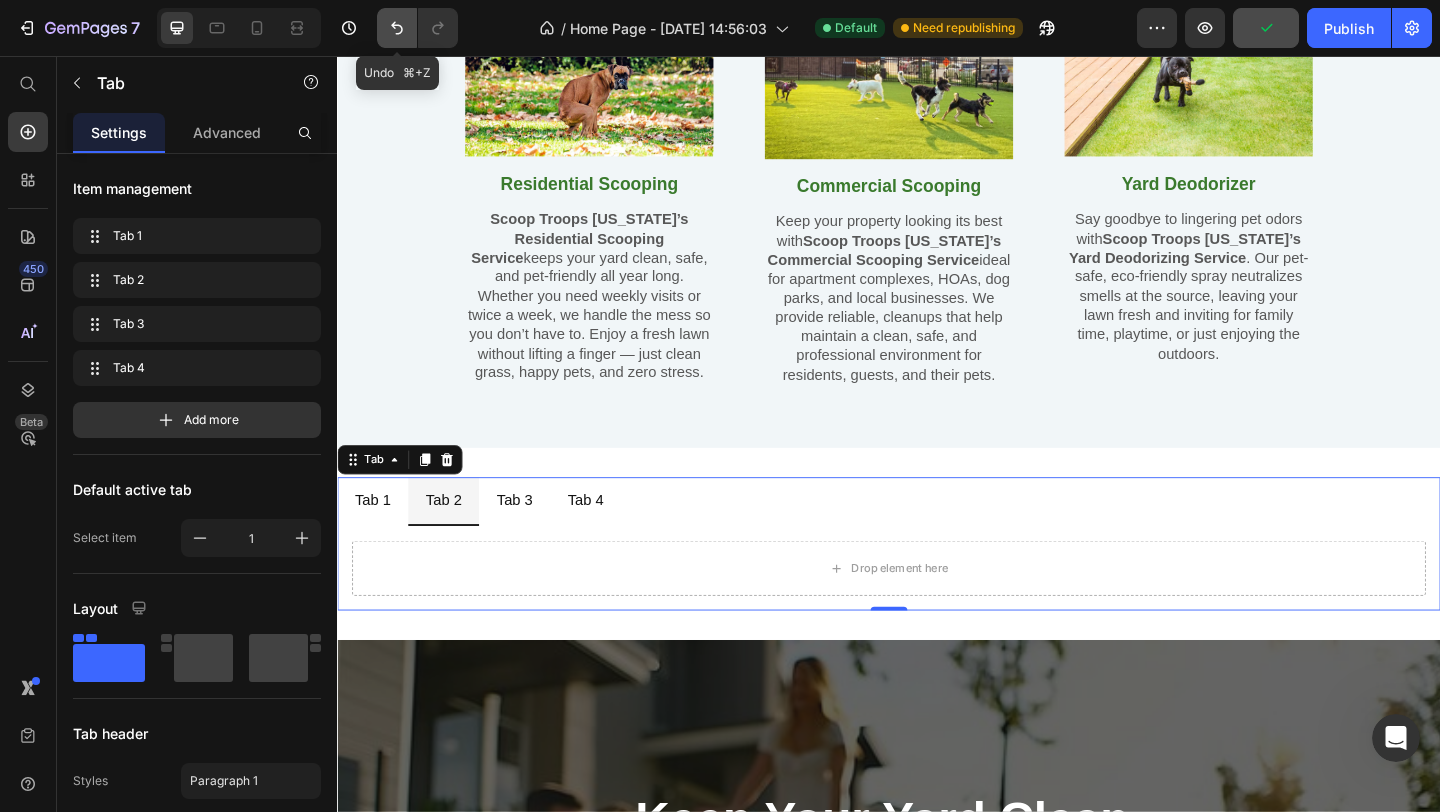 click 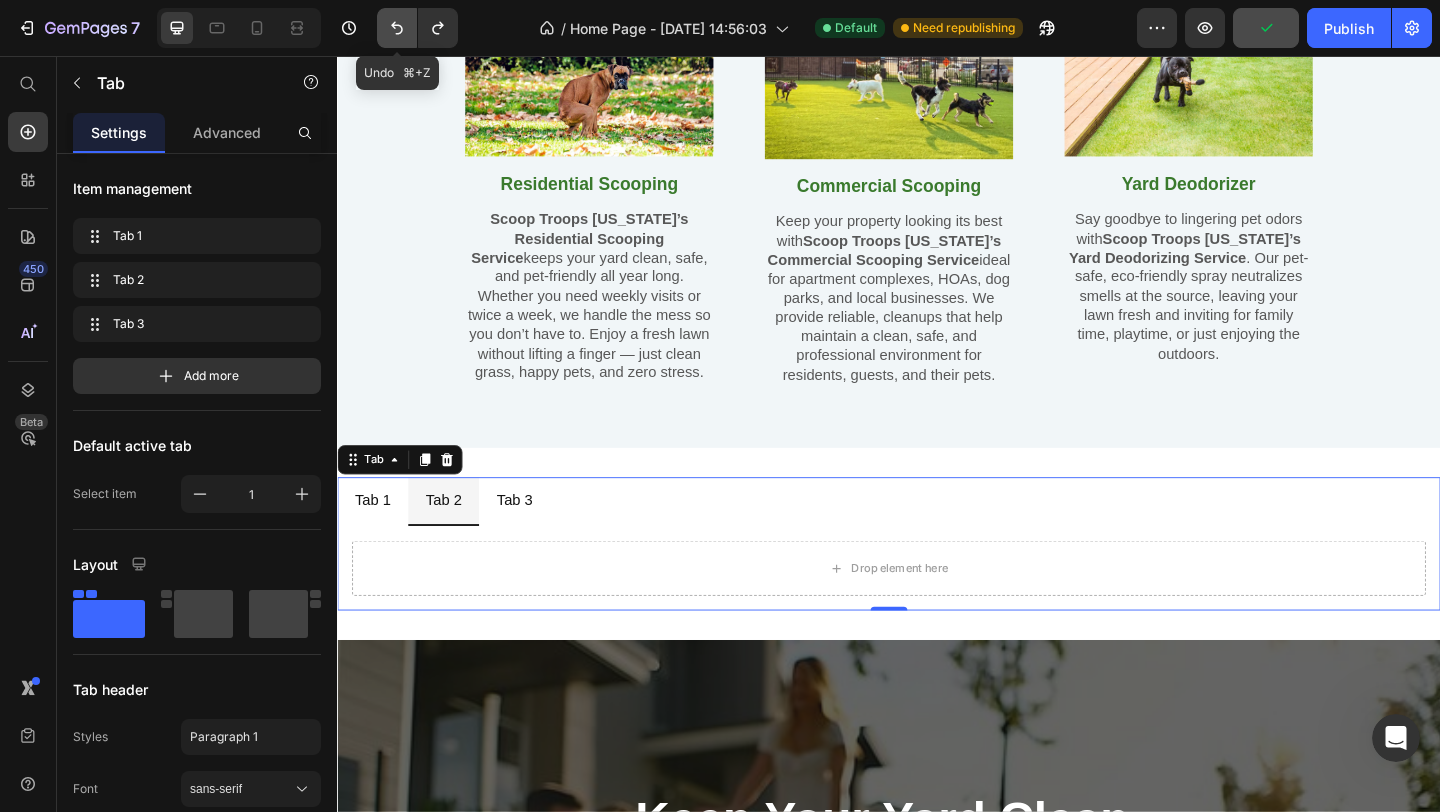 click 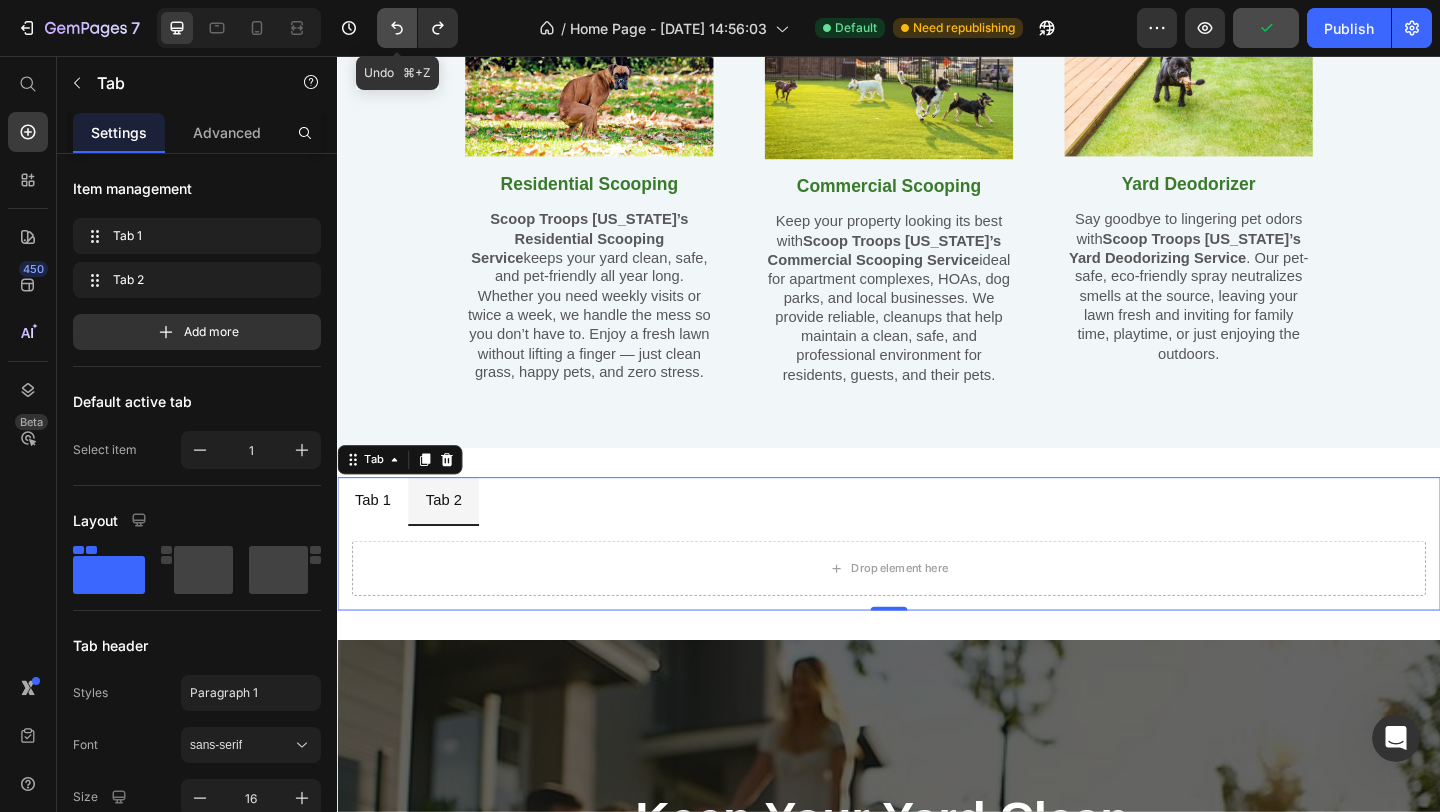 click 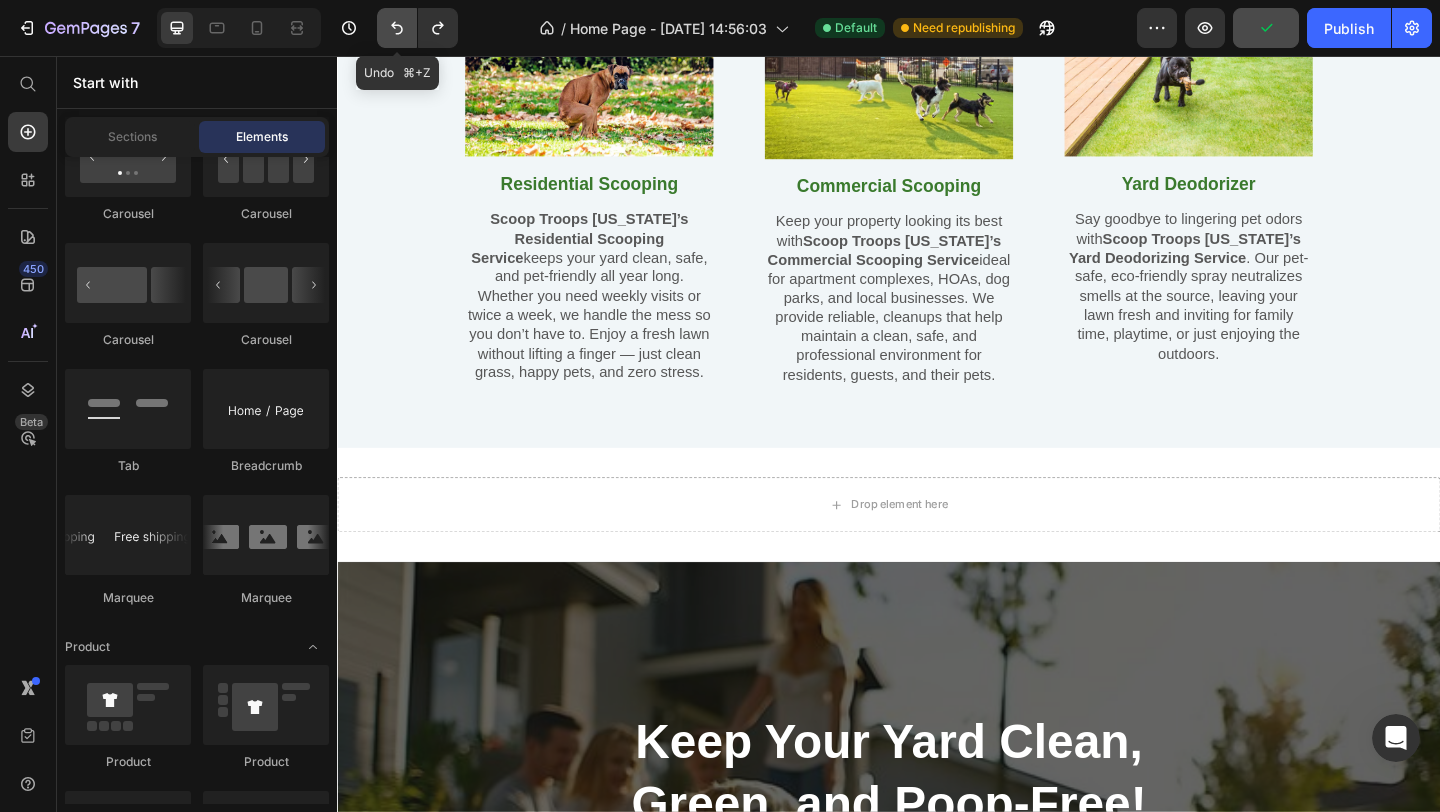 click 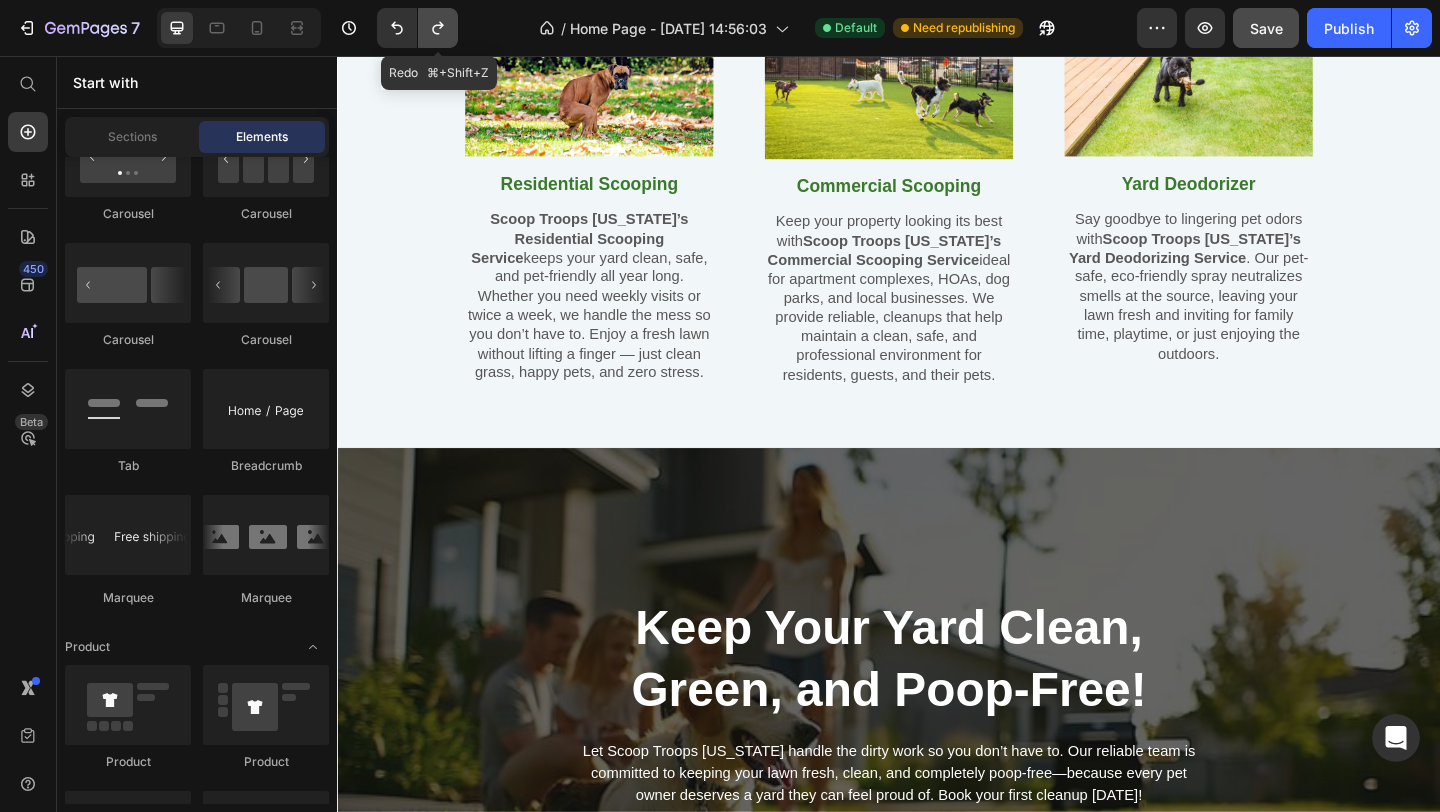 click 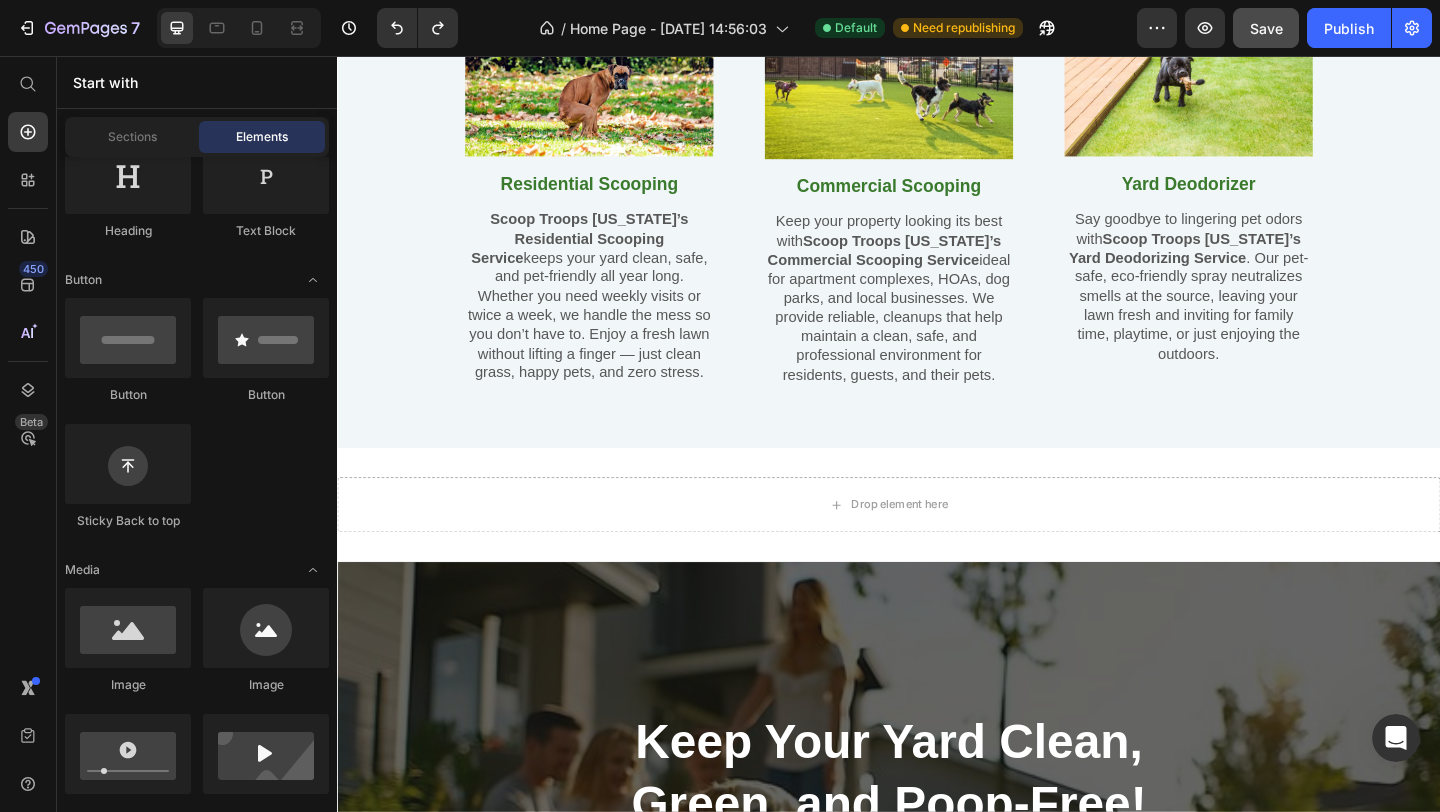 scroll, scrollTop: 0, scrollLeft: 0, axis: both 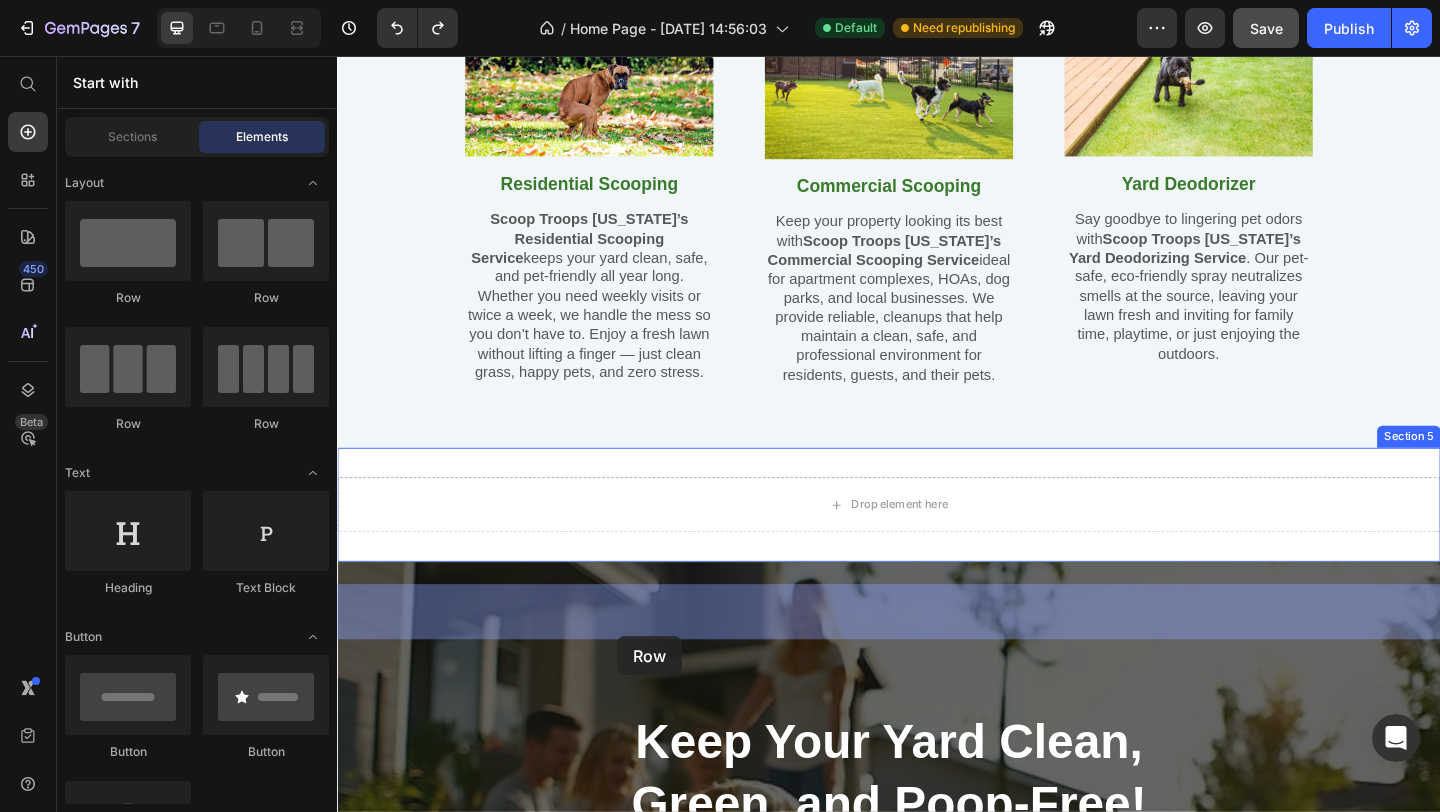 drag, startPoint x: 580, startPoint y: 296, endPoint x: 642, endPoint y: 687, distance: 395.88507 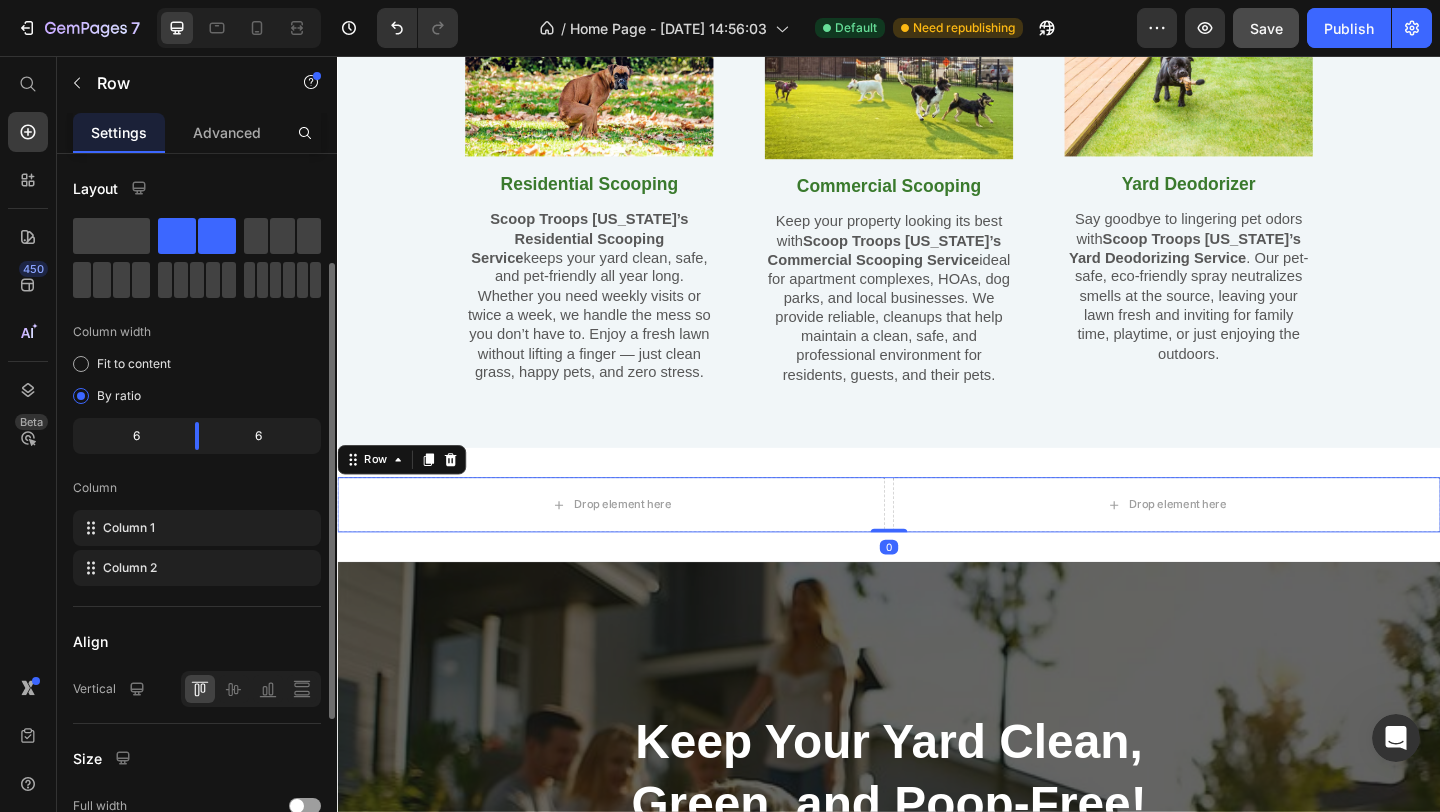 scroll, scrollTop: 108, scrollLeft: 0, axis: vertical 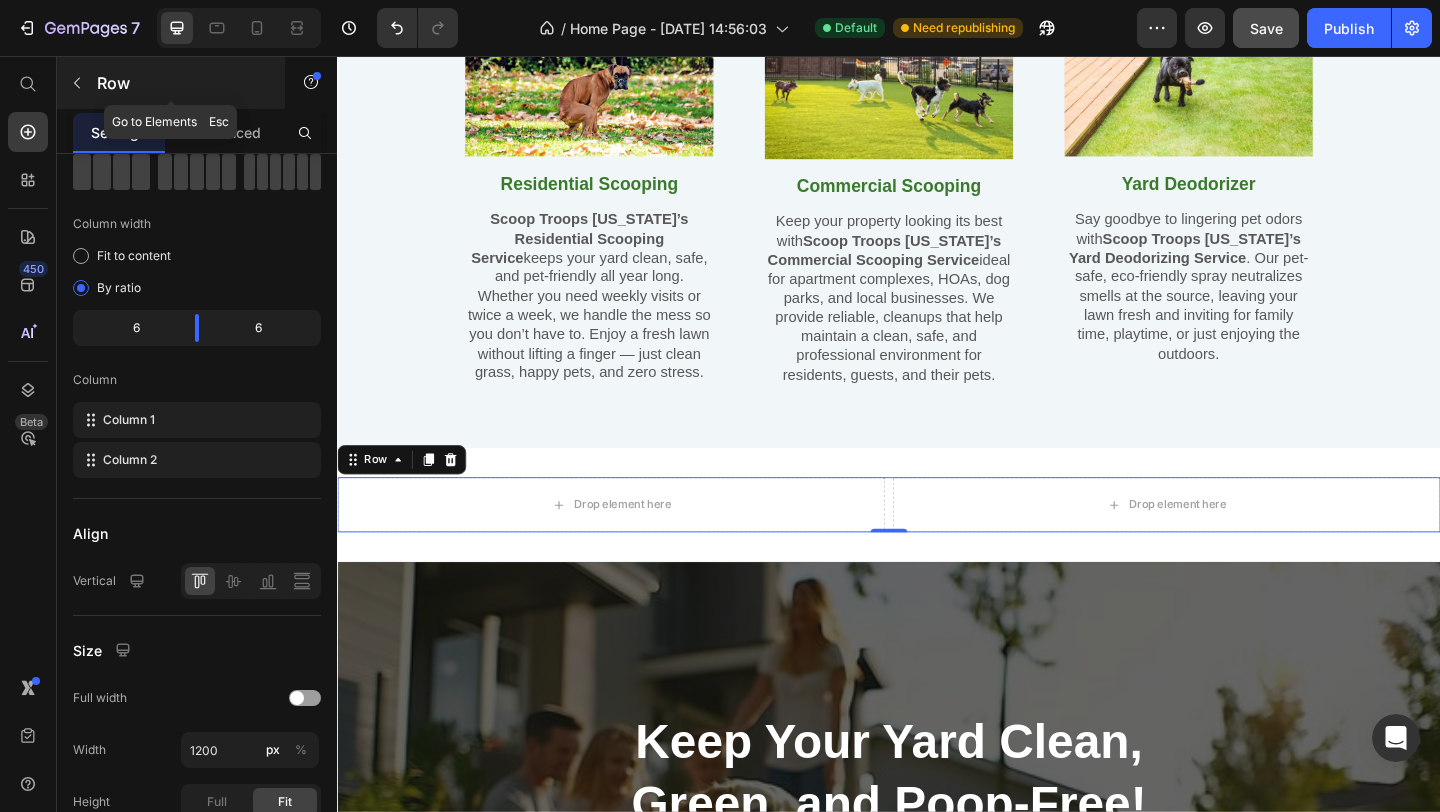 click 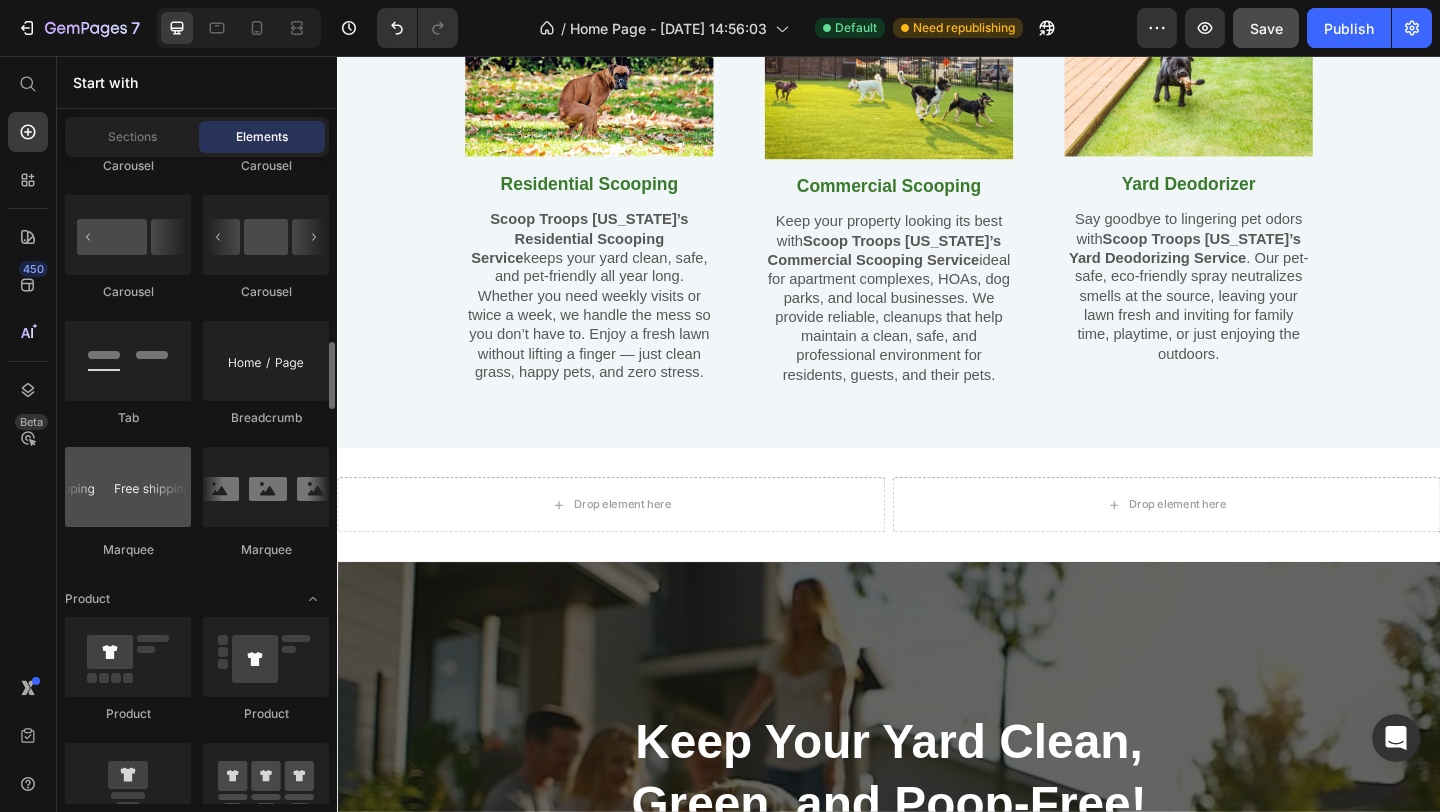 scroll, scrollTop: 2189, scrollLeft: 0, axis: vertical 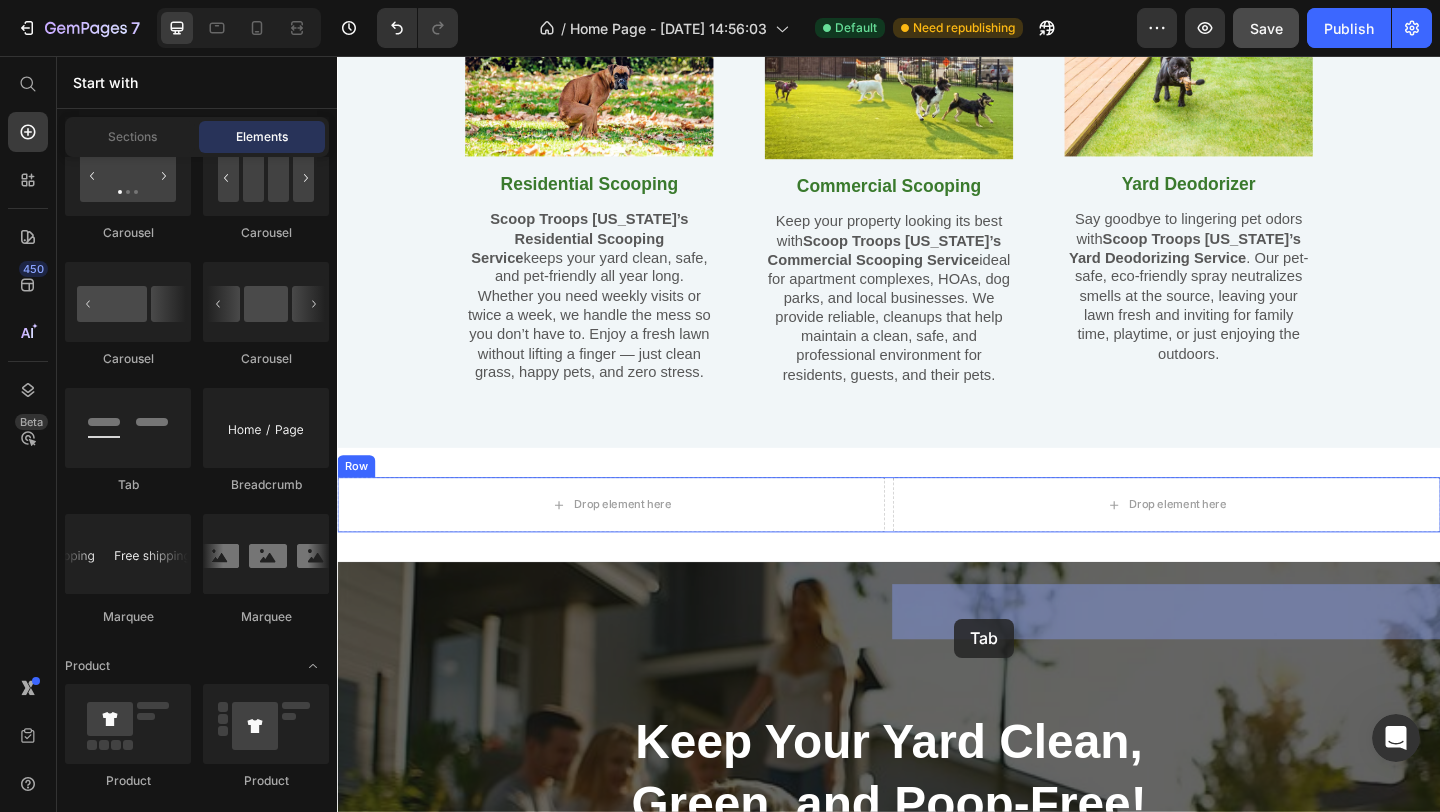 drag, startPoint x: 495, startPoint y: 510, endPoint x: 1003, endPoint y: 669, distance: 532.30164 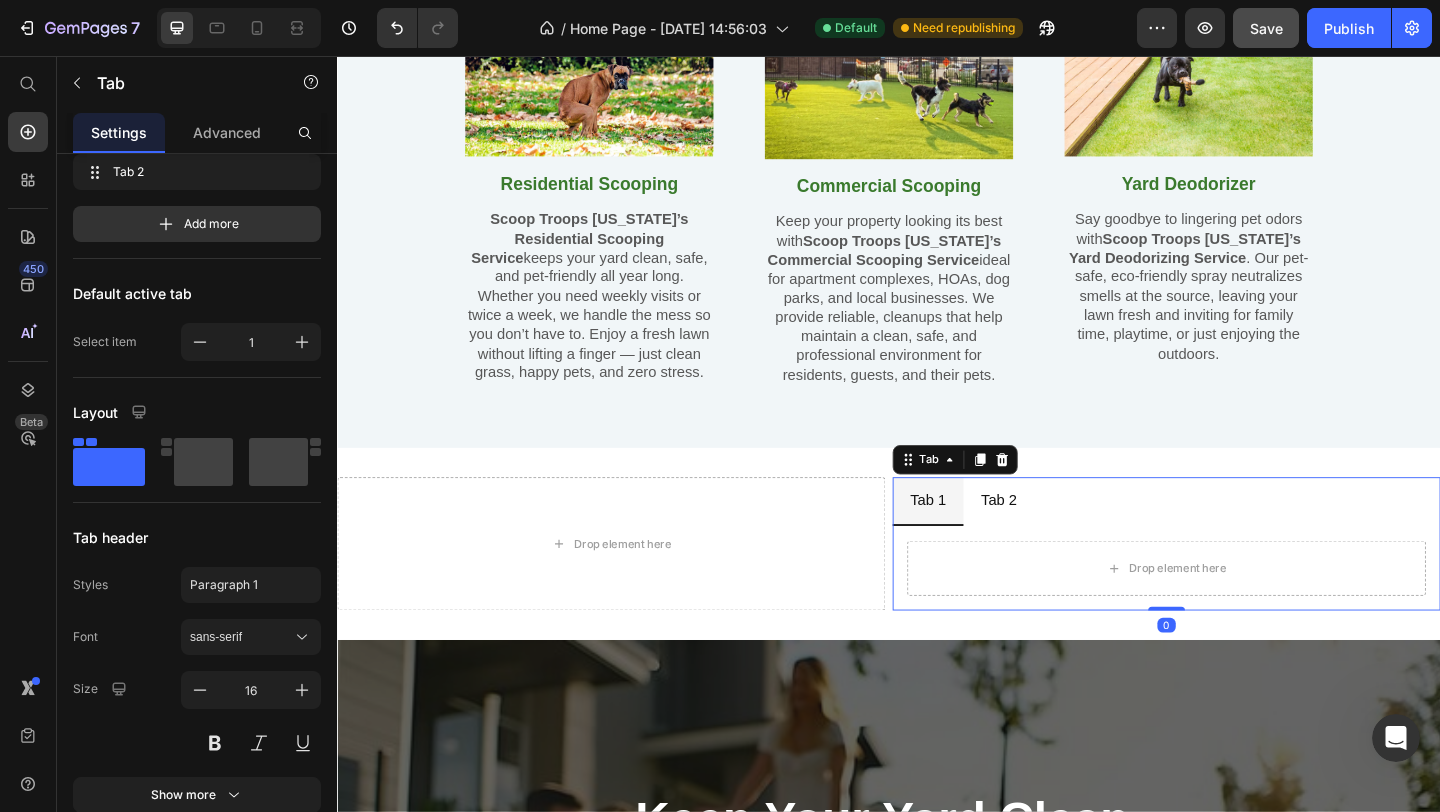 scroll, scrollTop: 0, scrollLeft: 0, axis: both 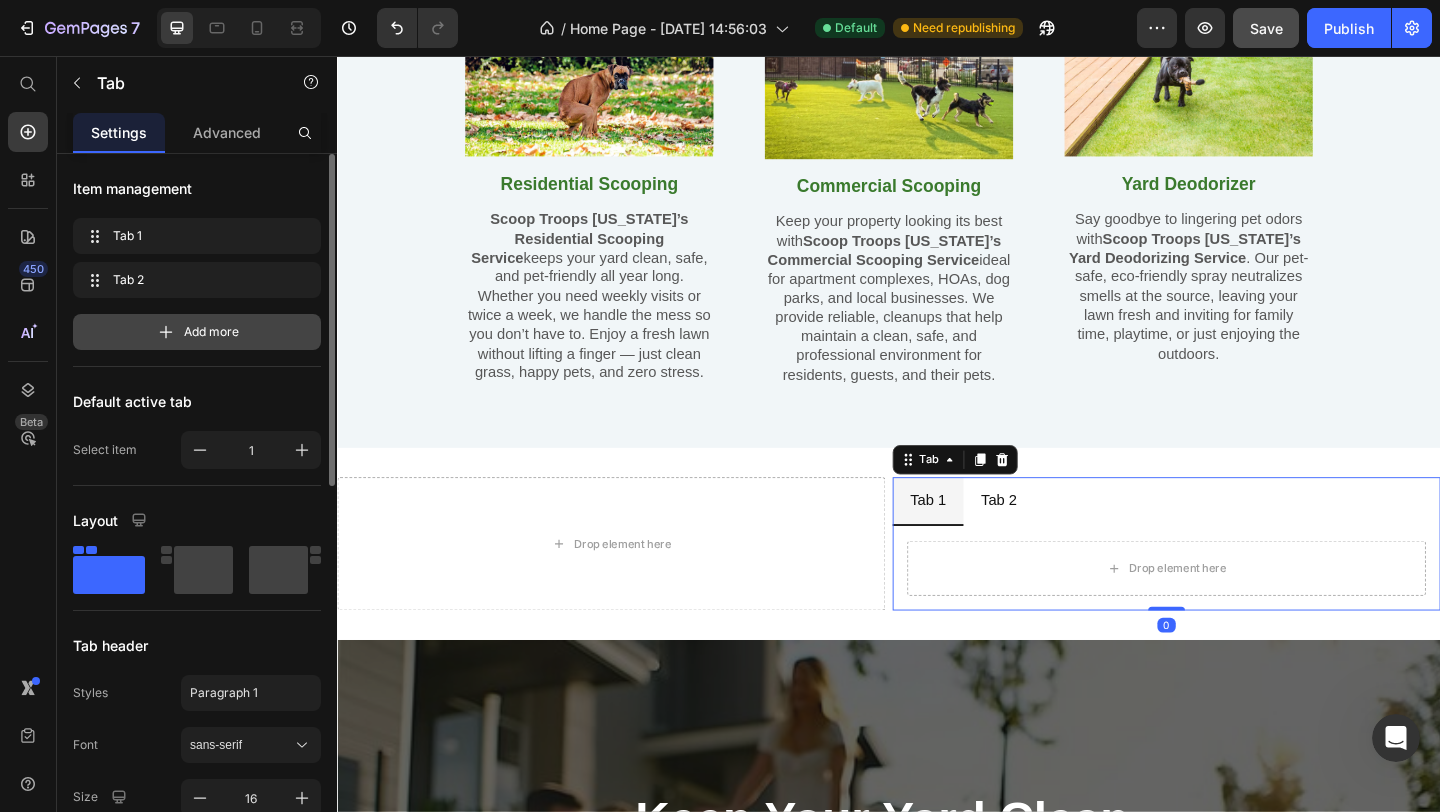 click on "Add more" at bounding box center (197, 332) 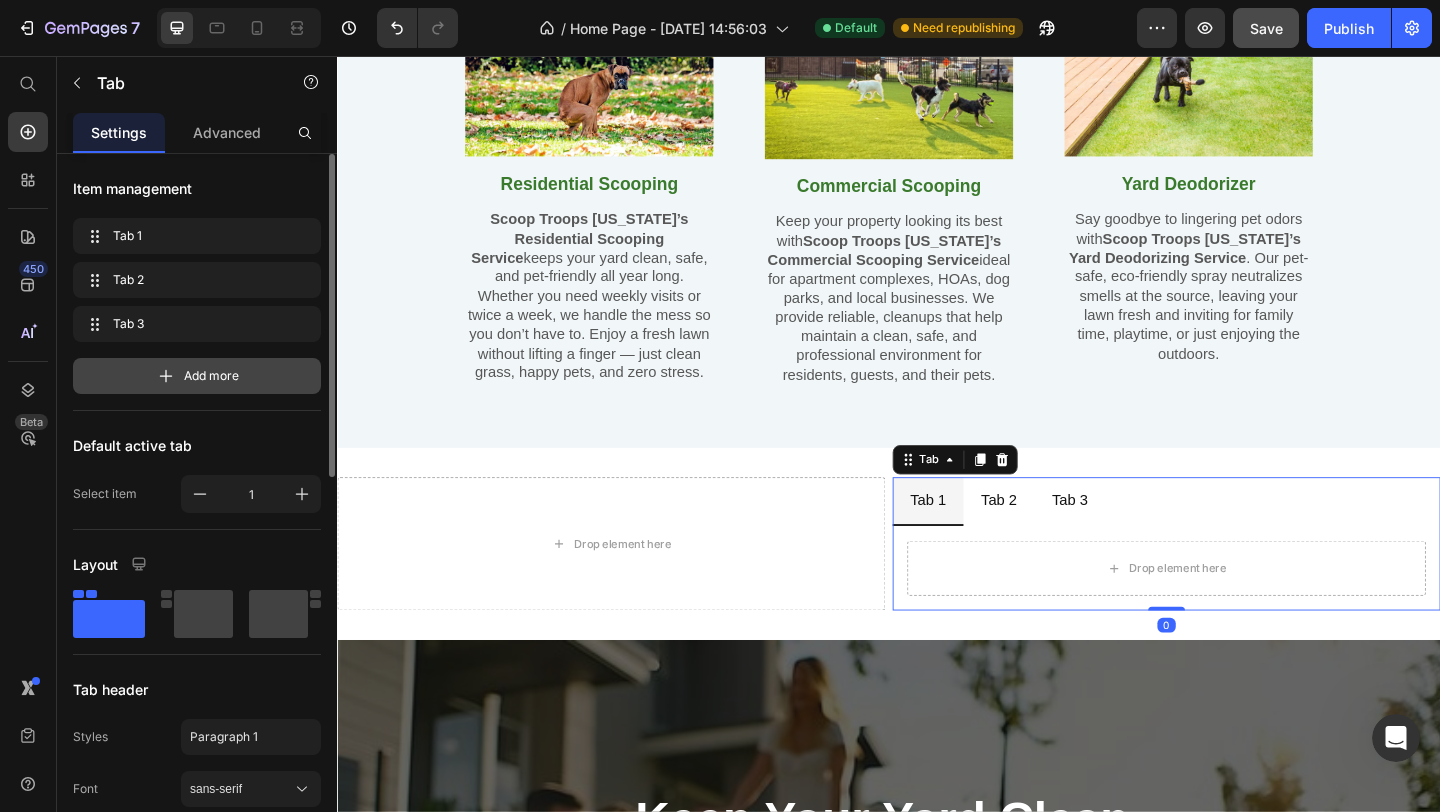 click on "Add more" at bounding box center [197, 376] 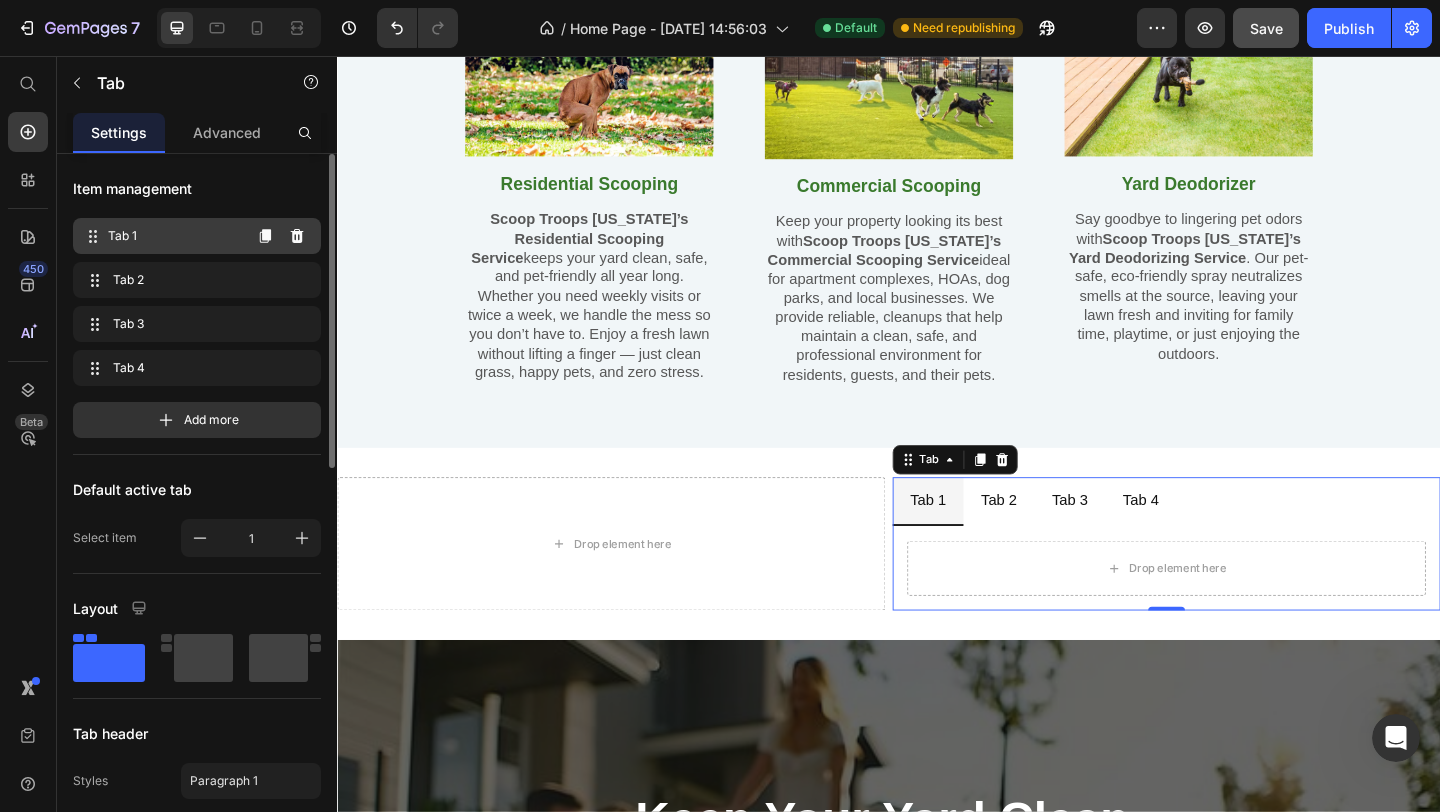 click on "Tab 1" at bounding box center [174, 236] 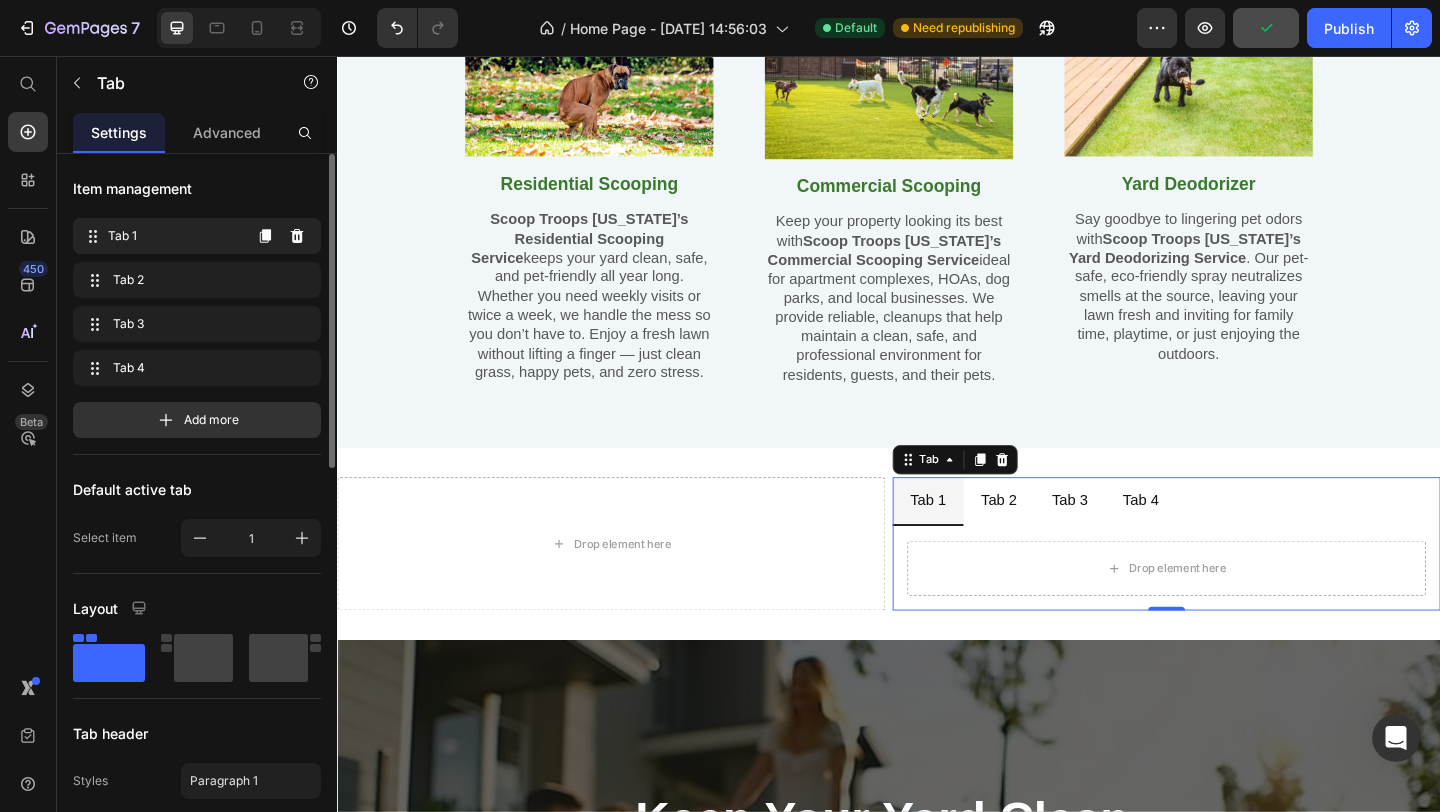 click on "Tab 1" at bounding box center [174, 236] 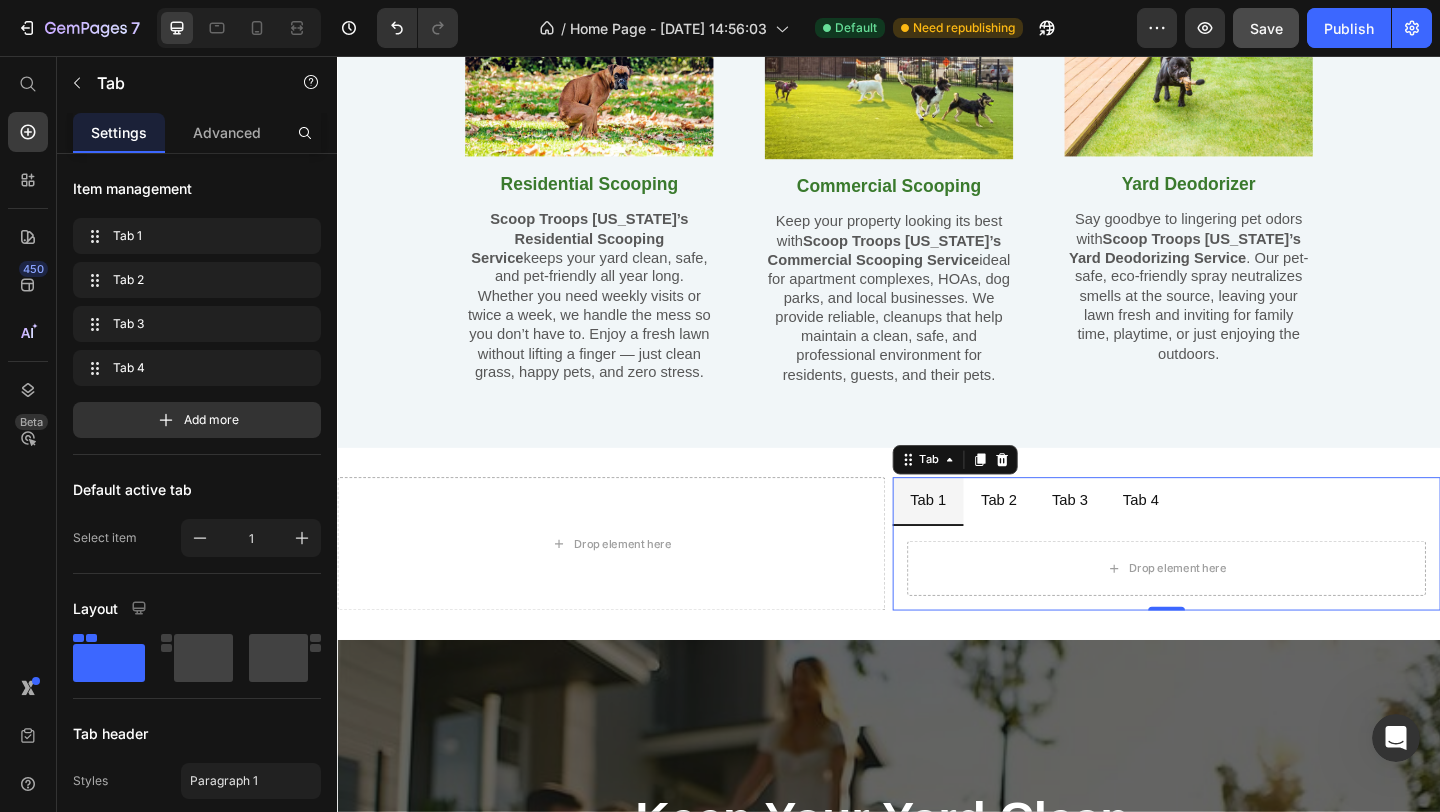 click on "Tab 1" at bounding box center [979, 539] 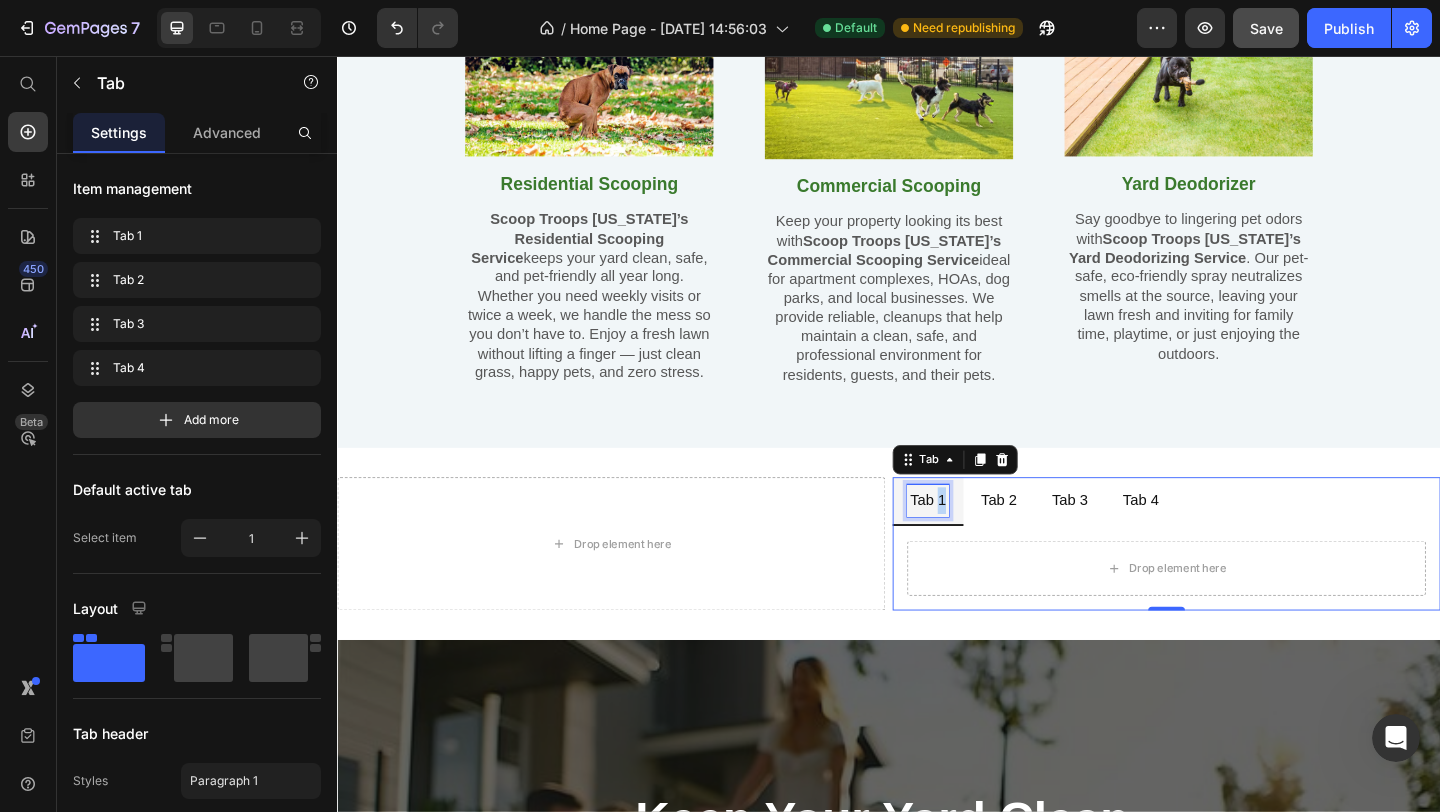 click on "Tab 1" at bounding box center (979, 539) 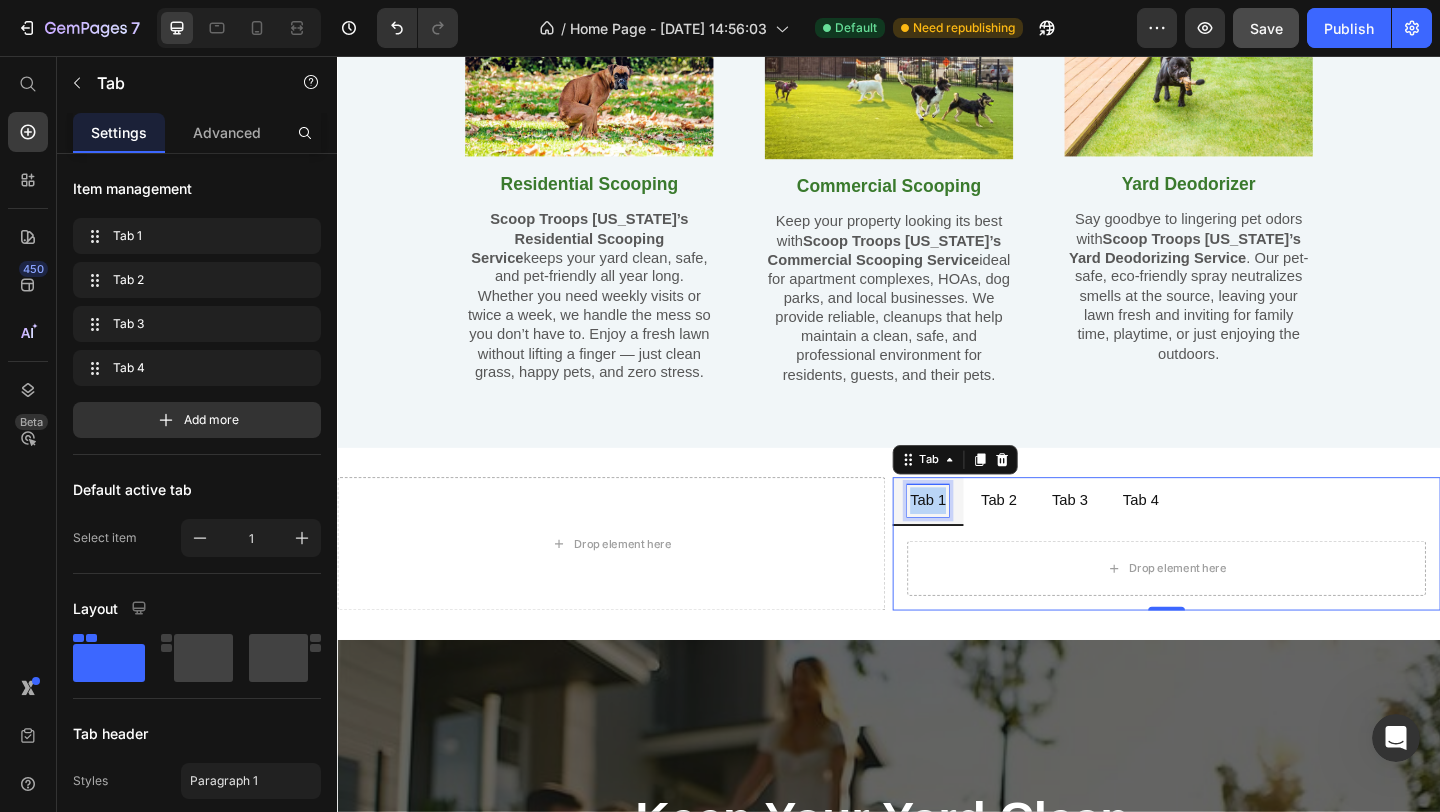 click on "Tab 1" at bounding box center (979, 539) 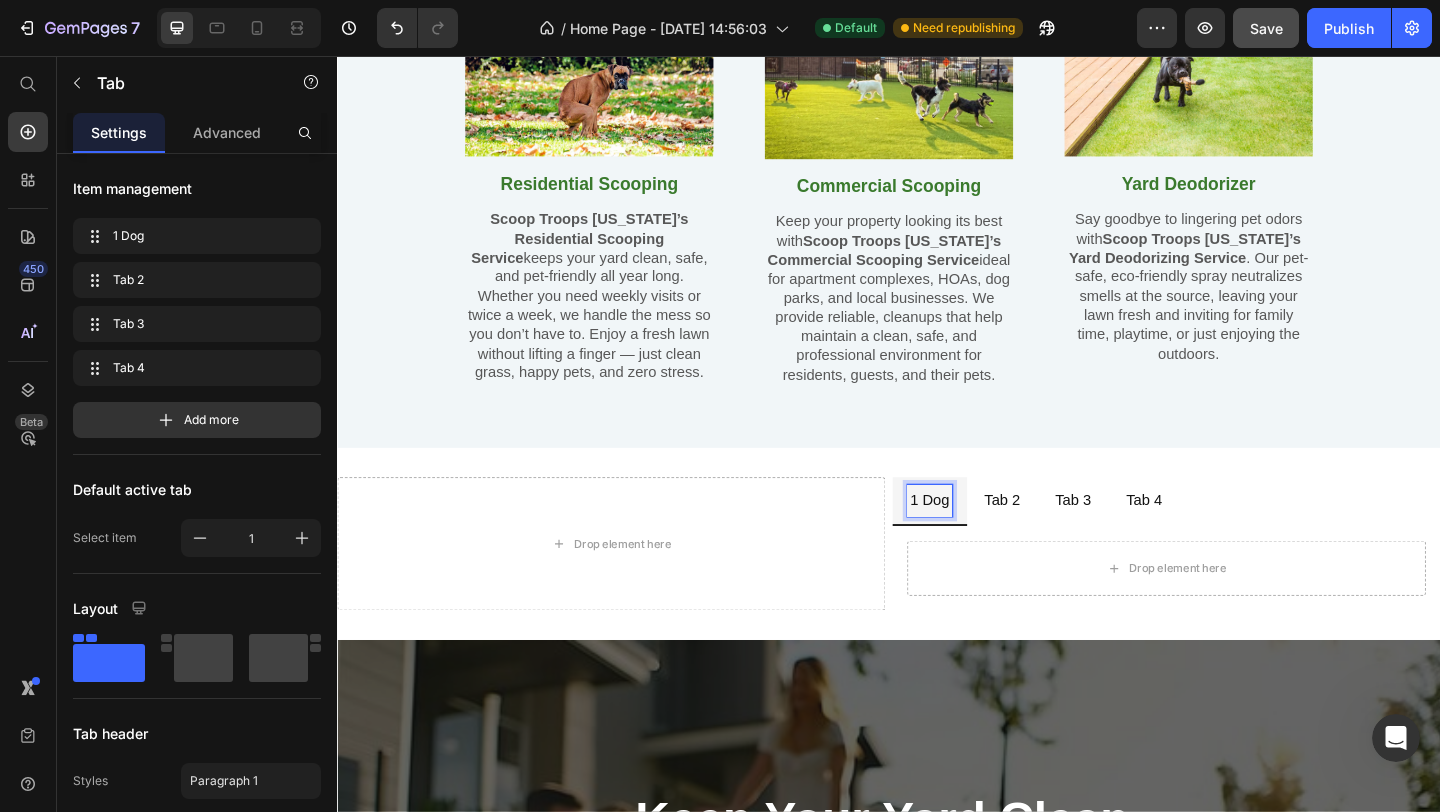 click on "Tab 2" at bounding box center (1060, 539) 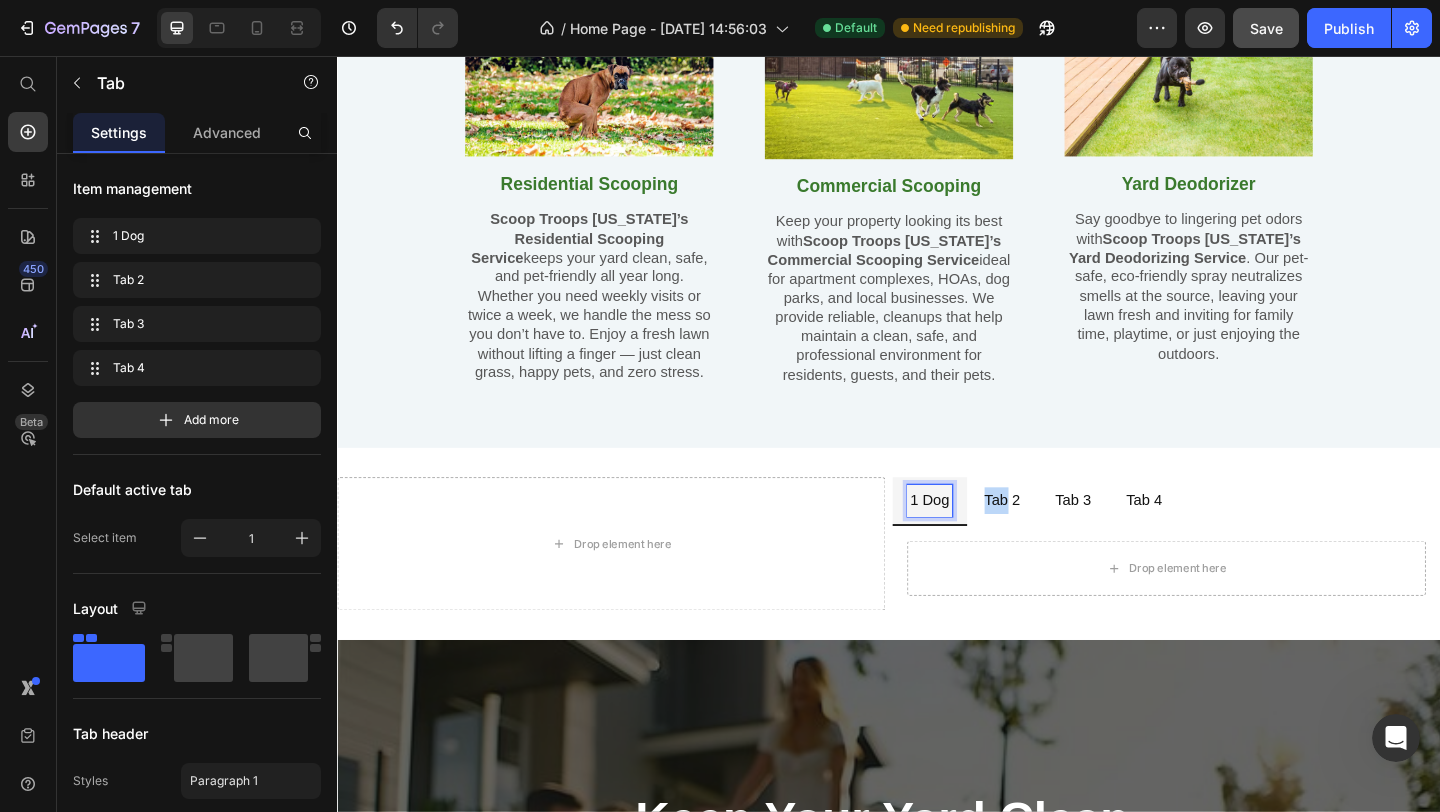 click on "Tab 2" at bounding box center (1060, 539) 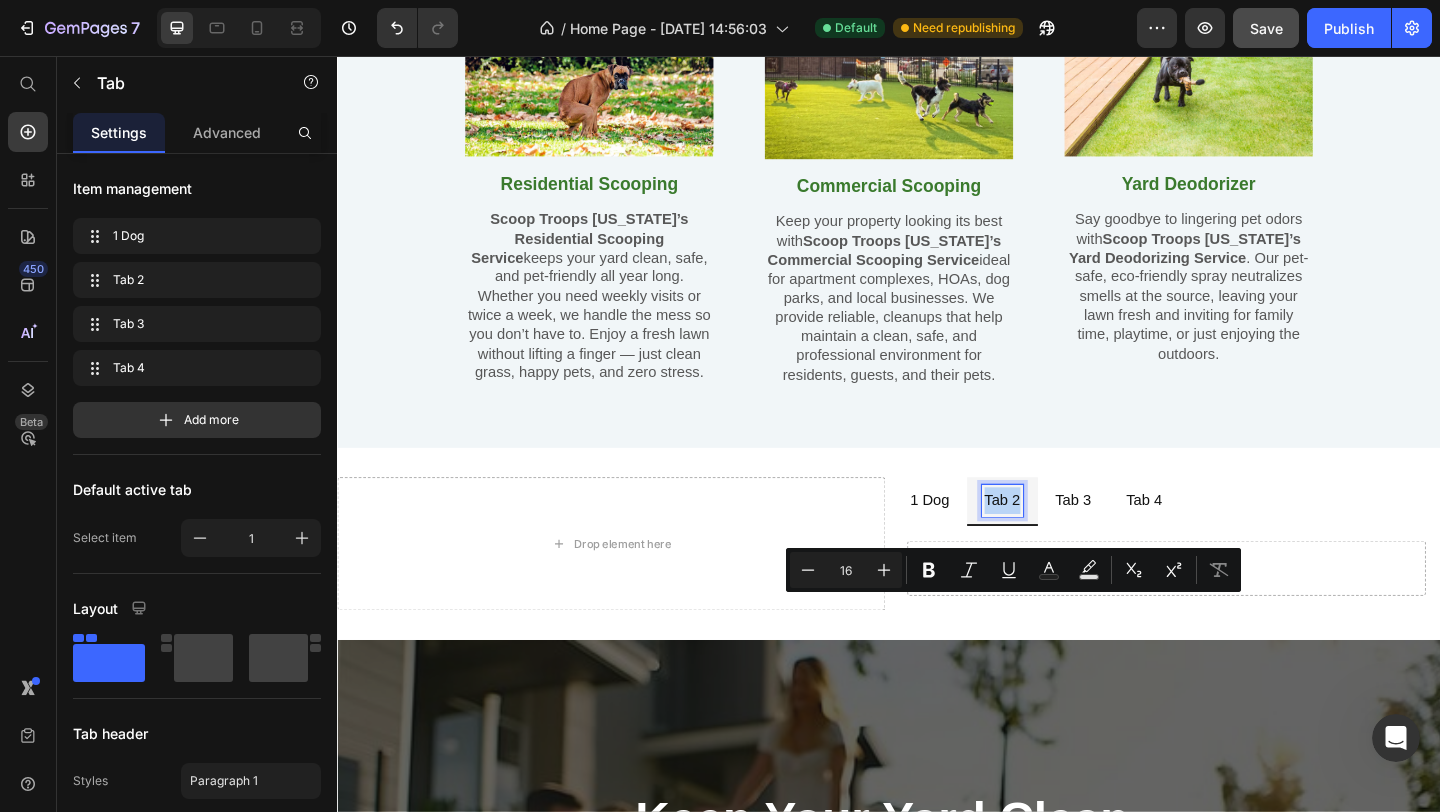 click on "Tab 2" at bounding box center [1060, 539] 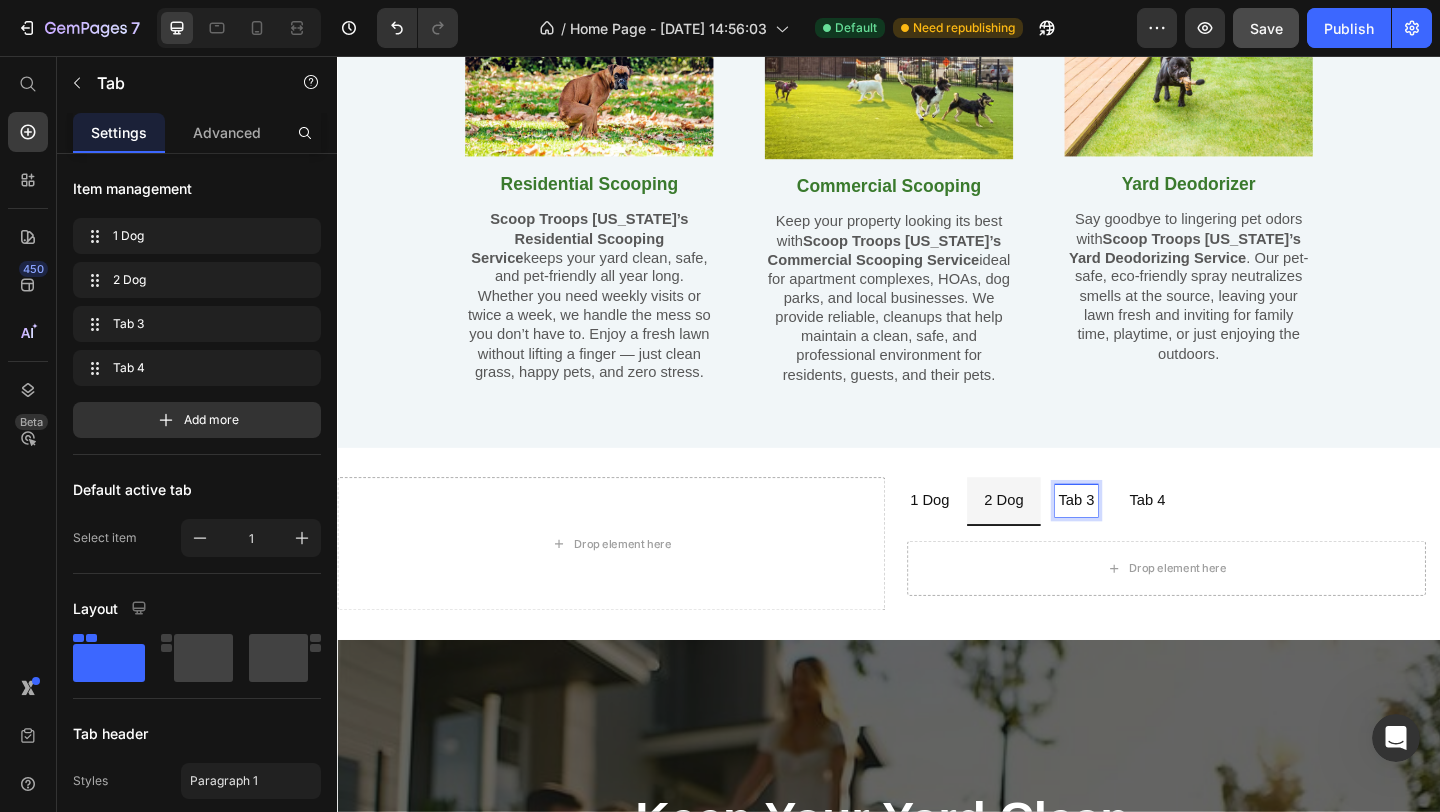 click on "Tab 3" at bounding box center (1140, 539) 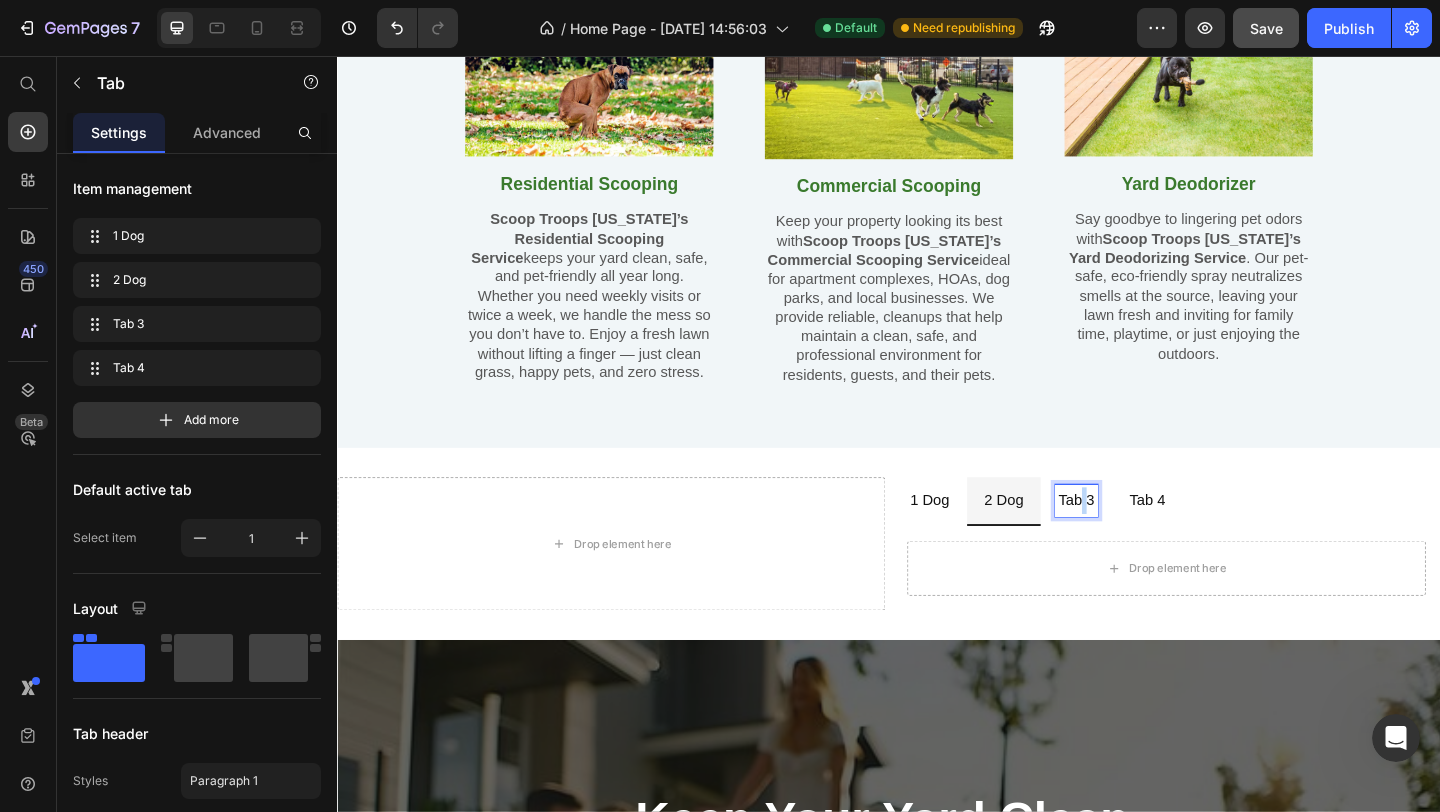 click on "Tab 3" at bounding box center (1140, 539) 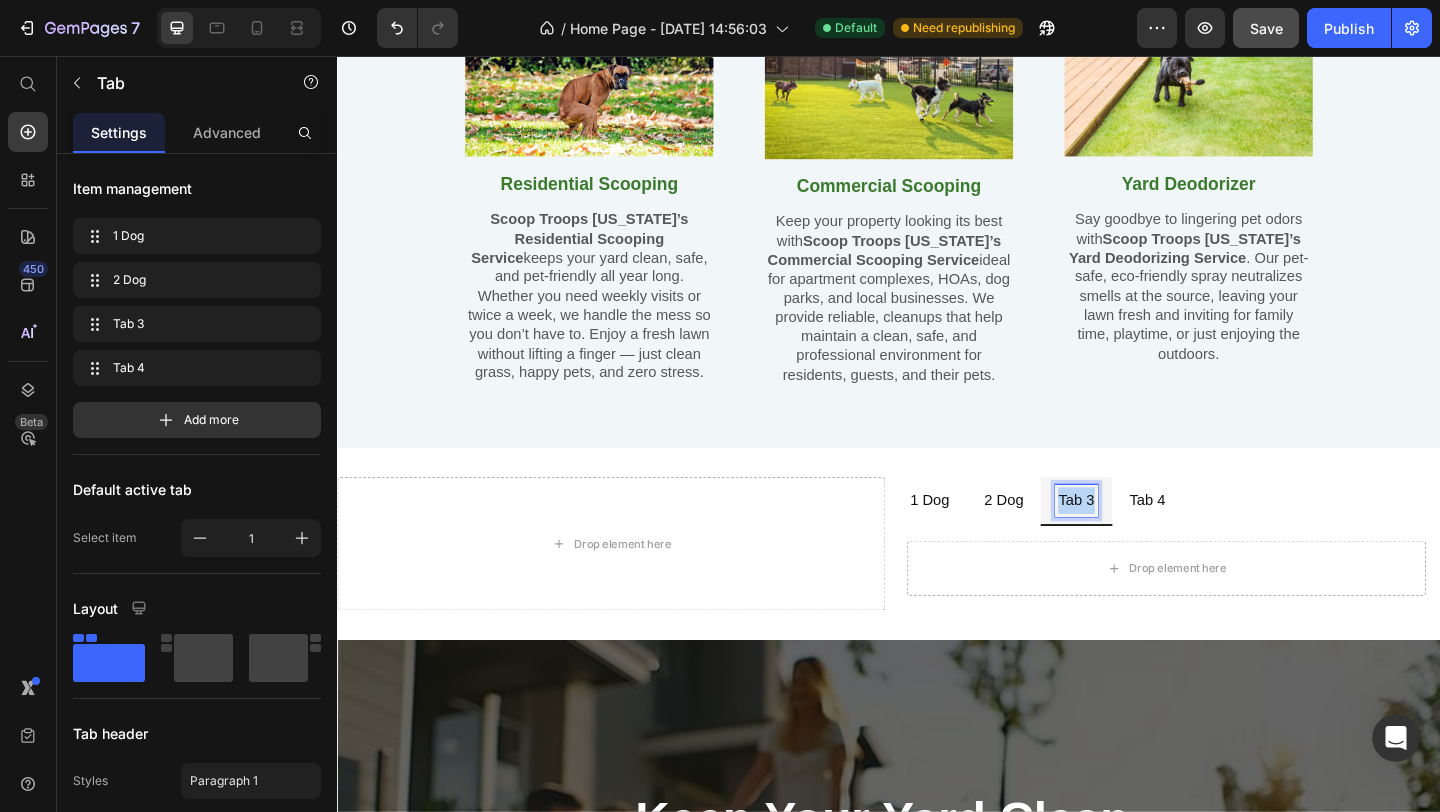 click on "Tab 3" at bounding box center (1140, 539) 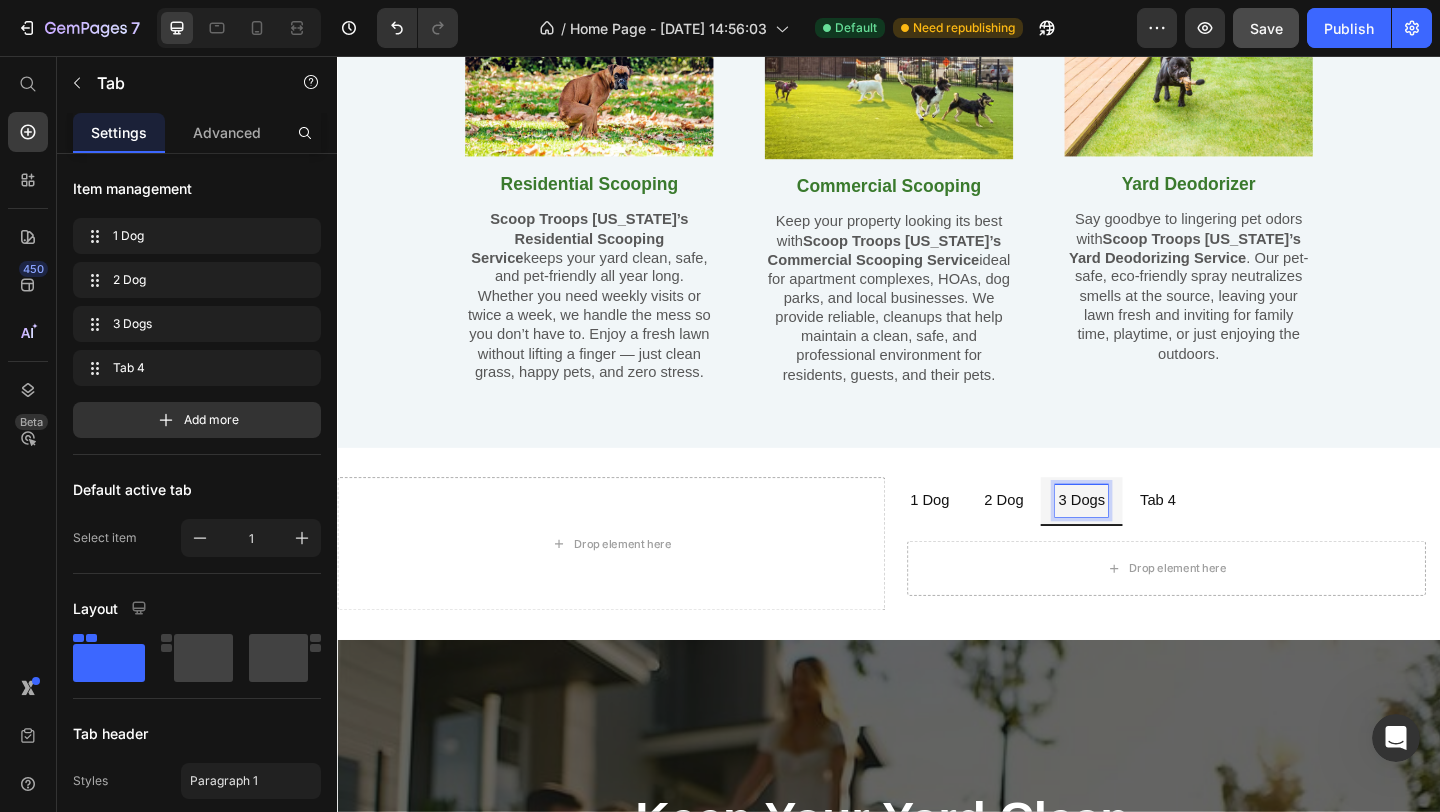 click on "Tab 4" at bounding box center (1229, 539) 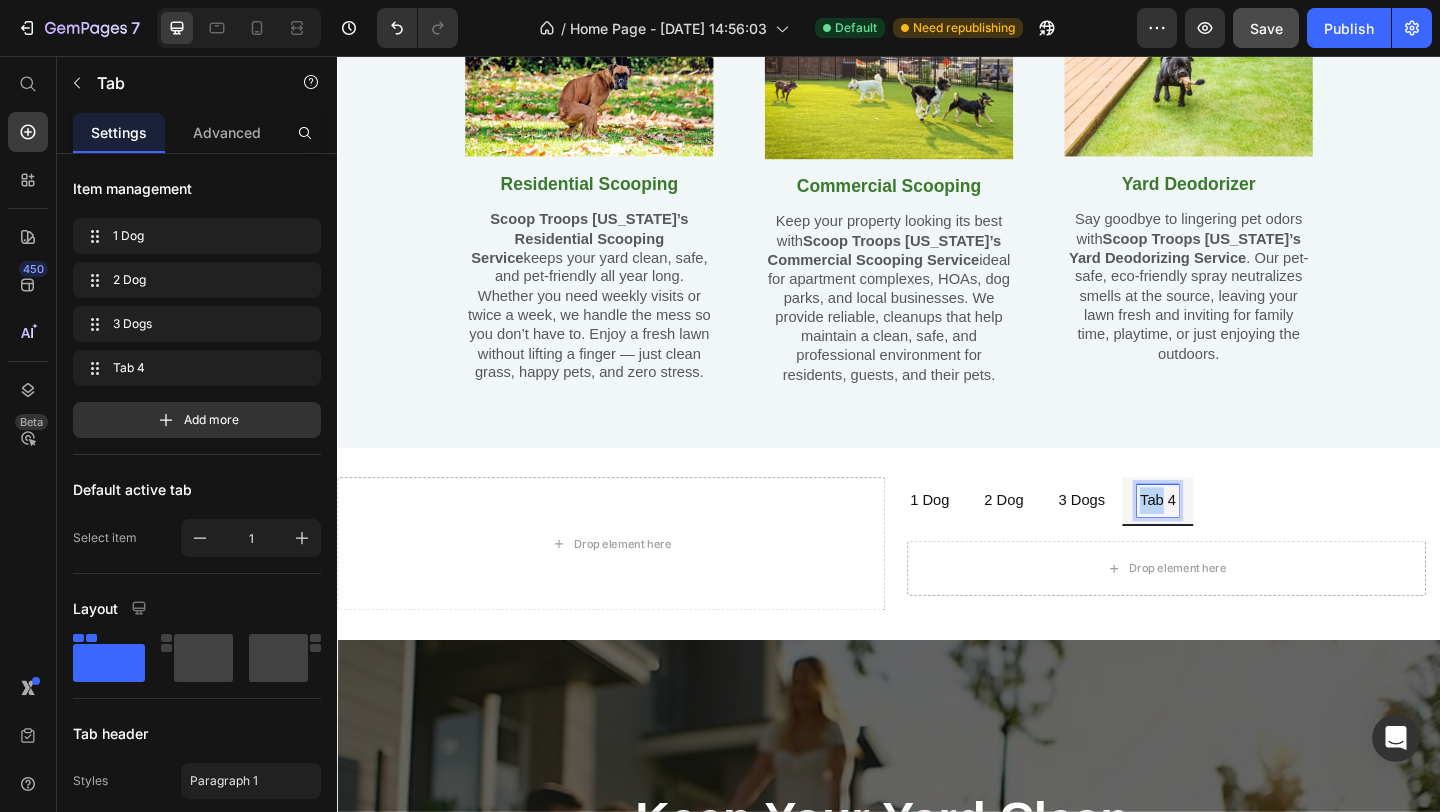 click on "Tab 4" at bounding box center (1229, 539) 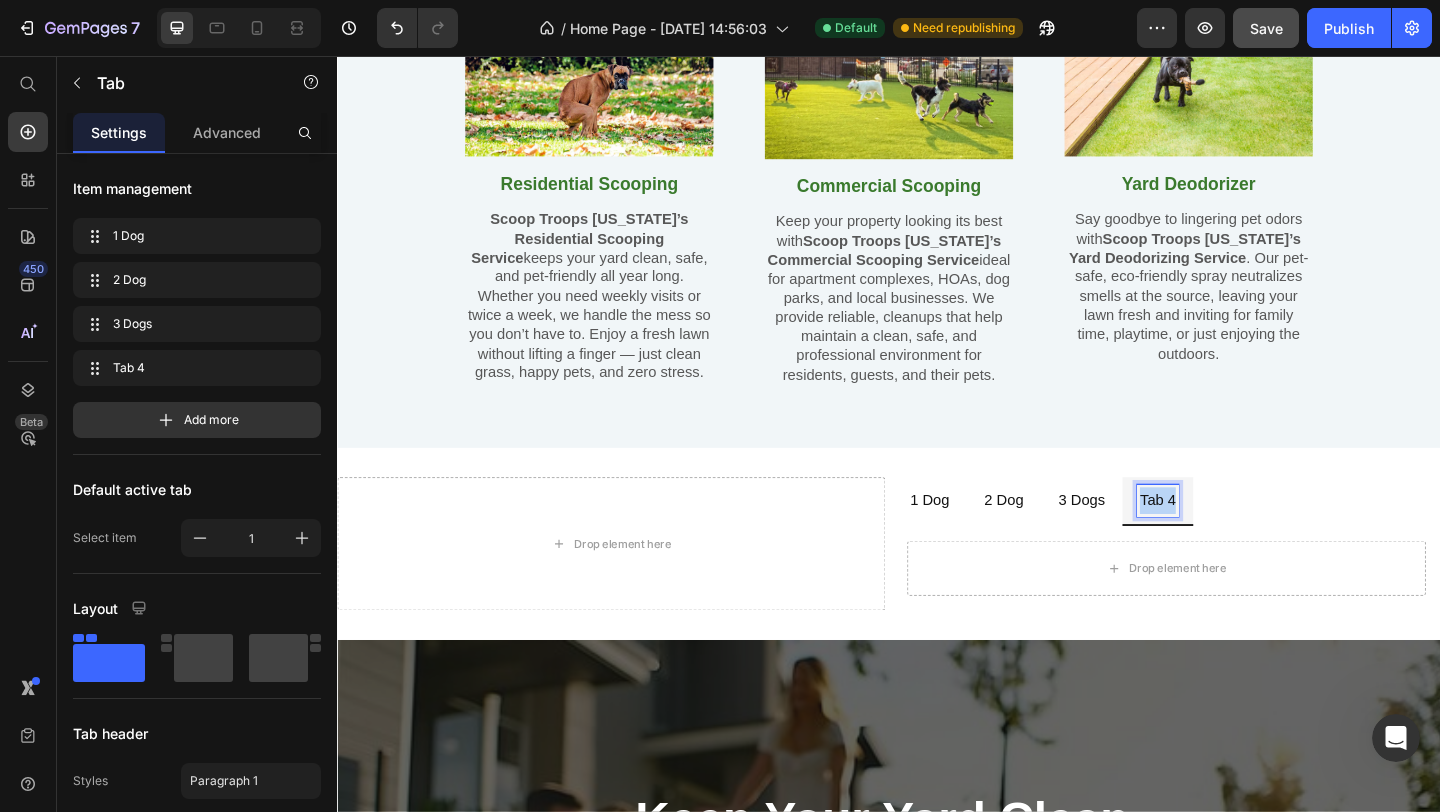click on "Tab 4" at bounding box center [1229, 539] 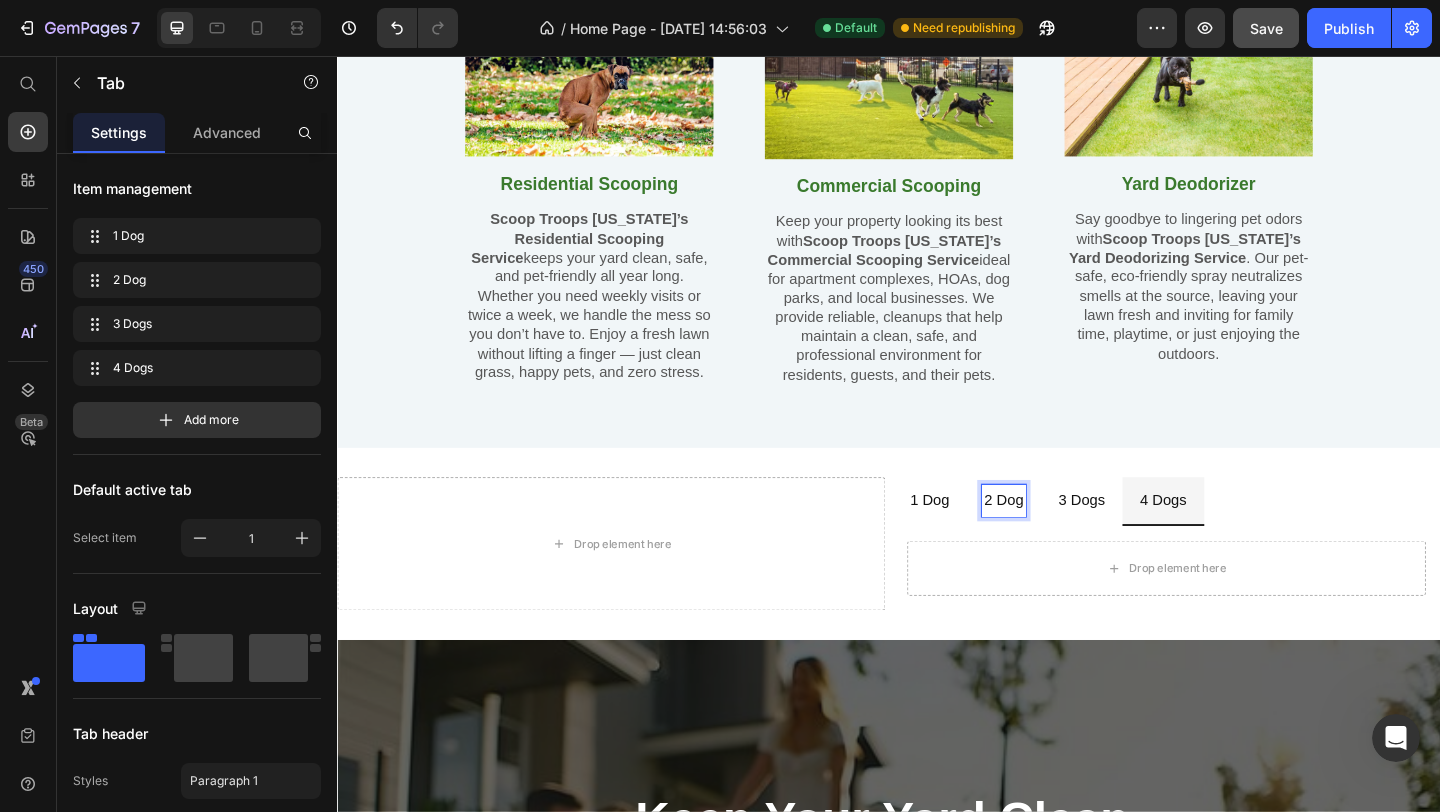 click on "2 Dog" at bounding box center [1062, 539] 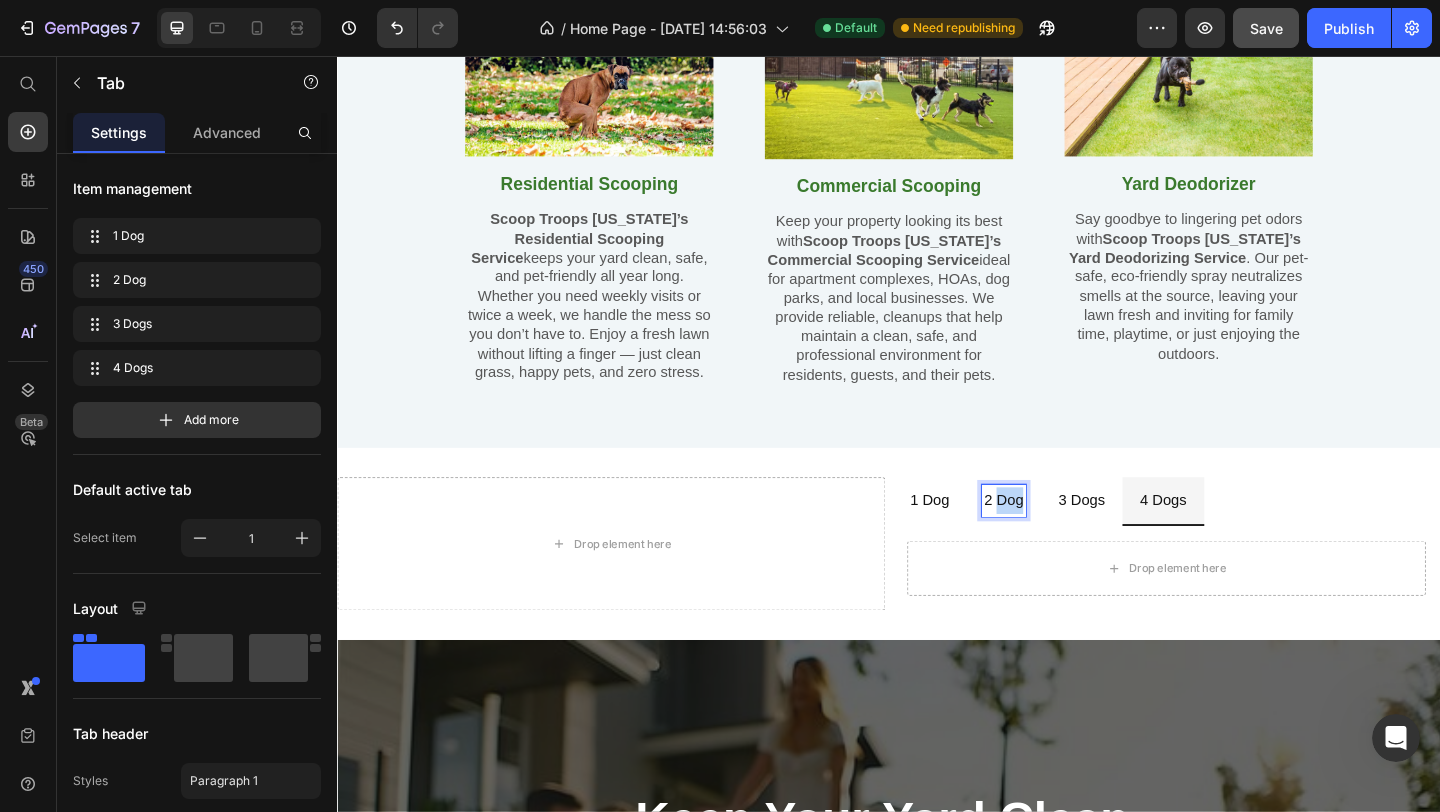 click on "2 Dog" at bounding box center (1062, 539) 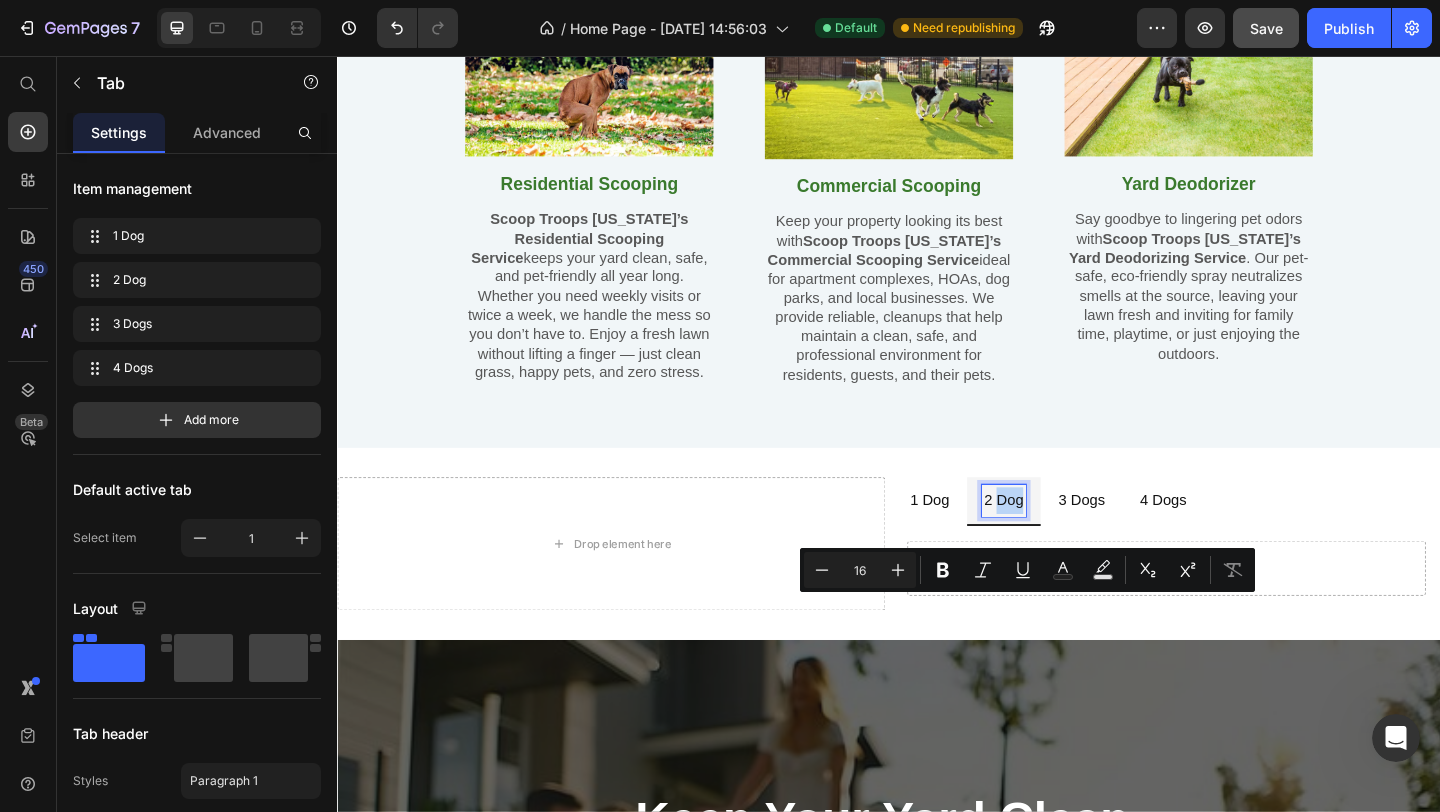 click on "2 Dog" at bounding box center (1062, 539) 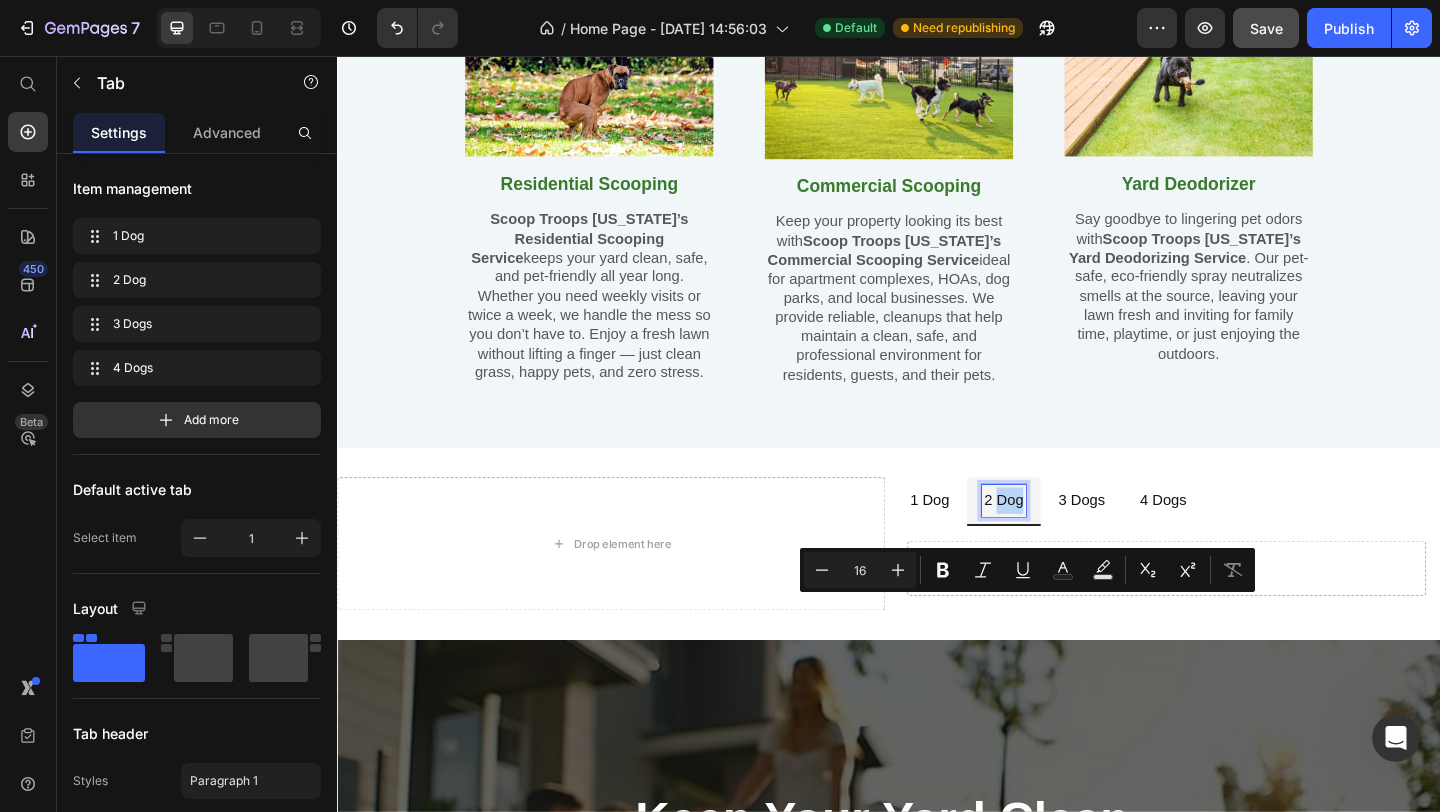 click on "2 Dog" at bounding box center (1062, 539) 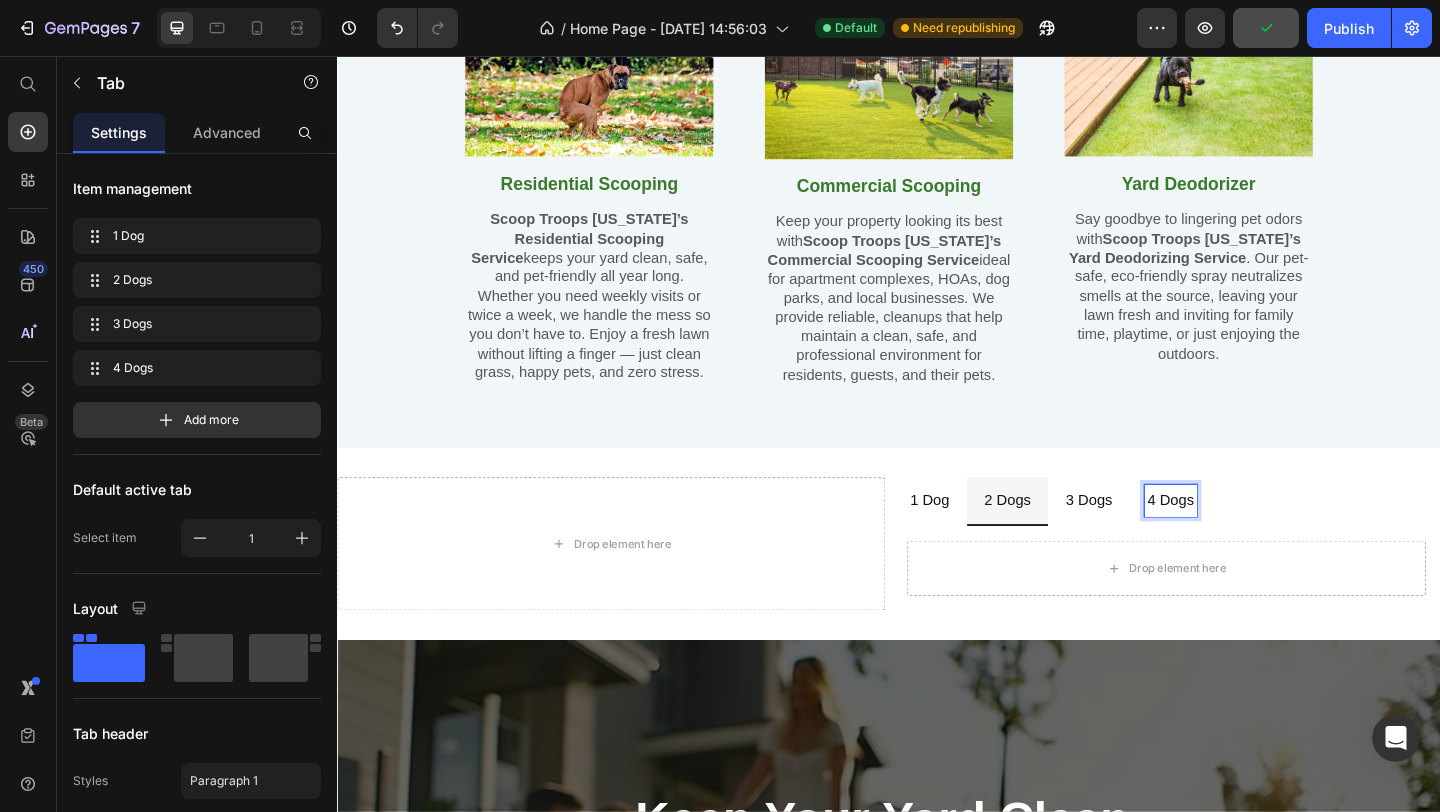click on "4 Dogs" at bounding box center (1243, 539) 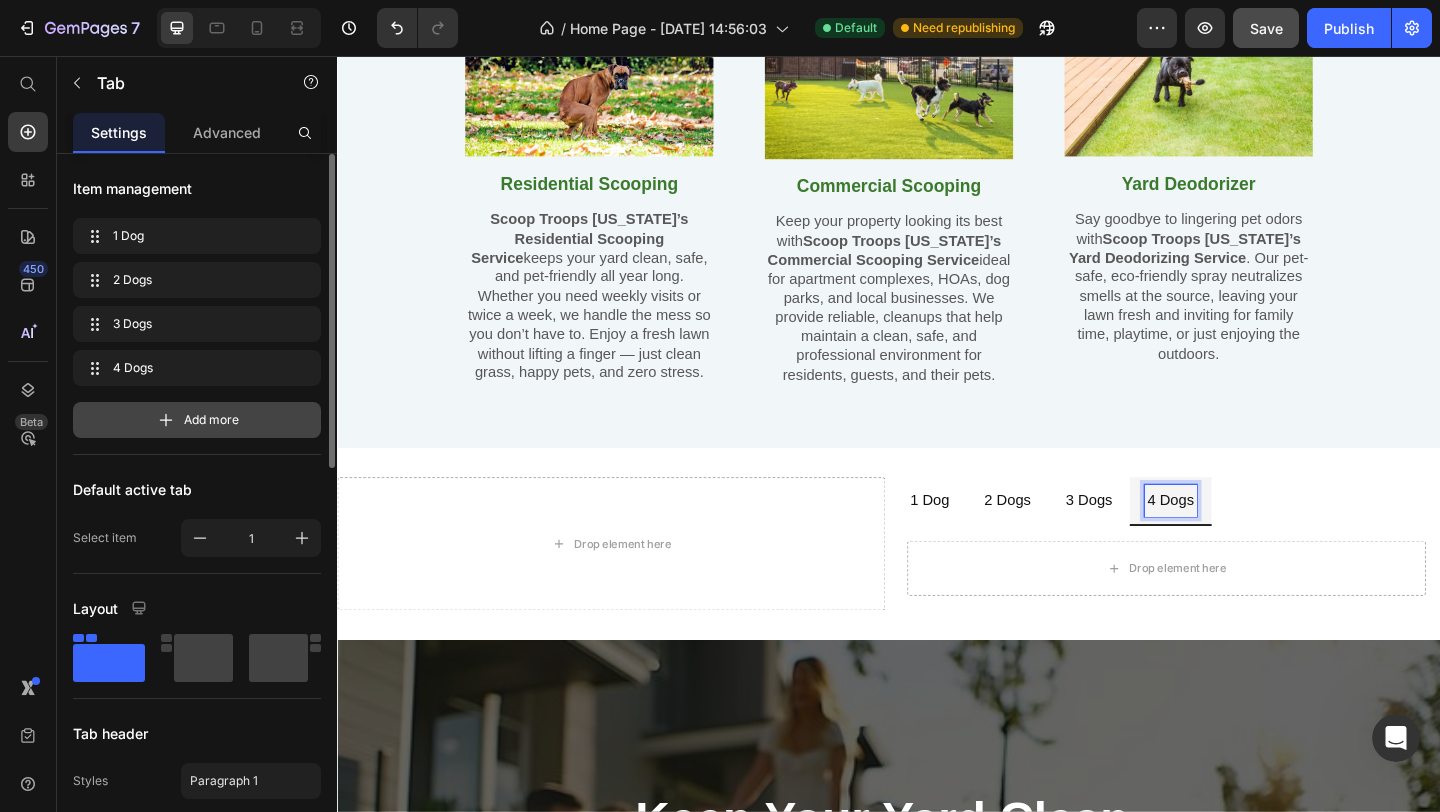 click on "Add more" at bounding box center [211, 420] 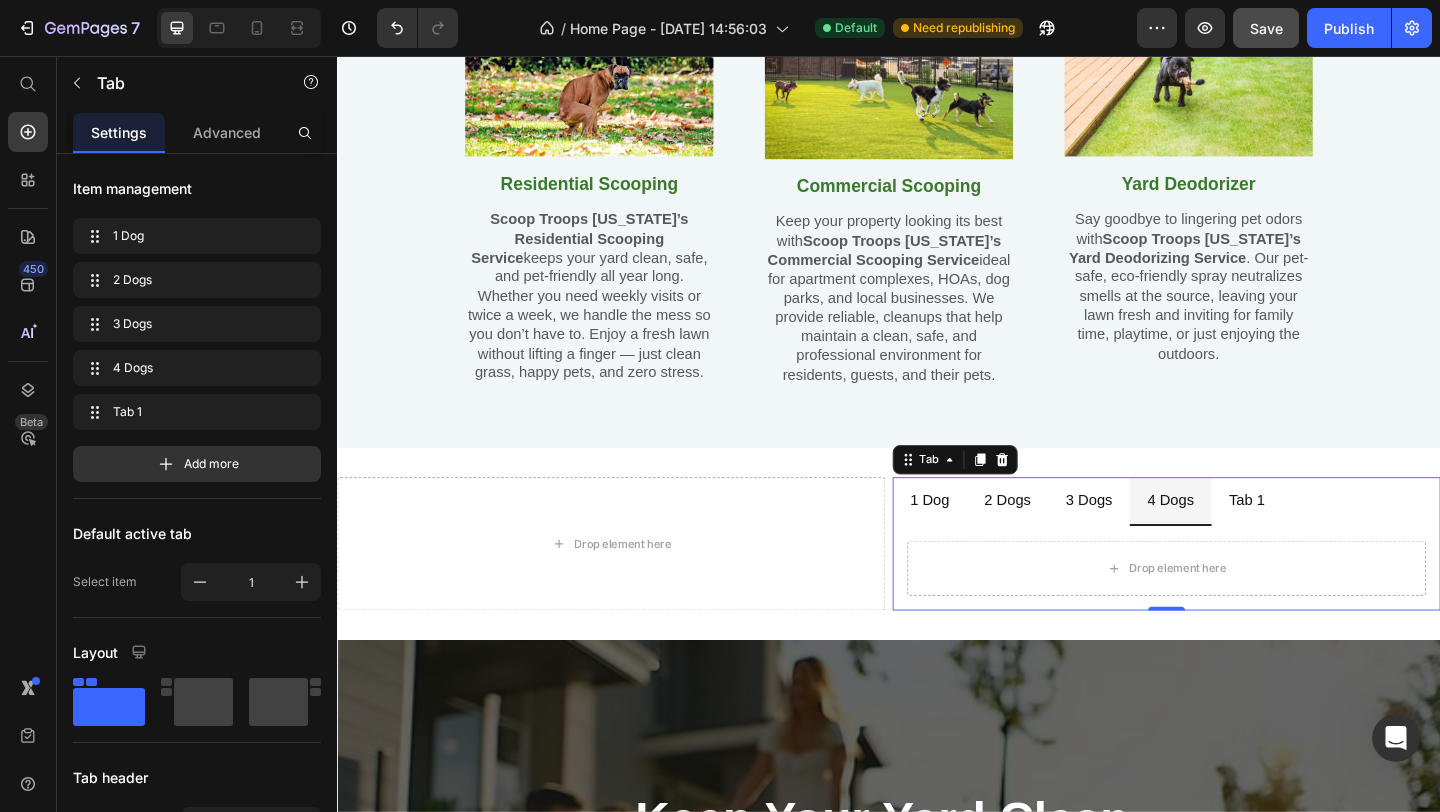 click on "Tab 1" at bounding box center (1326, 539) 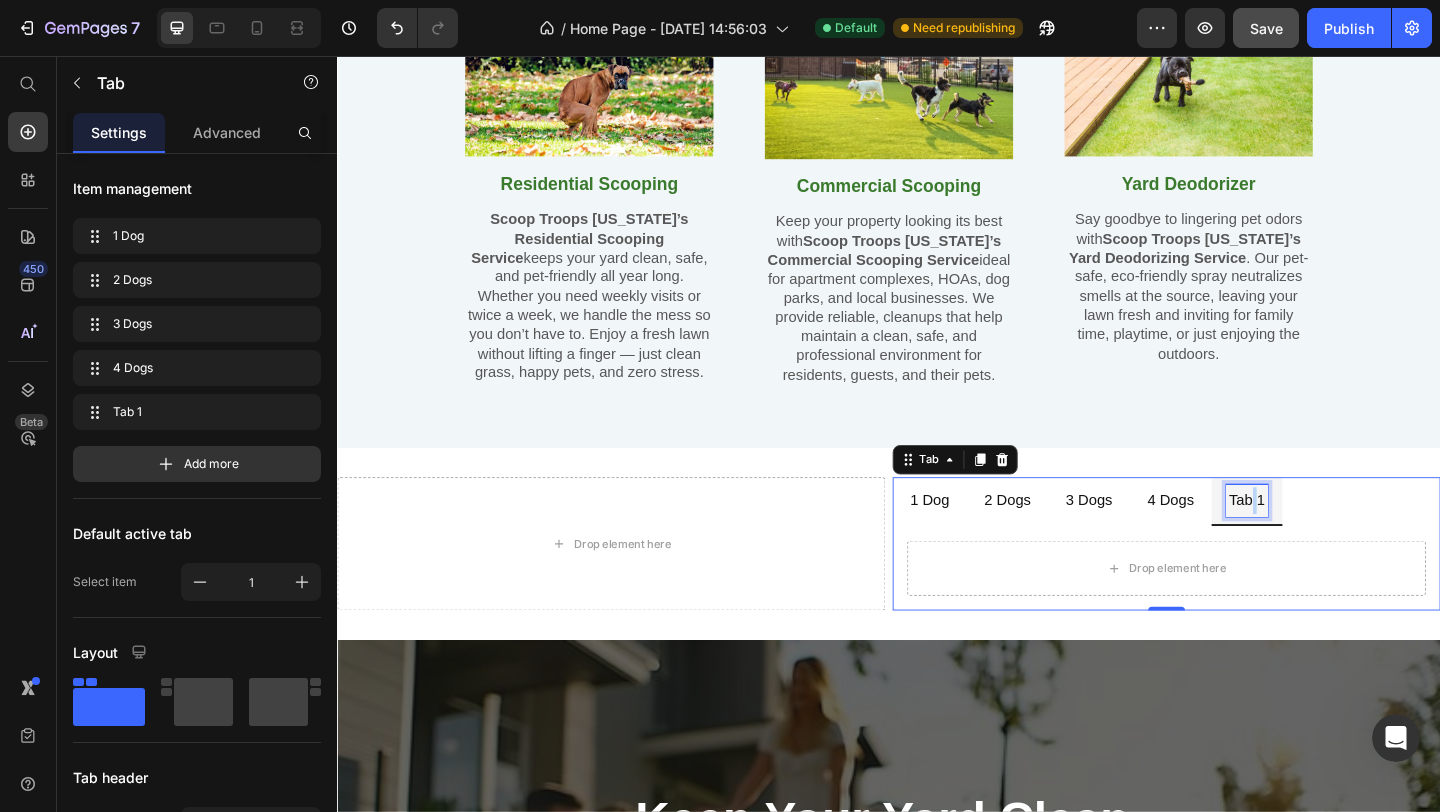 click on "Tab 1" at bounding box center [1326, 539] 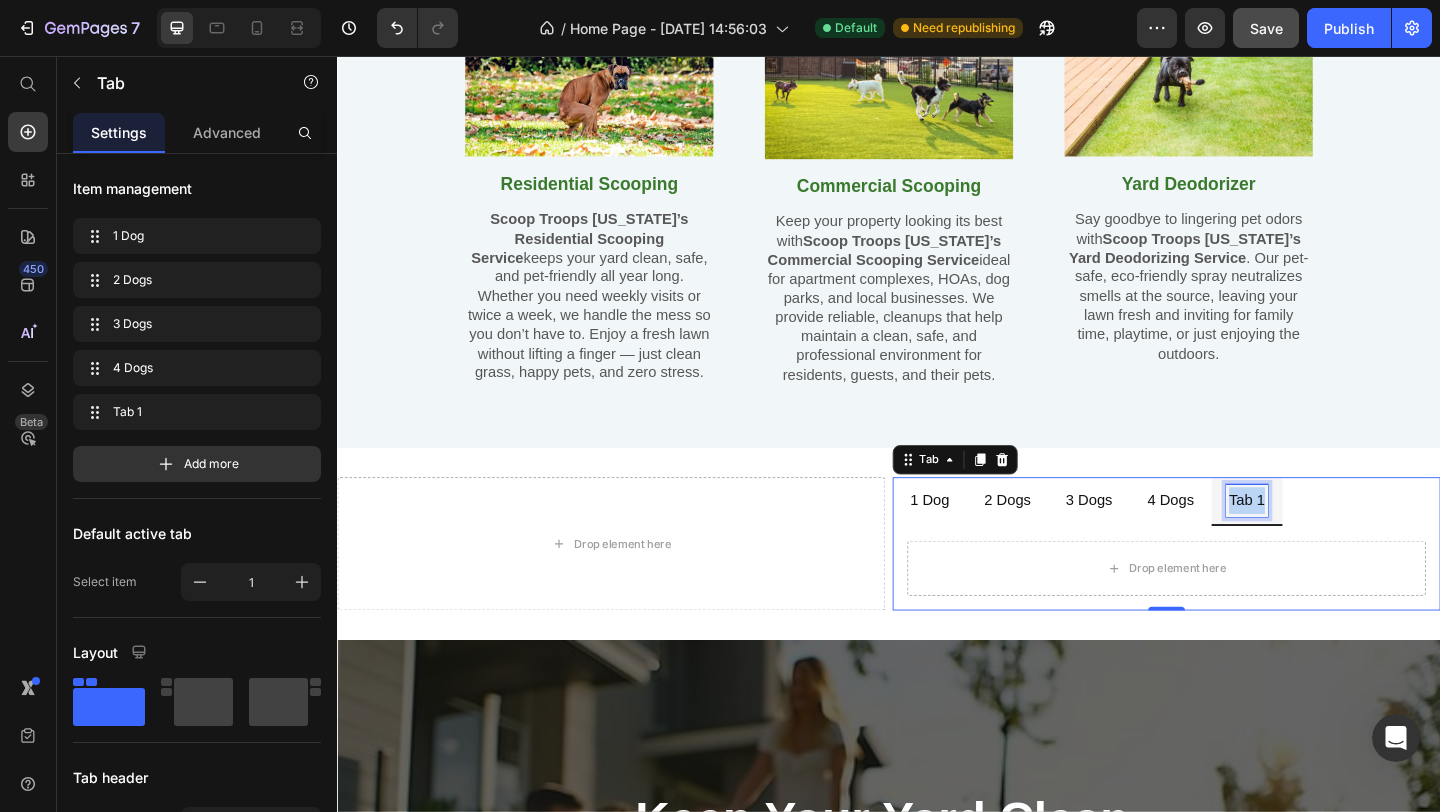 click on "Tab 1" at bounding box center [1326, 539] 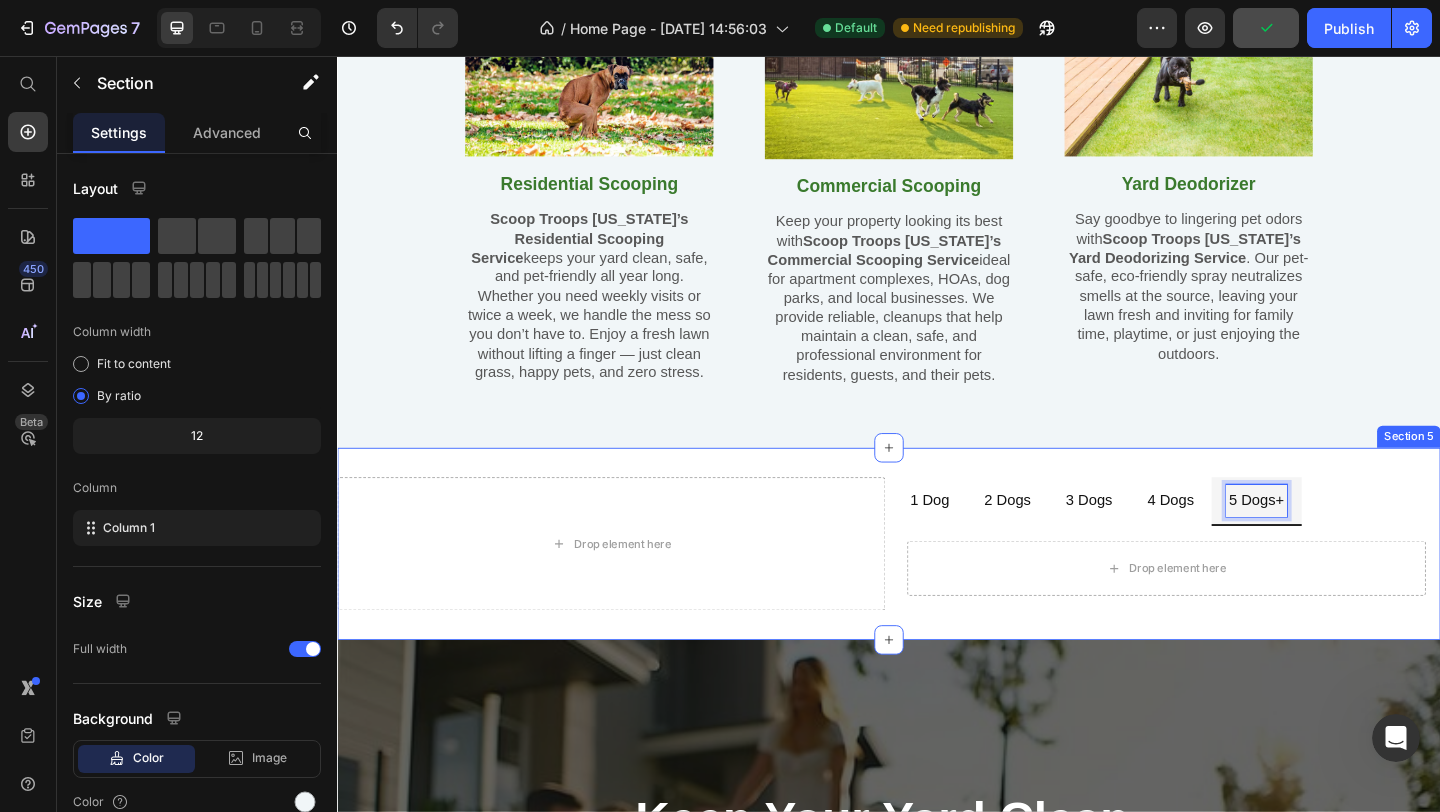 click on "Scoop Troops Services Heading Pet Waste Removal Services Text Block Row Image Residential Scooping Text Block Scoop Troops [US_STATE]’s Residential Scooping Service  keeps your yard clean, safe, and pet-friendly all year long. Whether you need weekly visits or twice a week, we handle the mess so you don’t have to. Enjoy a fresh lawn without lifting a finger — just clean grass, happy pets, and zero stress. Text Block Row Image Commercial Scooping Text Block Keep your property looking its best with  Scoop Troops [US_STATE]’s Commercial Scooping Service  ideal for apartment complexes, HOAs, dog parks, and local businesses. We provide reliable, cleanups that help maintain a clean, safe, and professional environment for residents, guests, and their pets. Text Block Row Image Yard Deodorizer Text Block Say goodbye to lingering pet odors with  Scoop Troops [US_STATE]’s Yard Deodorizing Service Text Block Row Row Section 4" at bounding box center (937, 145) 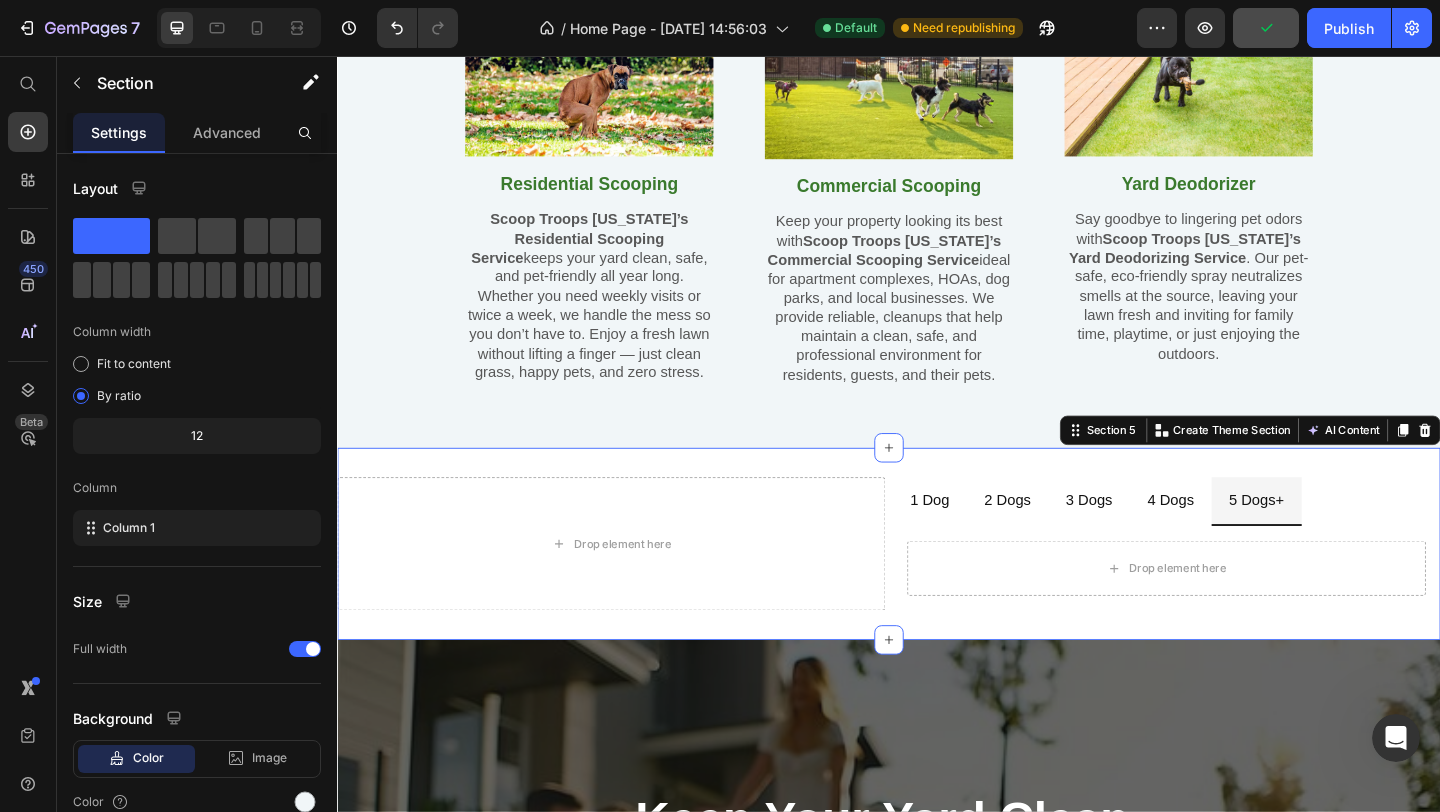 click on "Drop element here 1 Dog 2 Dogs 3 Dogs 4 Dogs 5 Dogs+
Drop element here Tab Row Section 5   You can create reusable sections Create Theme Section AI Content Write with GemAI What would you like to describe here? Tone and Voice Persuasive Product Appointment Show more Generate" at bounding box center [937, 586] 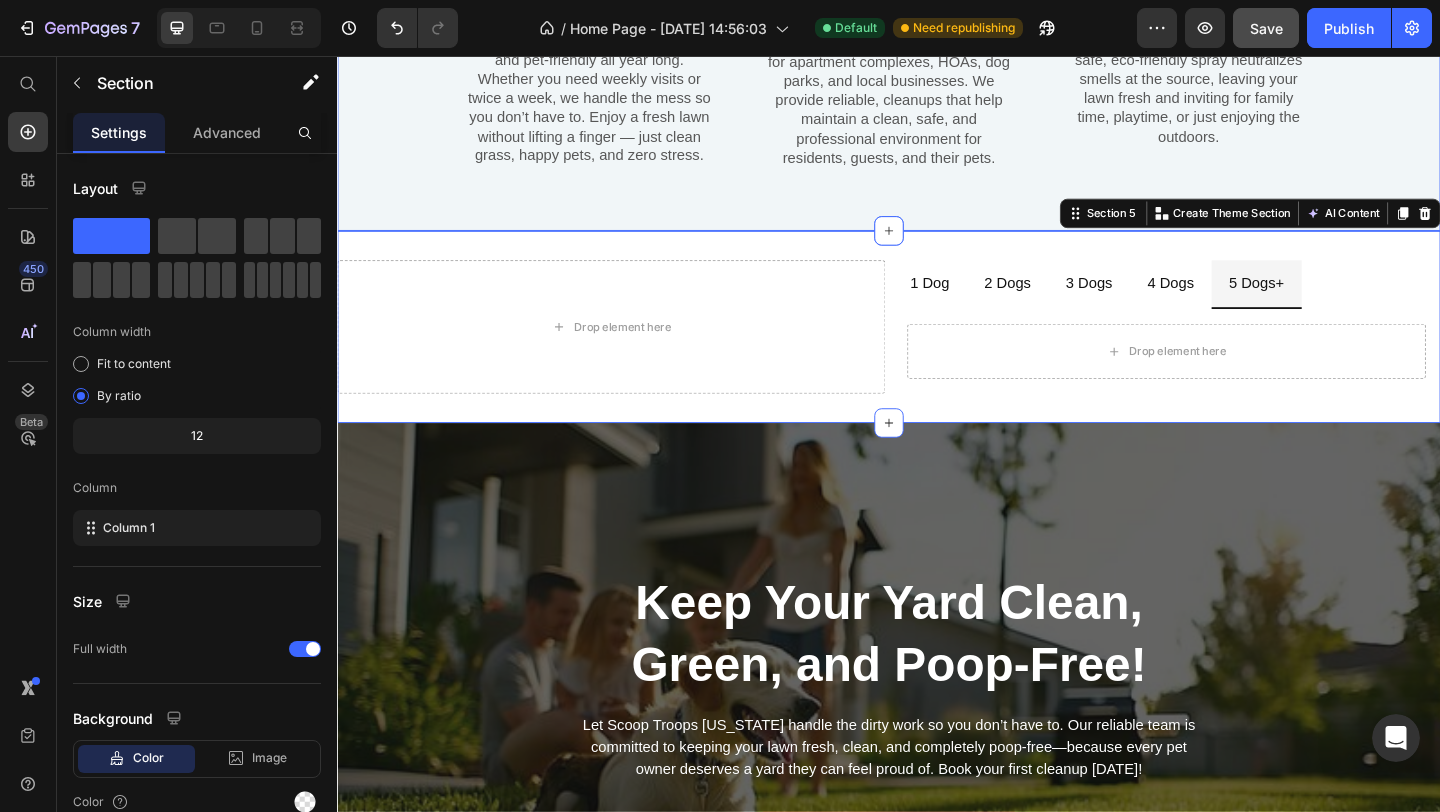 scroll, scrollTop: 2548, scrollLeft: 0, axis: vertical 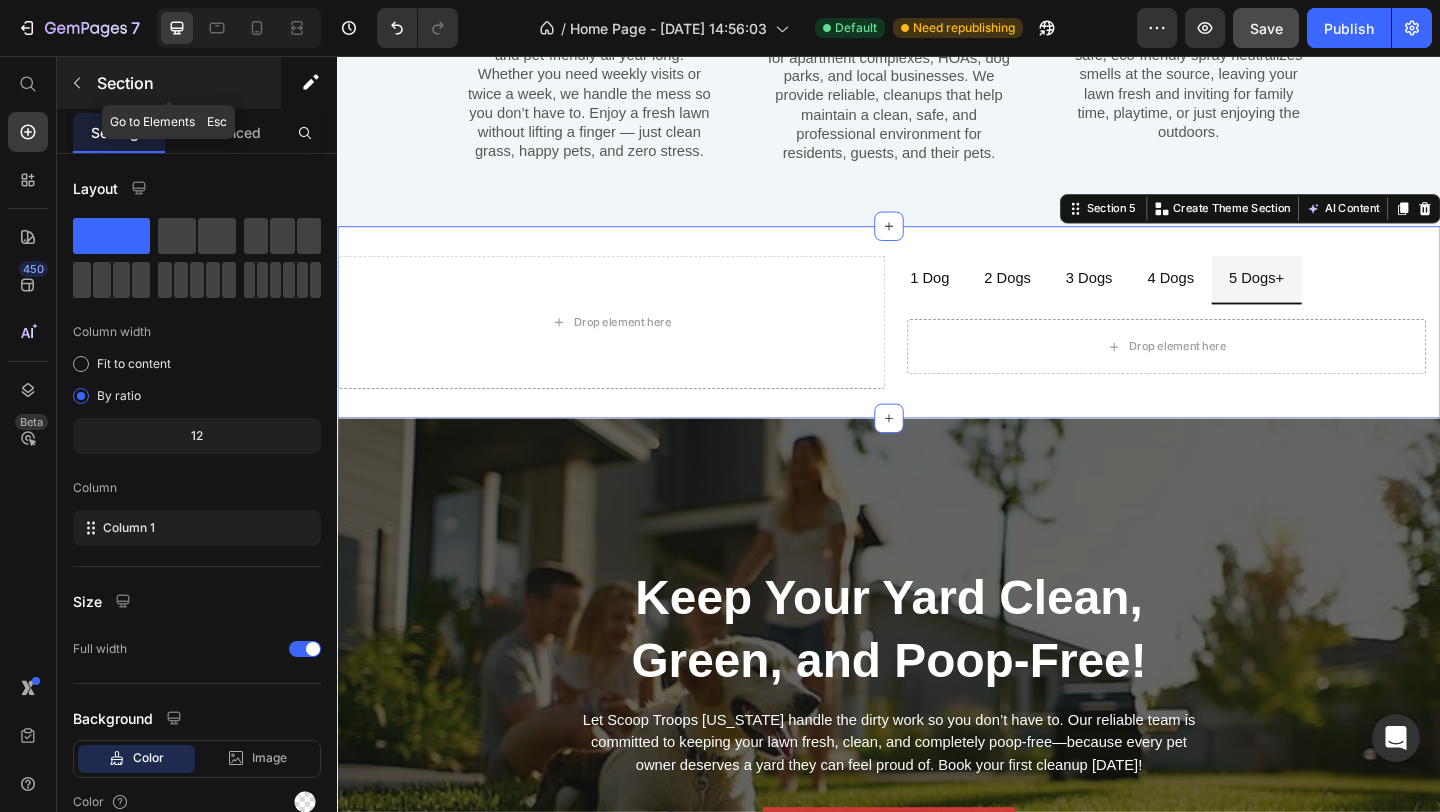 click 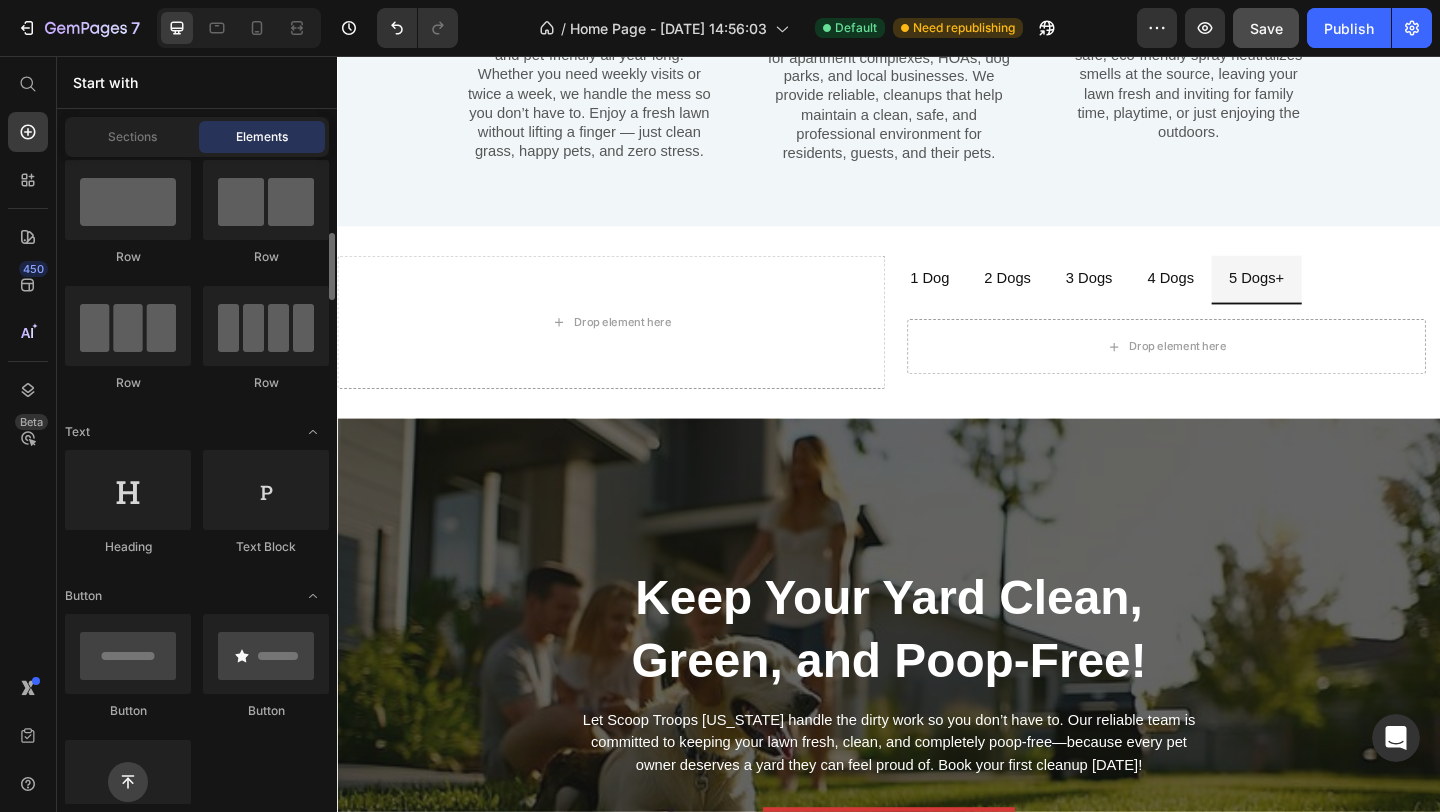 scroll, scrollTop: 0, scrollLeft: 0, axis: both 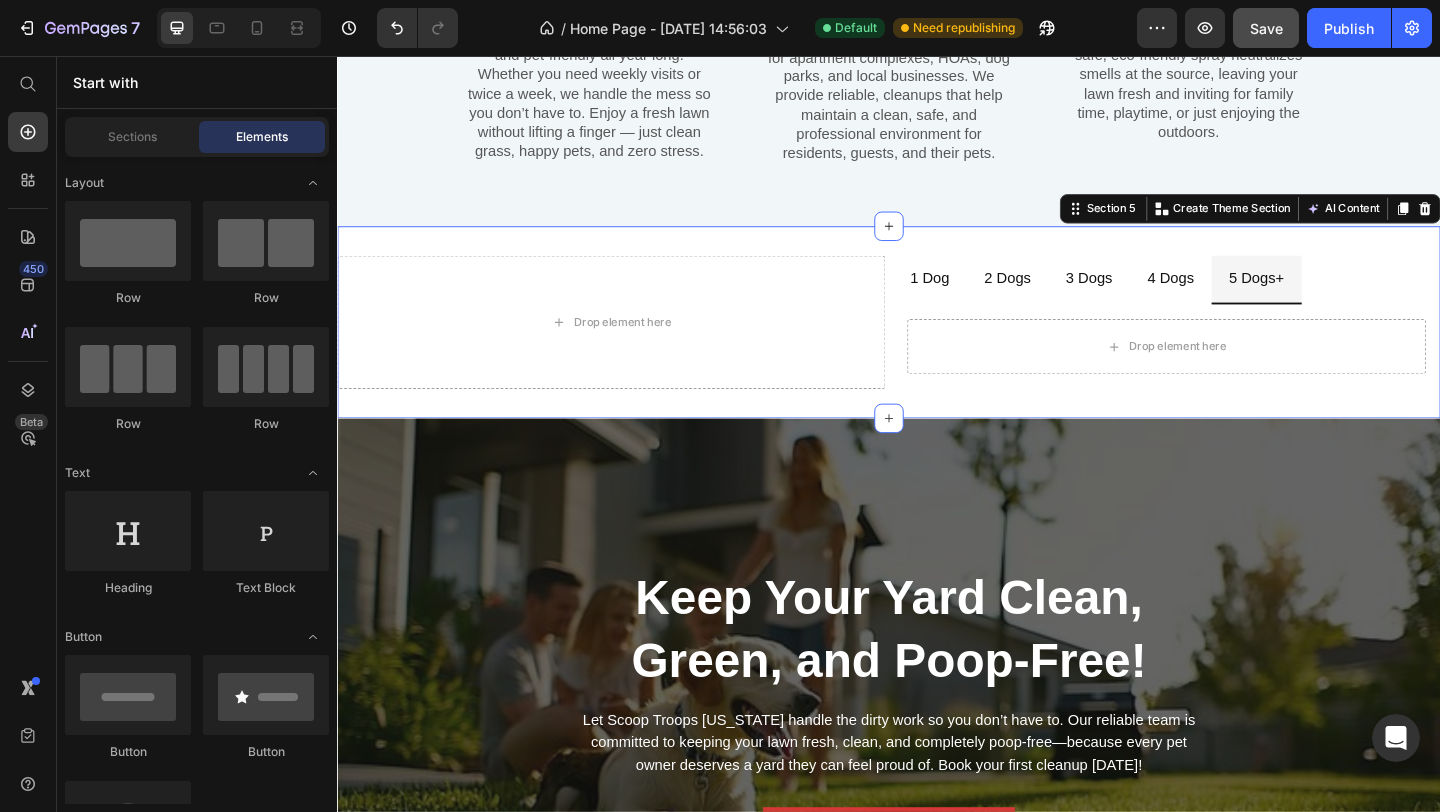 click on "Drop element here 1 Dog 2 Dogs 3 Dogs 4 Dogs 5 Dogs+
Drop element here Tab Row Section 5   You can create reusable sections Create Theme Section AI Content Write with GemAI What would you like to describe here? Tone and Voice Persuasive Product Appointment Show more Generate" at bounding box center (937, 345) 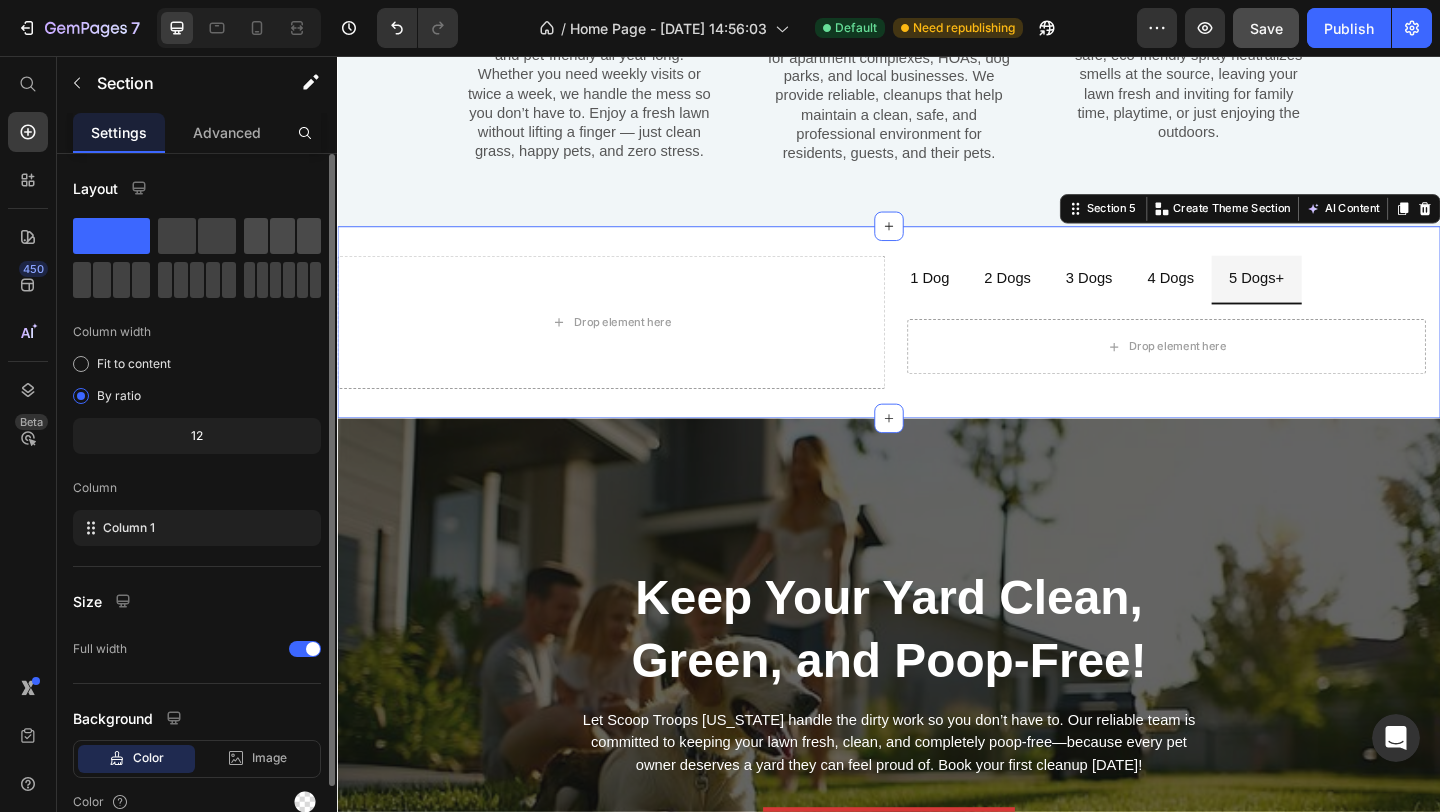 click 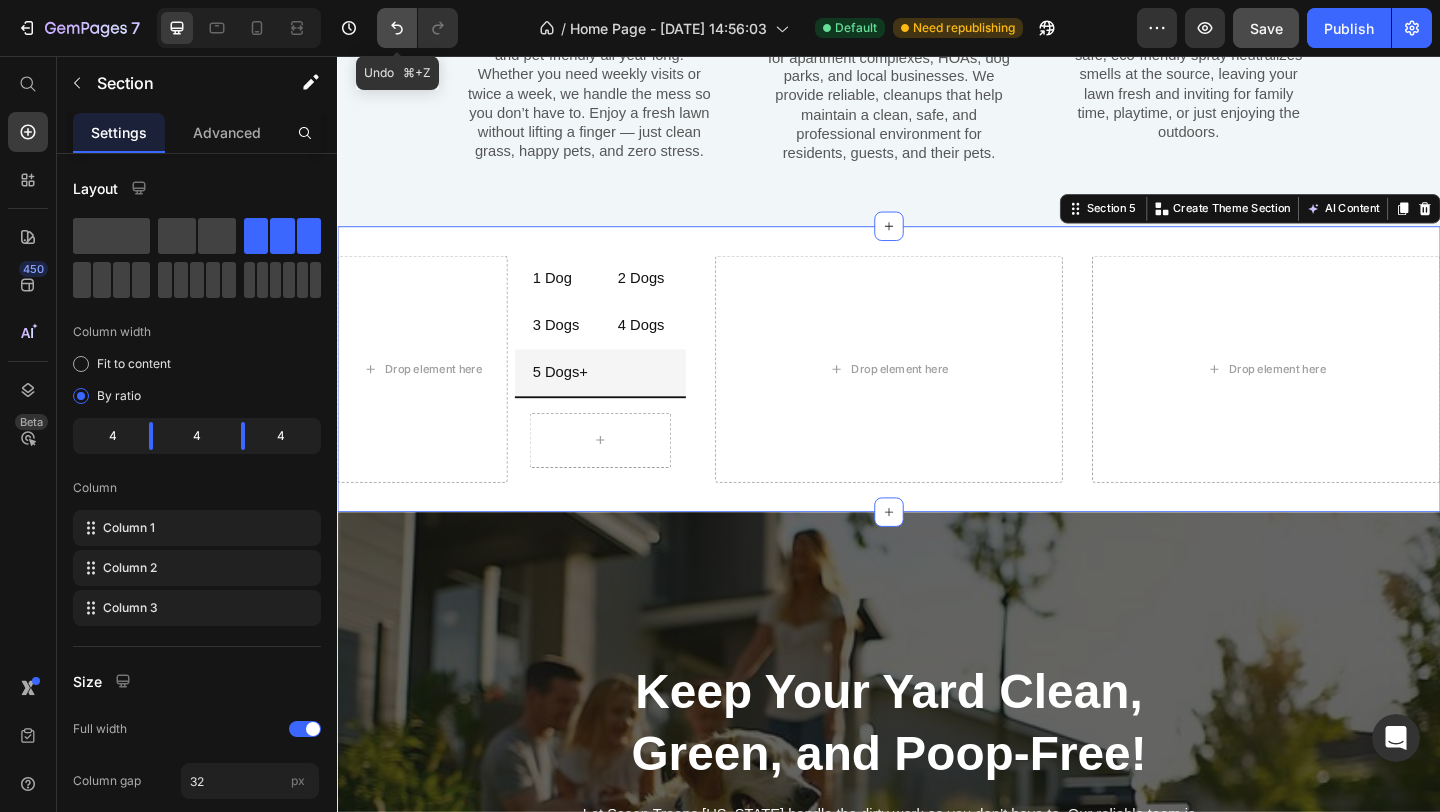 click 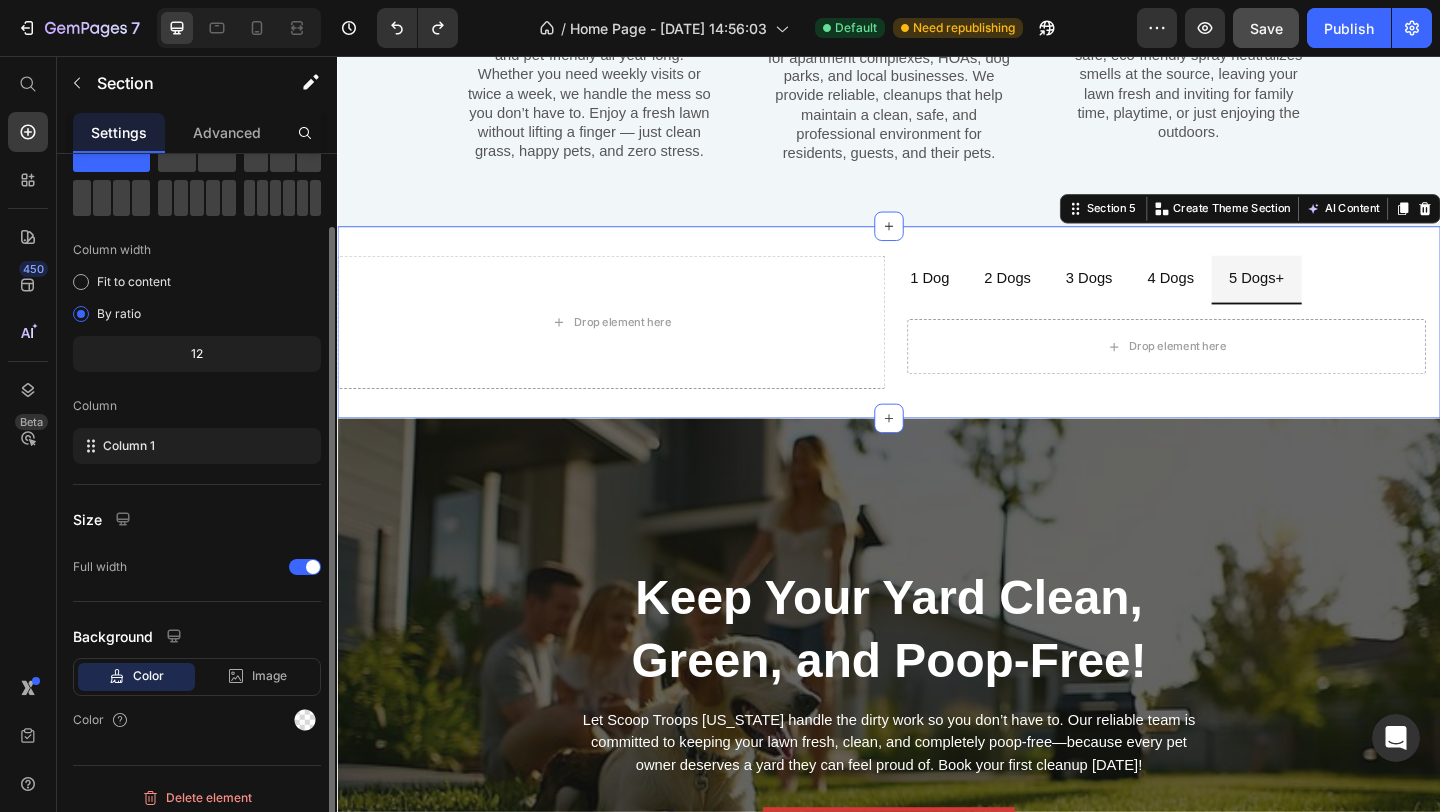 scroll, scrollTop: 93, scrollLeft: 0, axis: vertical 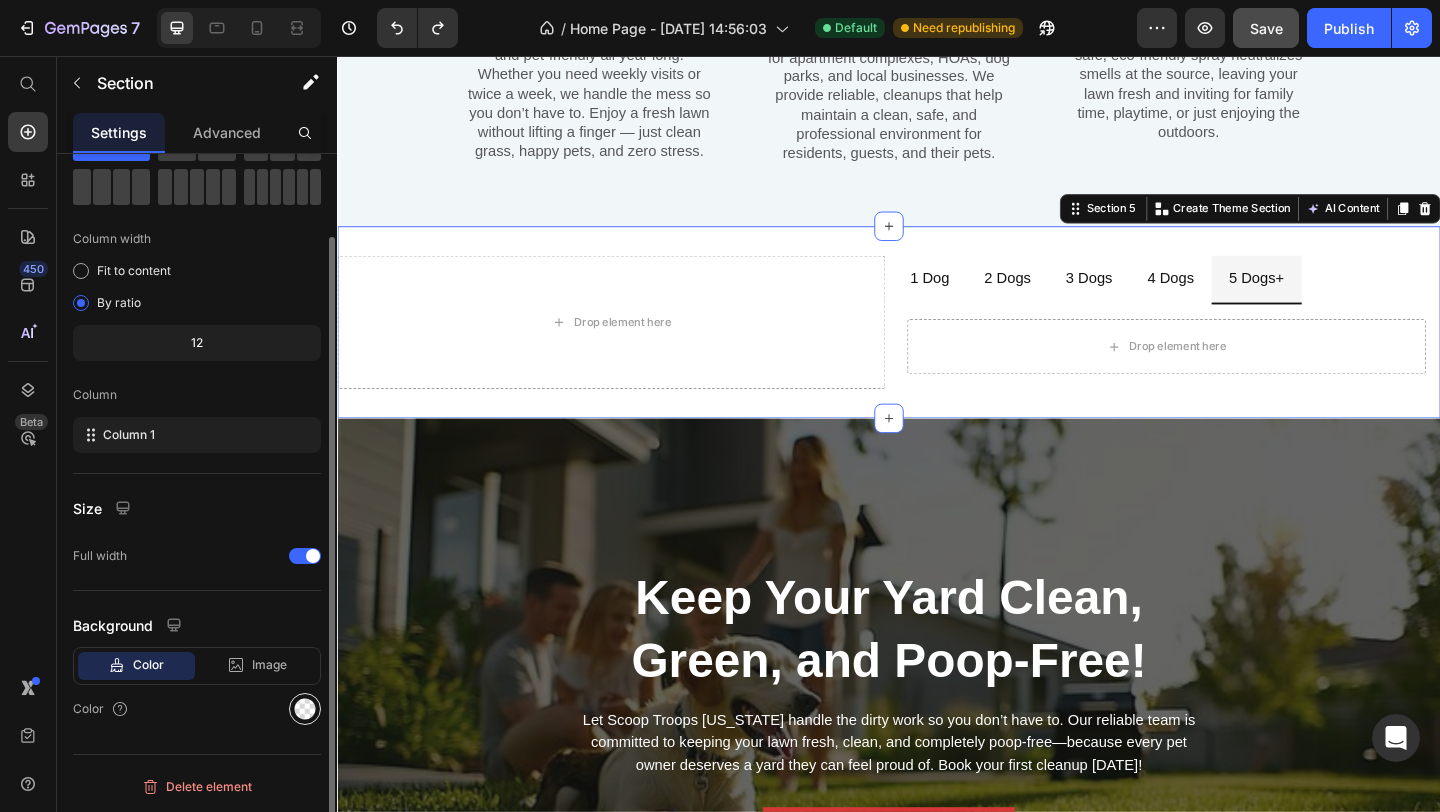 click at bounding box center (305, 709) 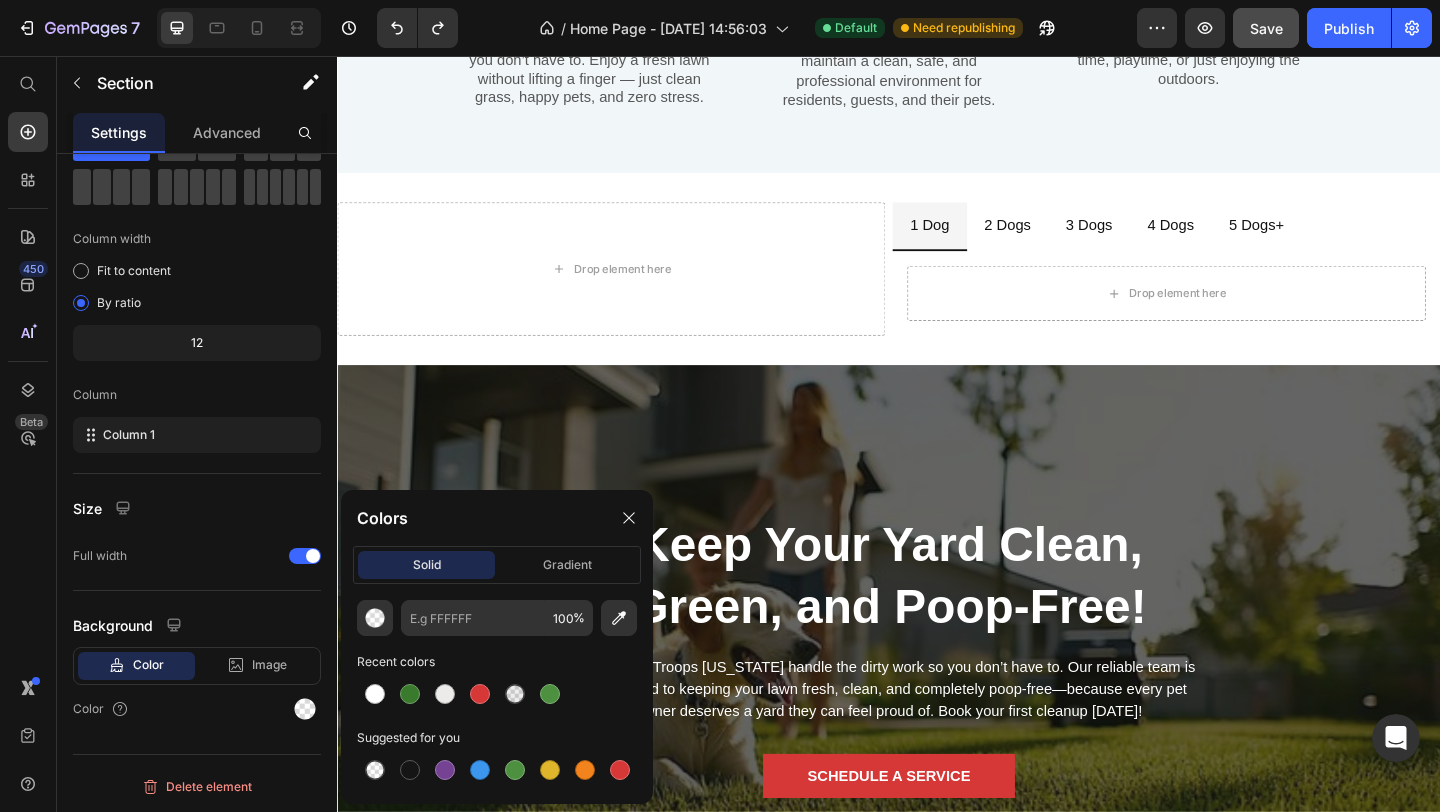 scroll, scrollTop: 2637, scrollLeft: 0, axis: vertical 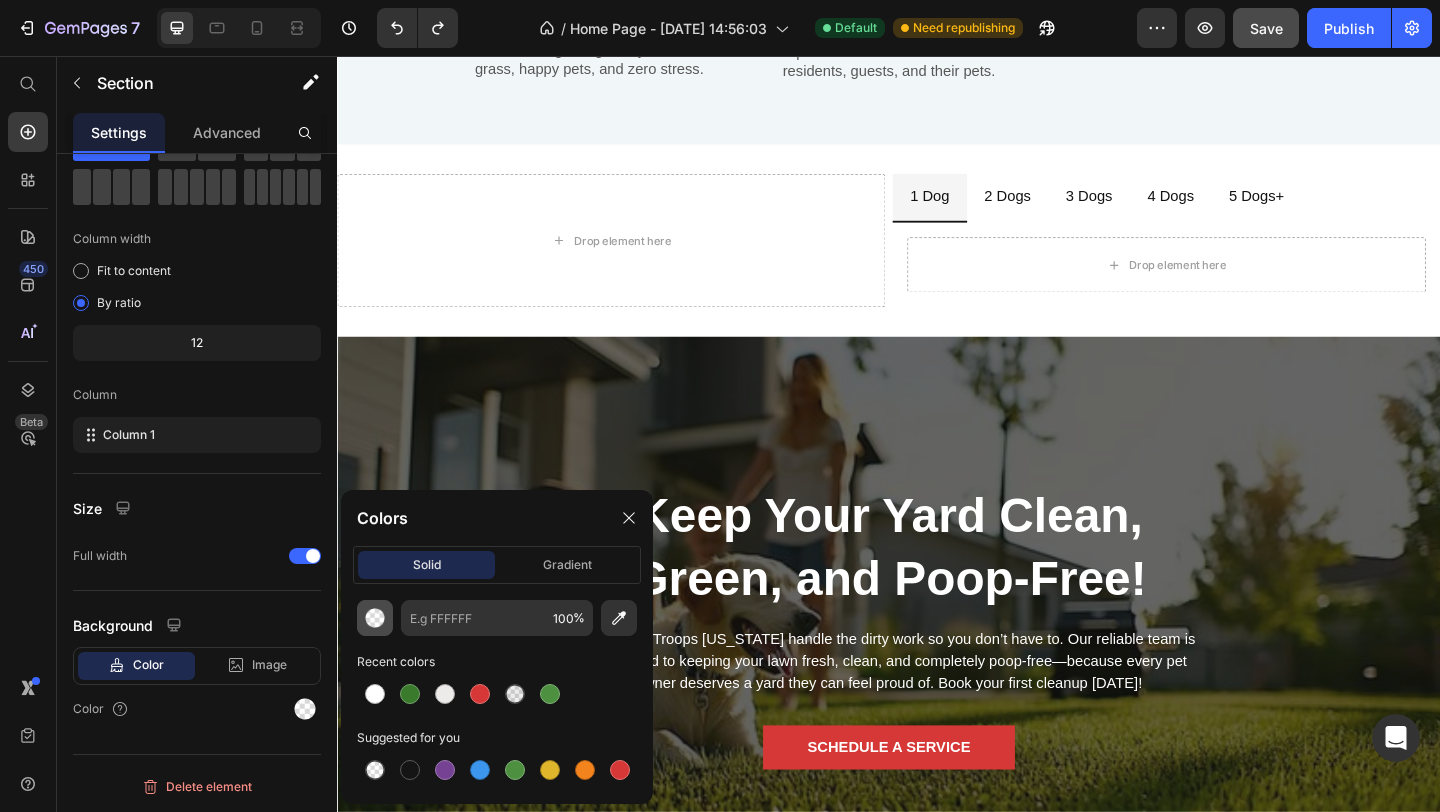 click at bounding box center (375, 618) 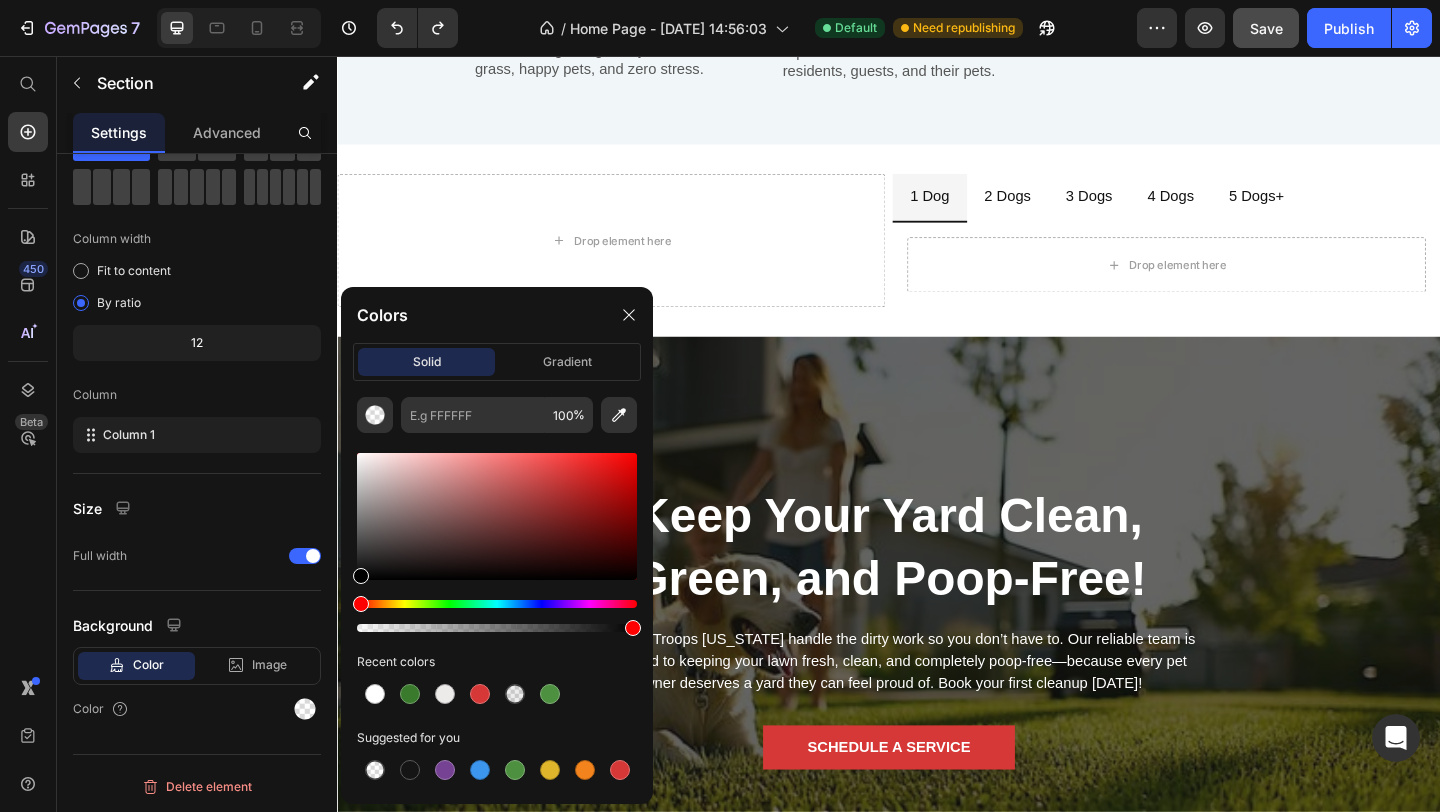 click at bounding box center (497, 604) 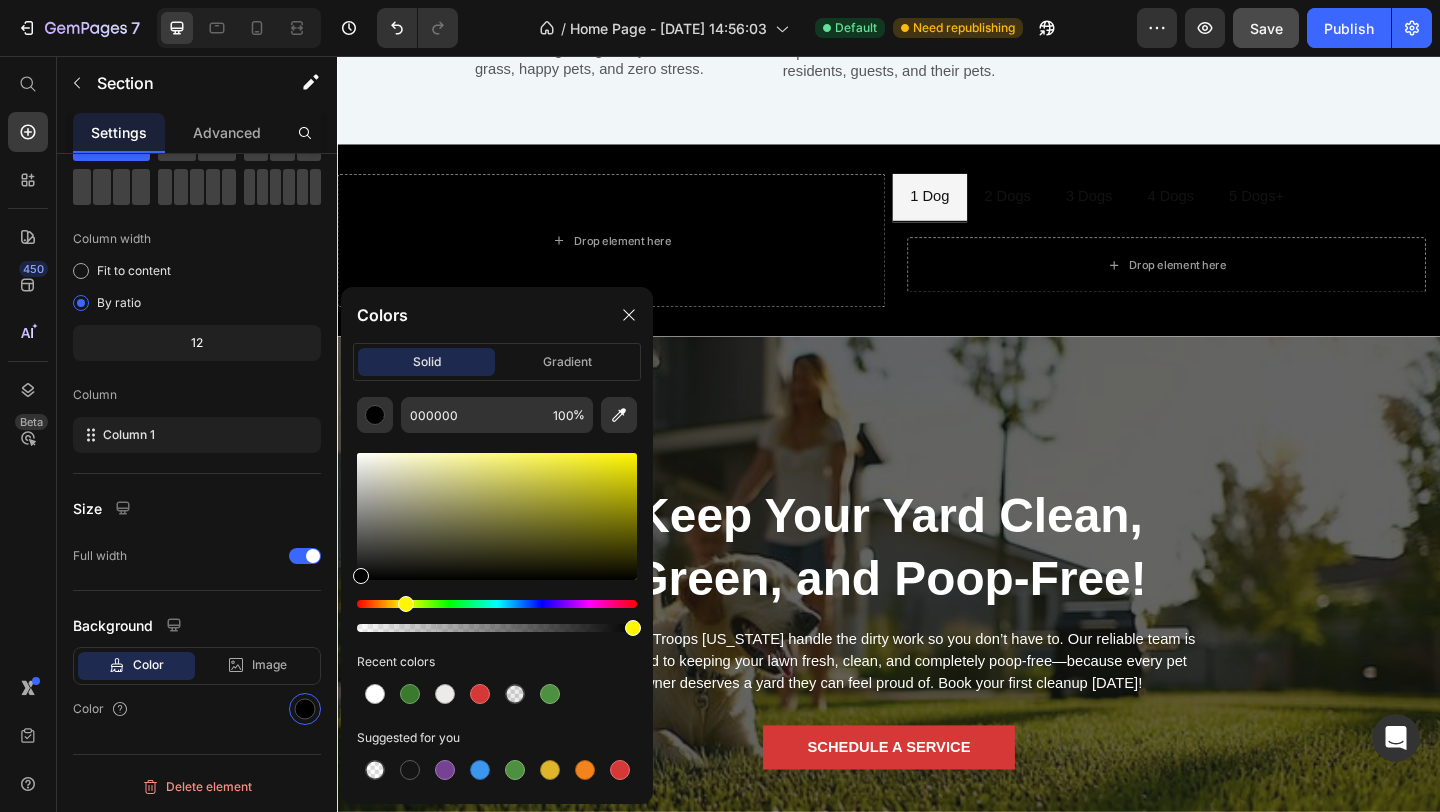 click at bounding box center (497, 516) 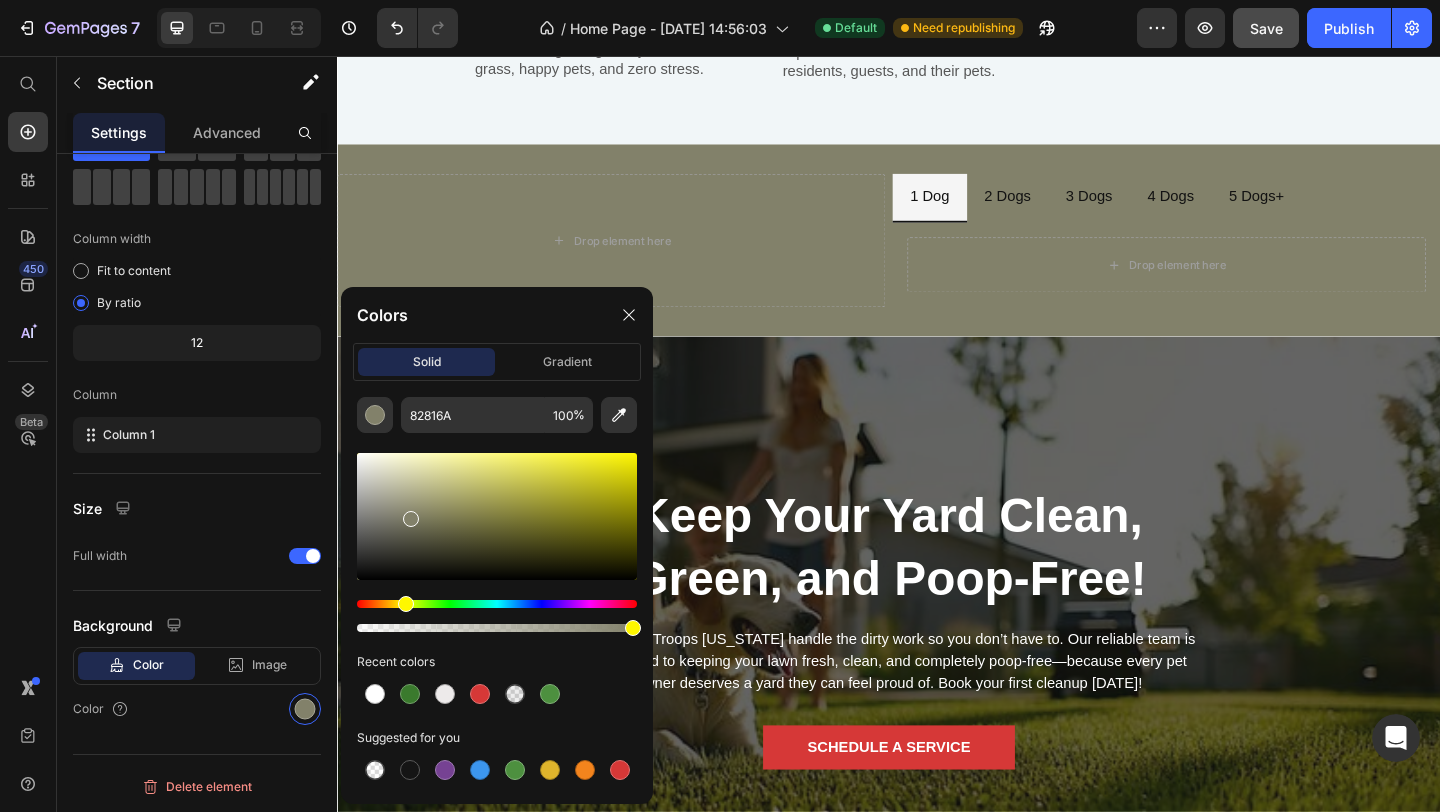 click at bounding box center (497, 516) 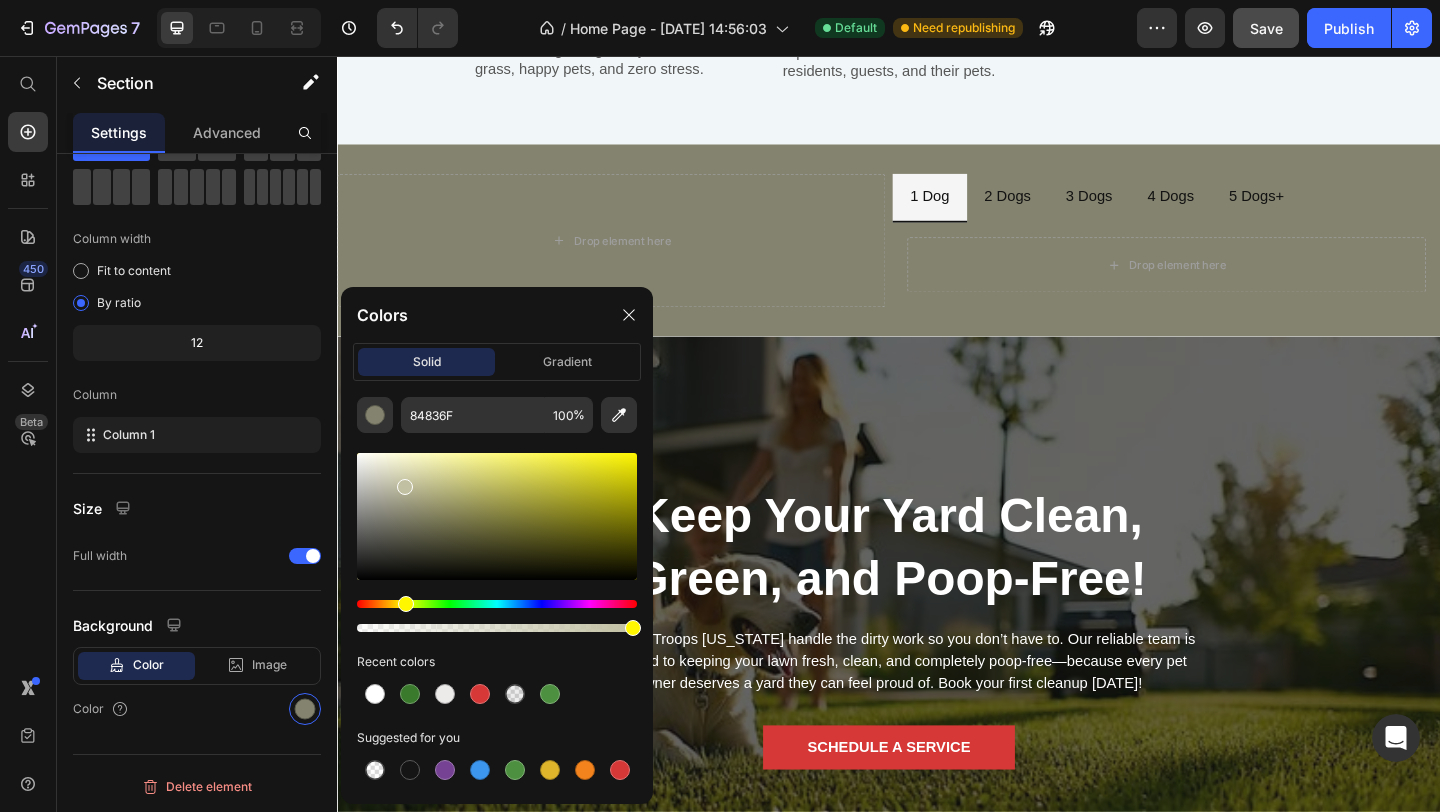 click at bounding box center (497, 516) 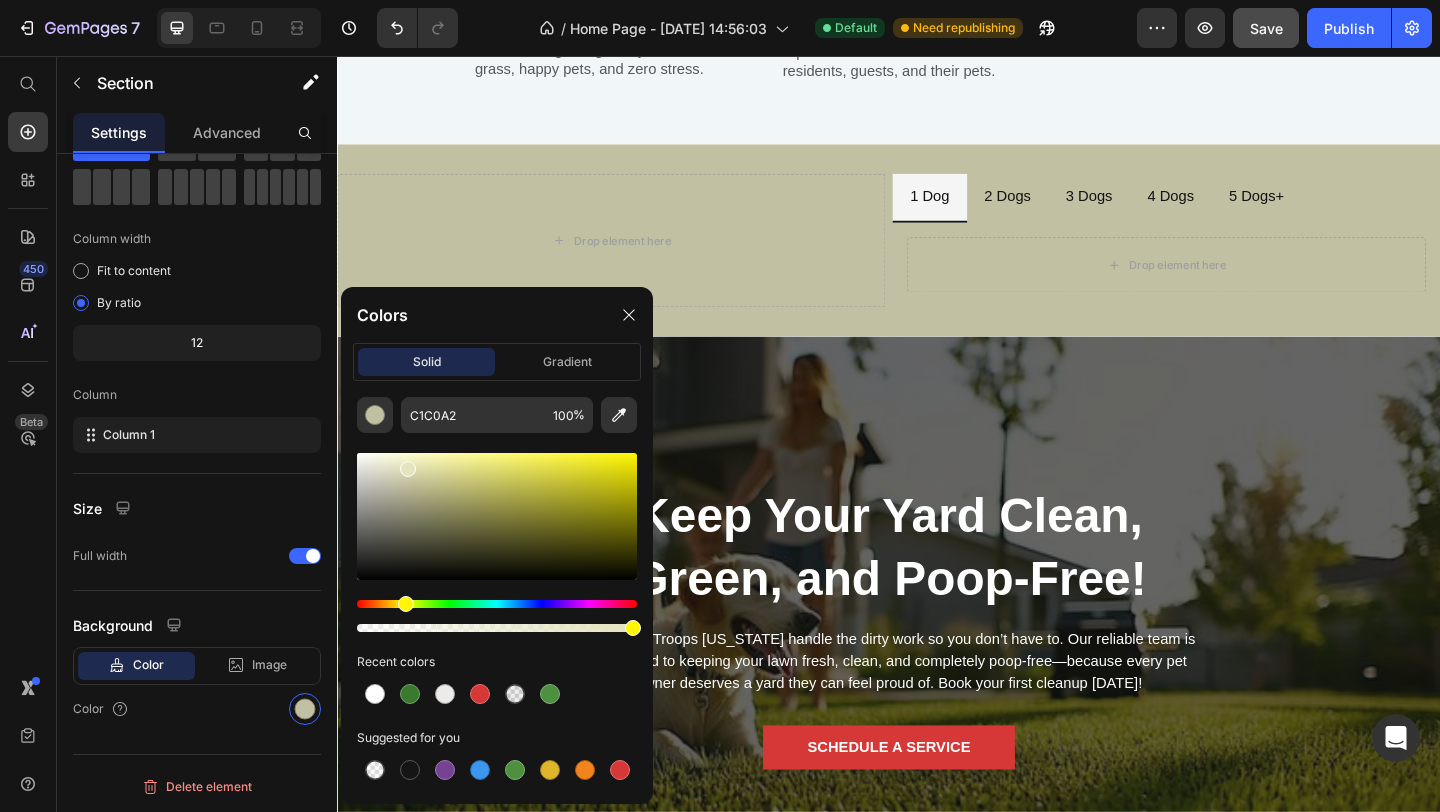 click at bounding box center (497, 516) 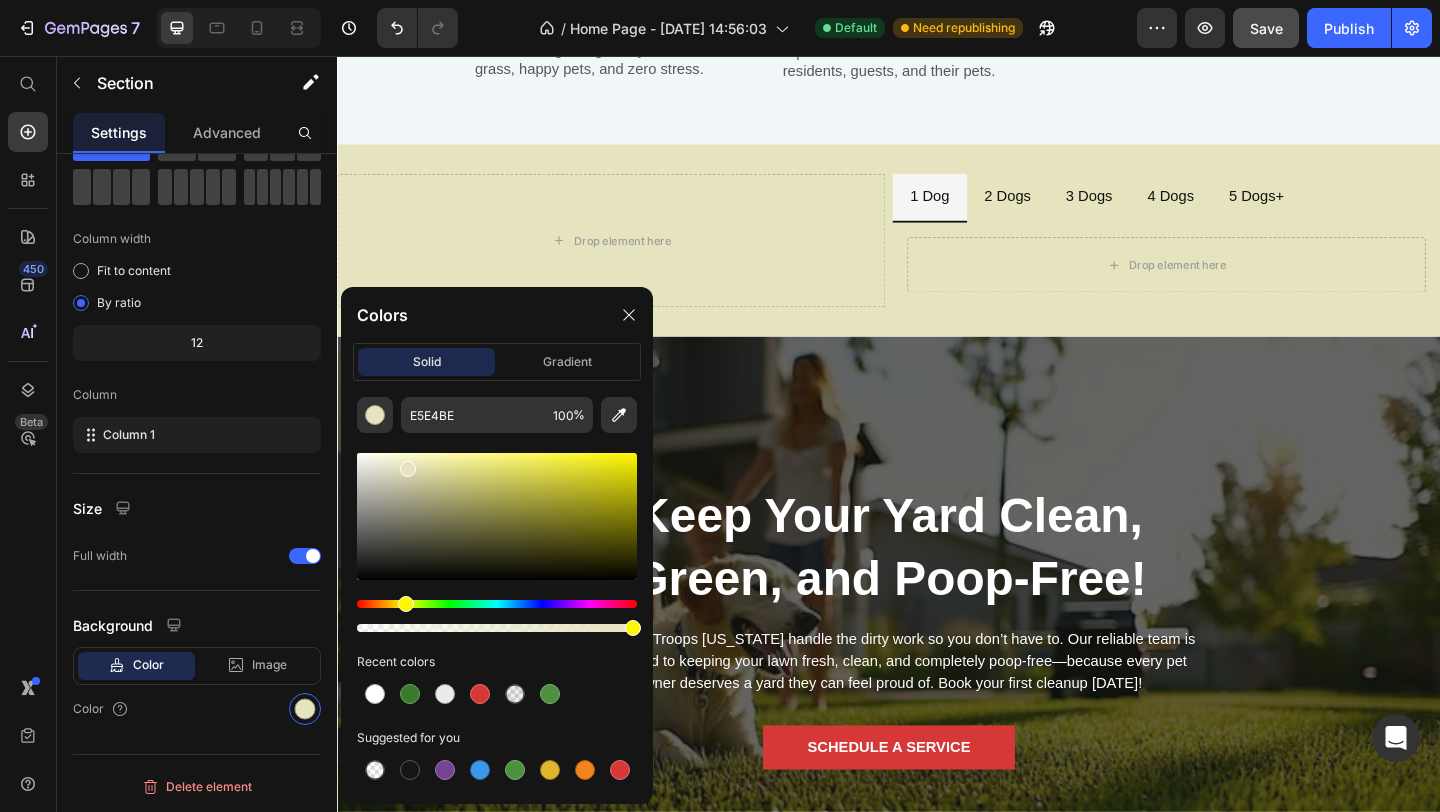 click at bounding box center (497, 542) 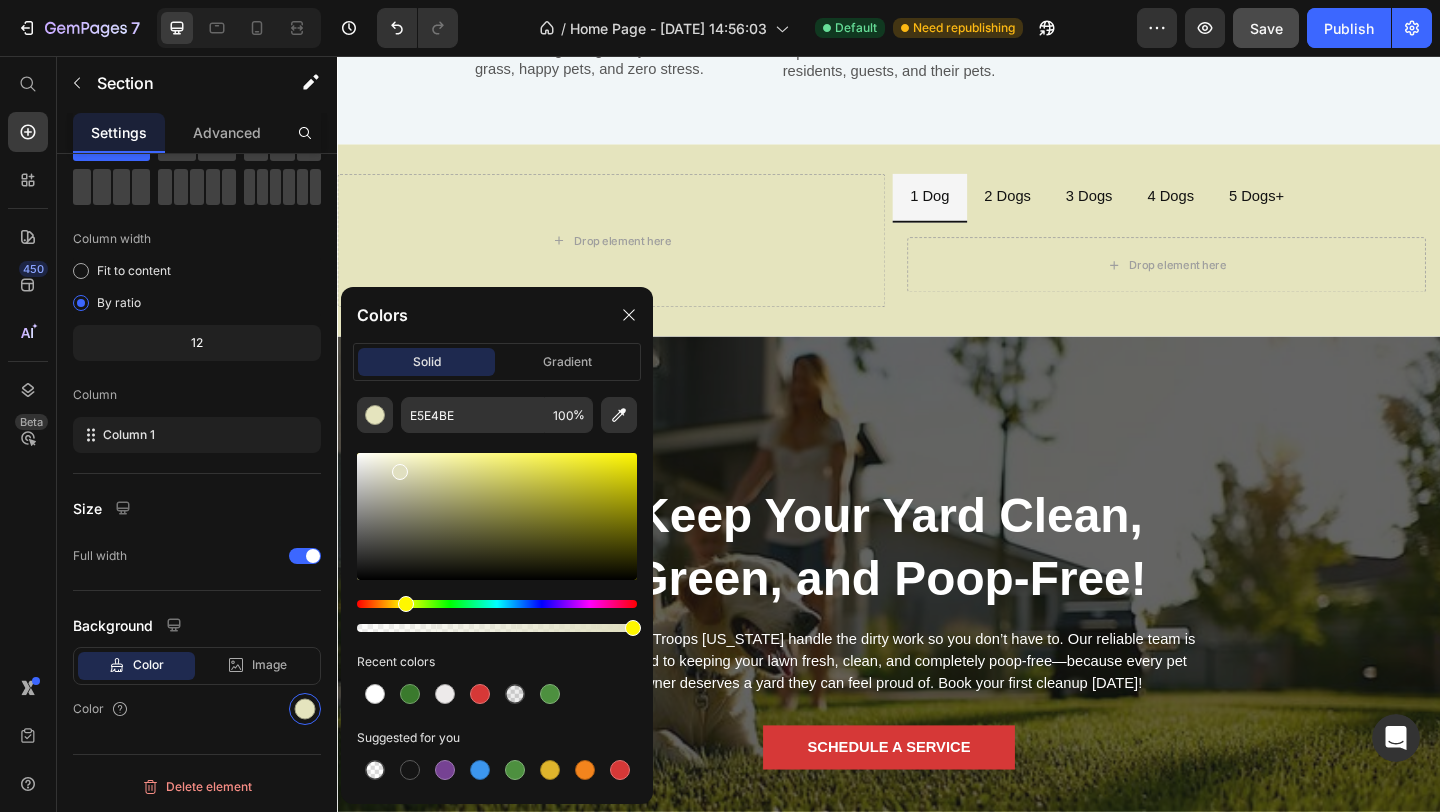 click at bounding box center [497, 516] 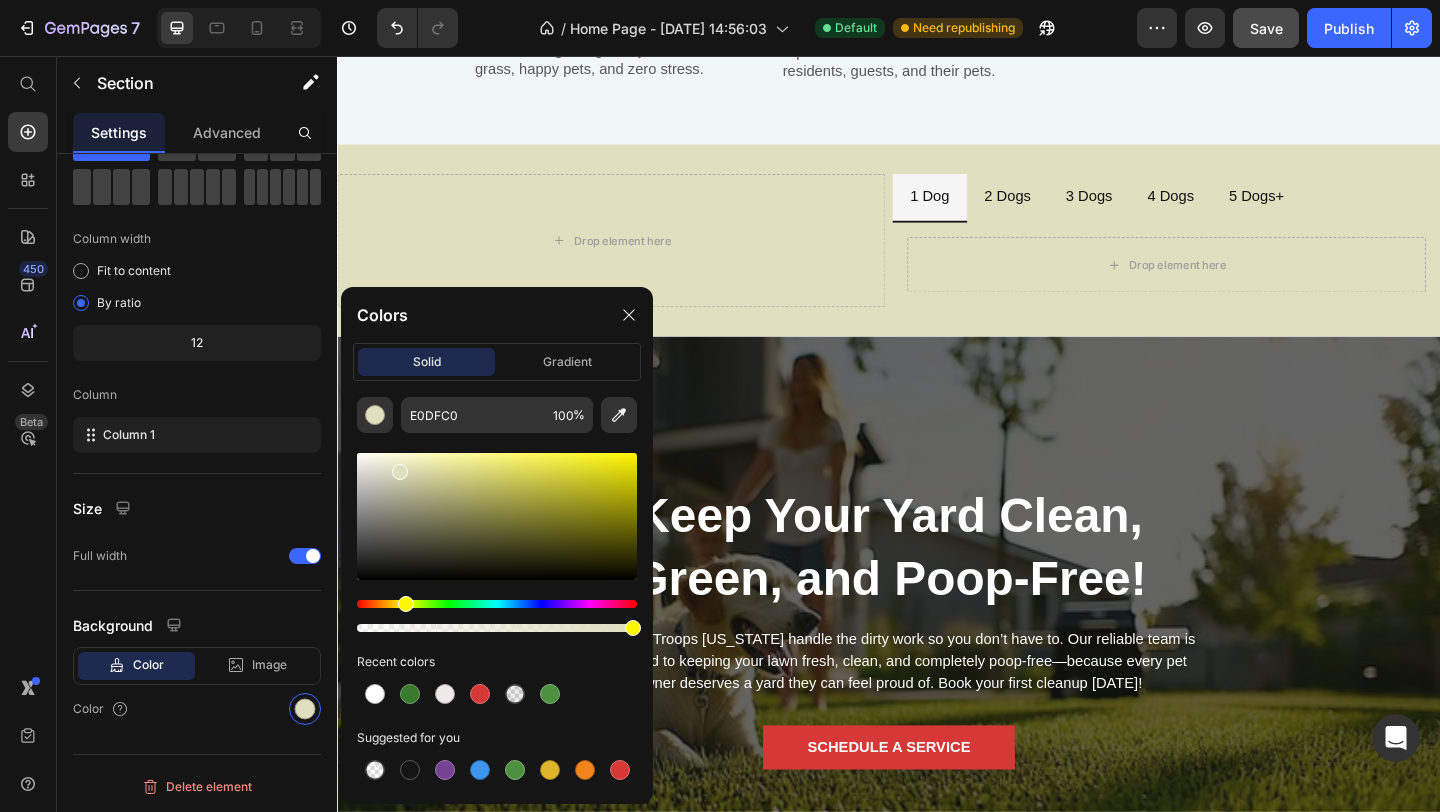 click at bounding box center (497, 516) 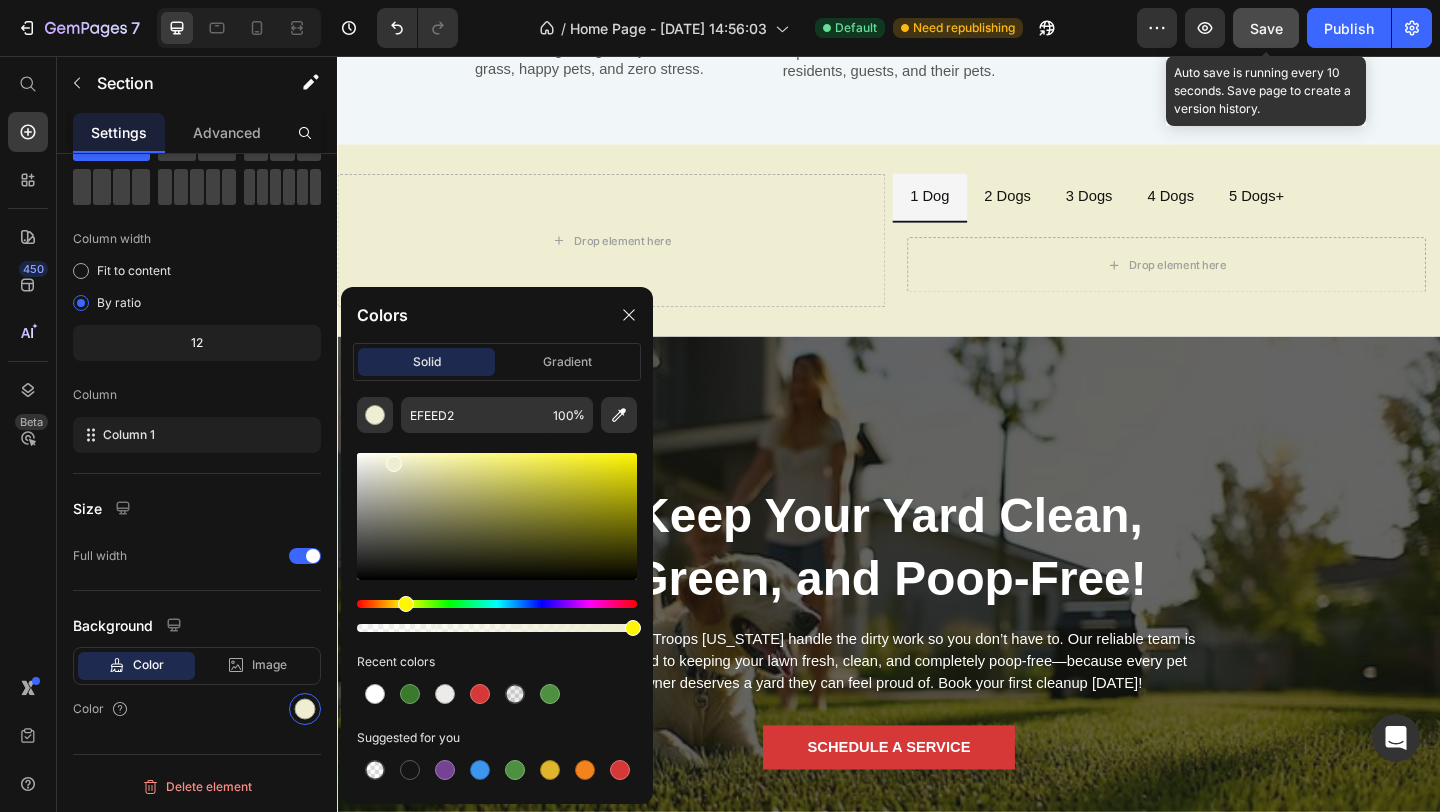 click on "Save" at bounding box center (1266, 28) 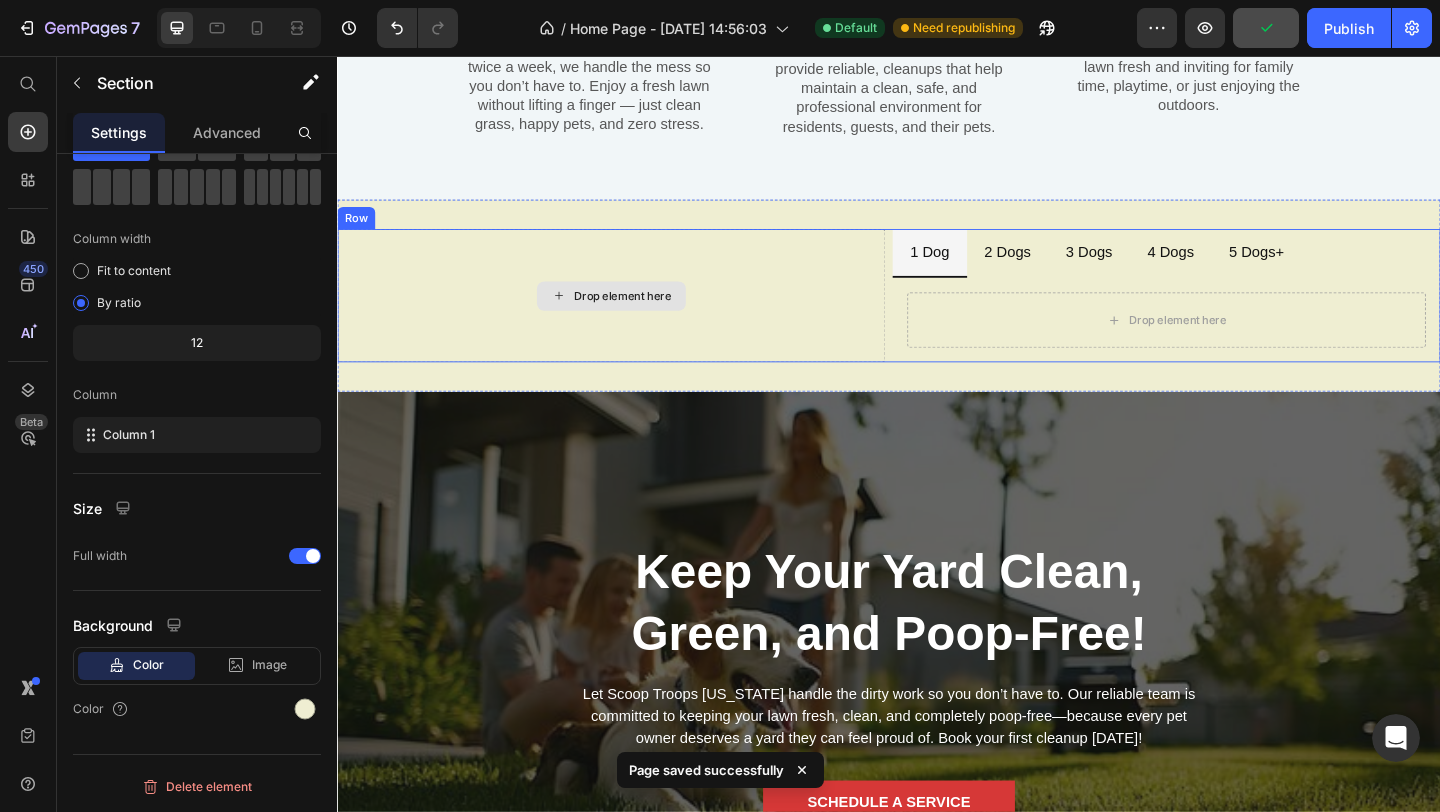 scroll, scrollTop: 2537, scrollLeft: 0, axis: vertical 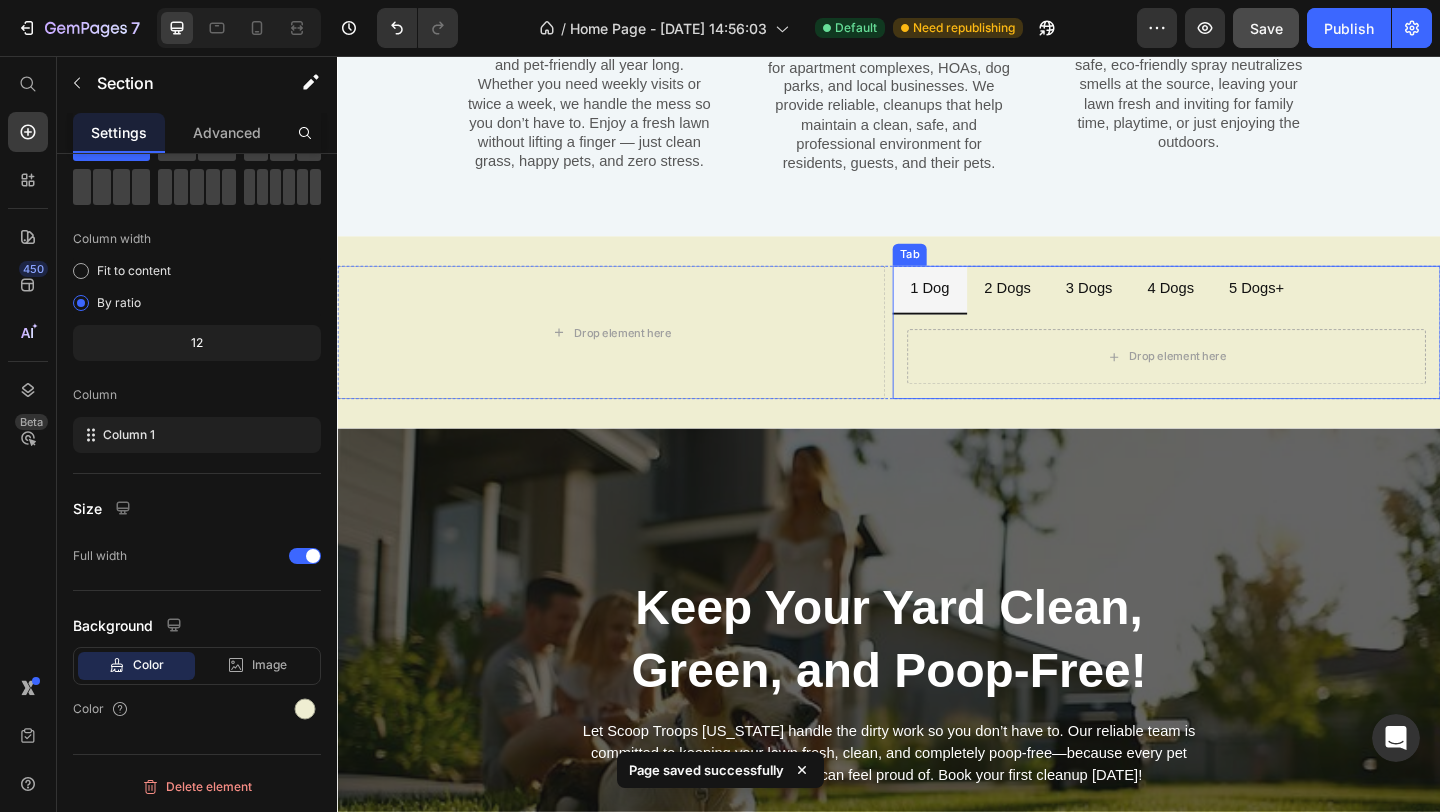 click on "2 Dogs" at bounding box center [1066, 309] 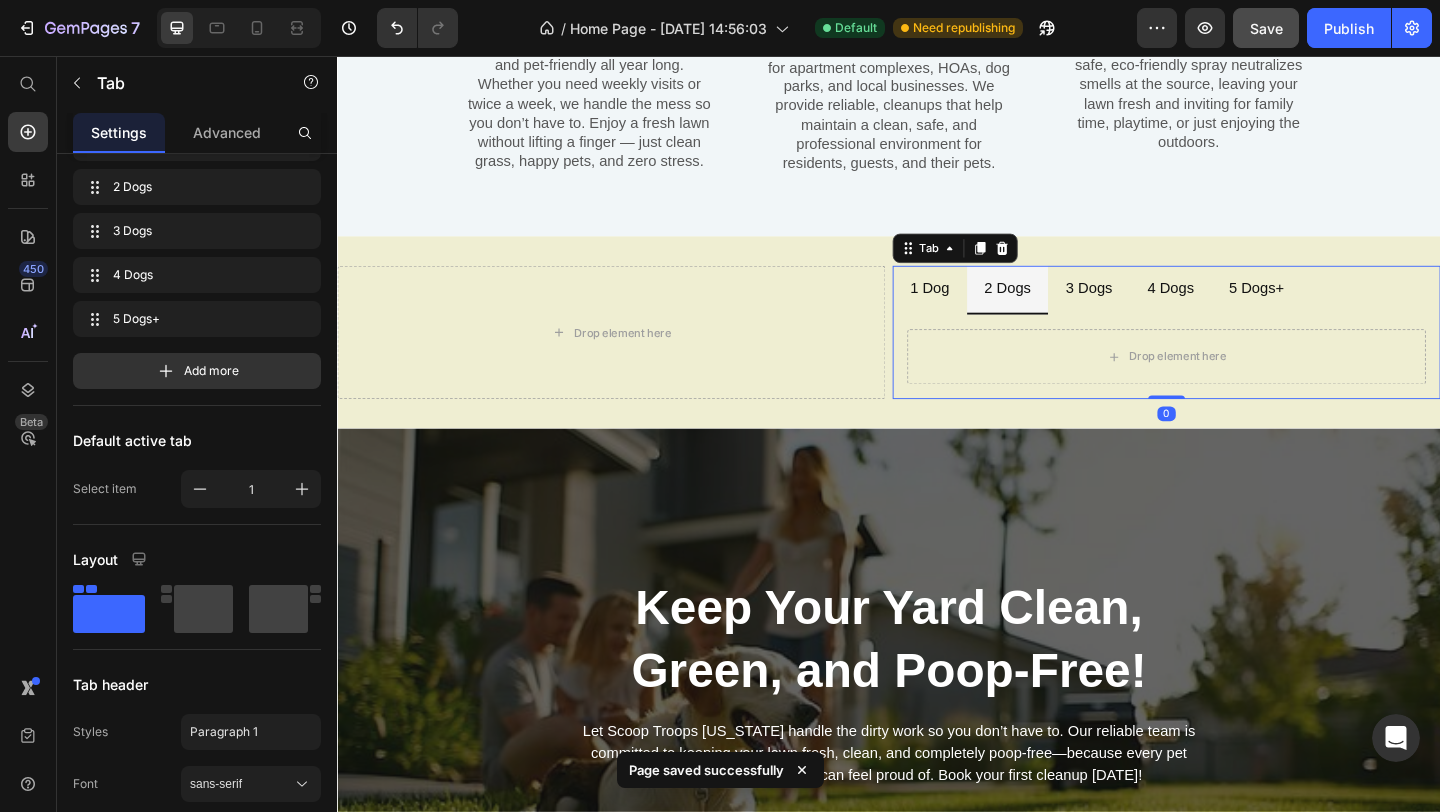 scroll, scrollTop: 0, scrollLeft: 0, axis: both 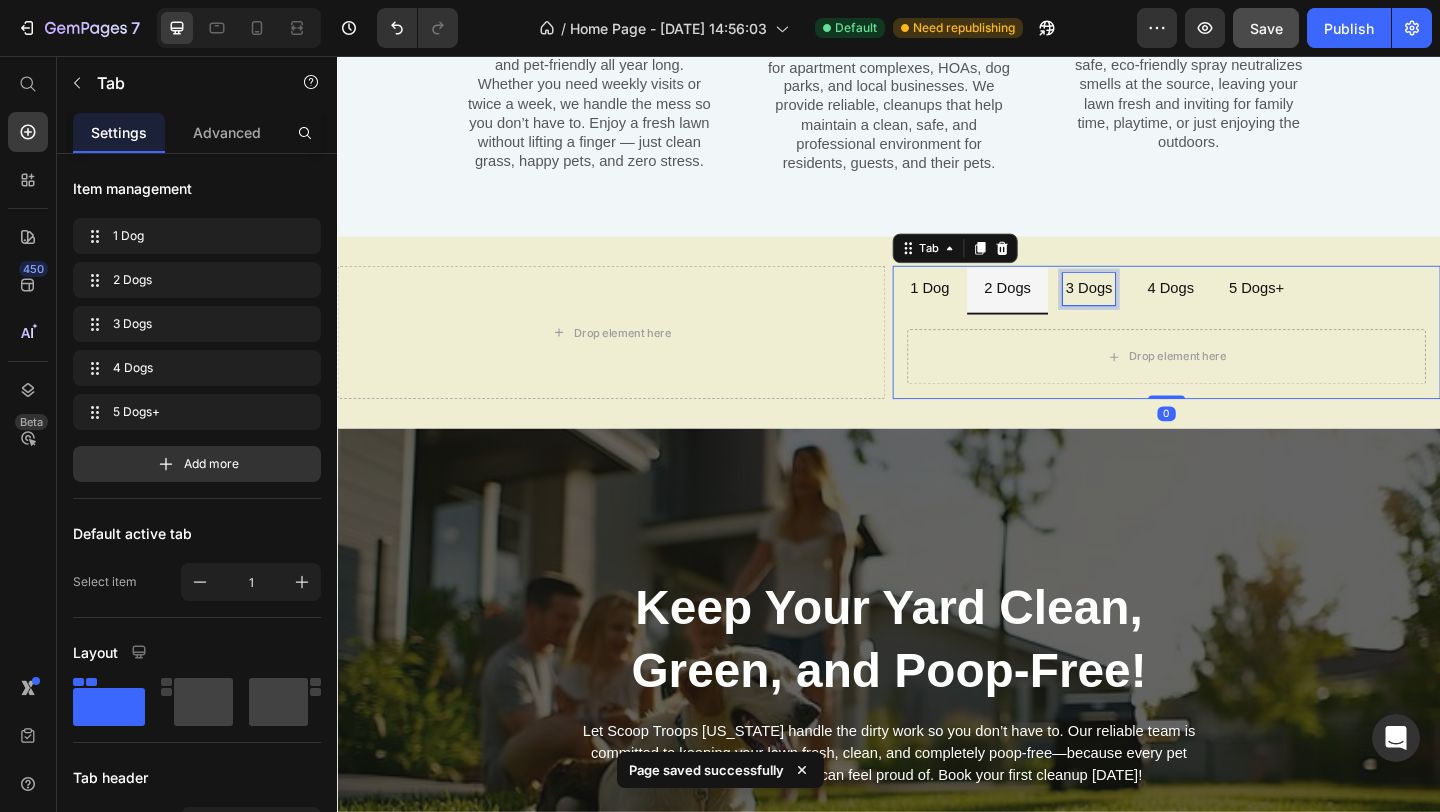 click on "3 Dogs" at bounding box center (1154, 309) 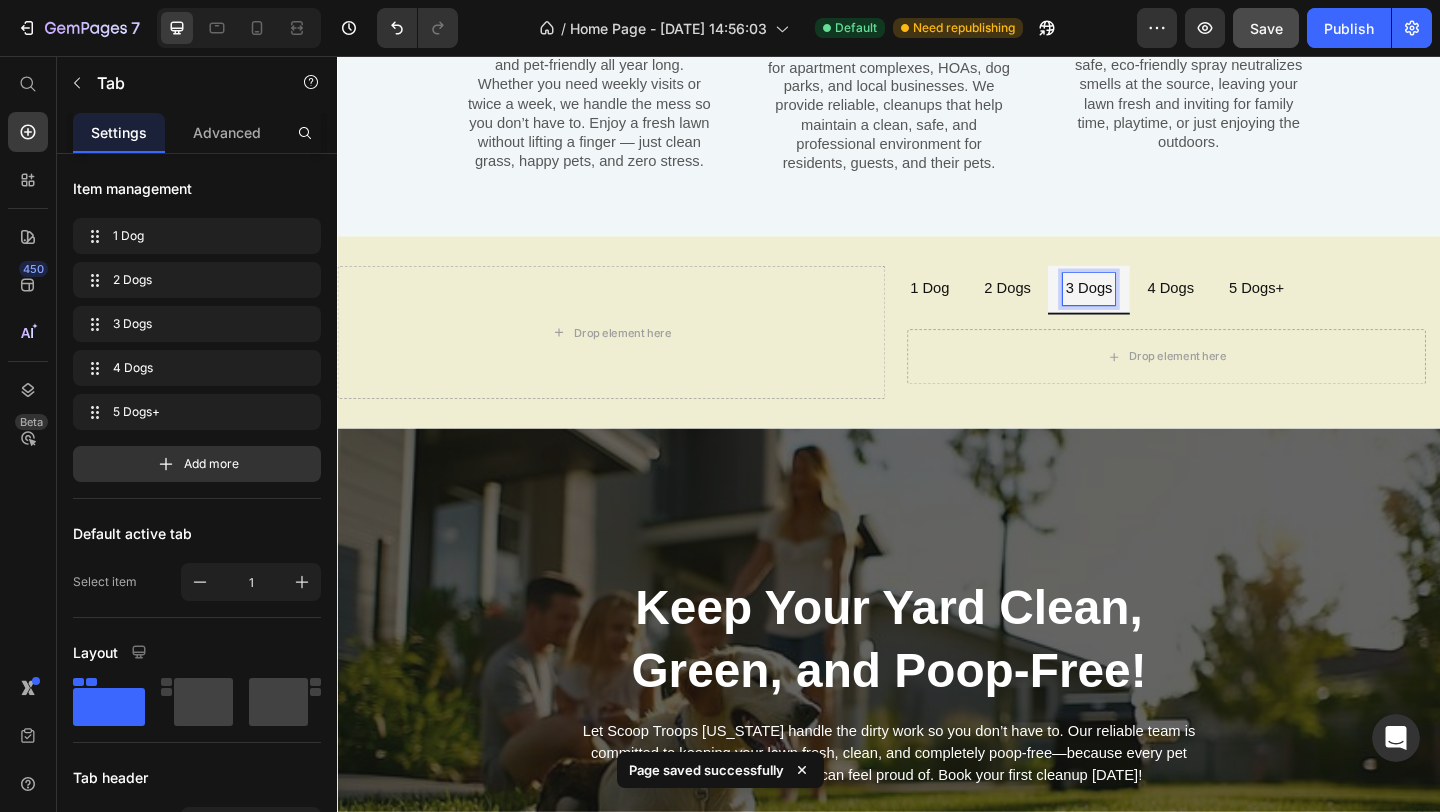 click on "4 Dogs" at bounding box center [1243, 310] 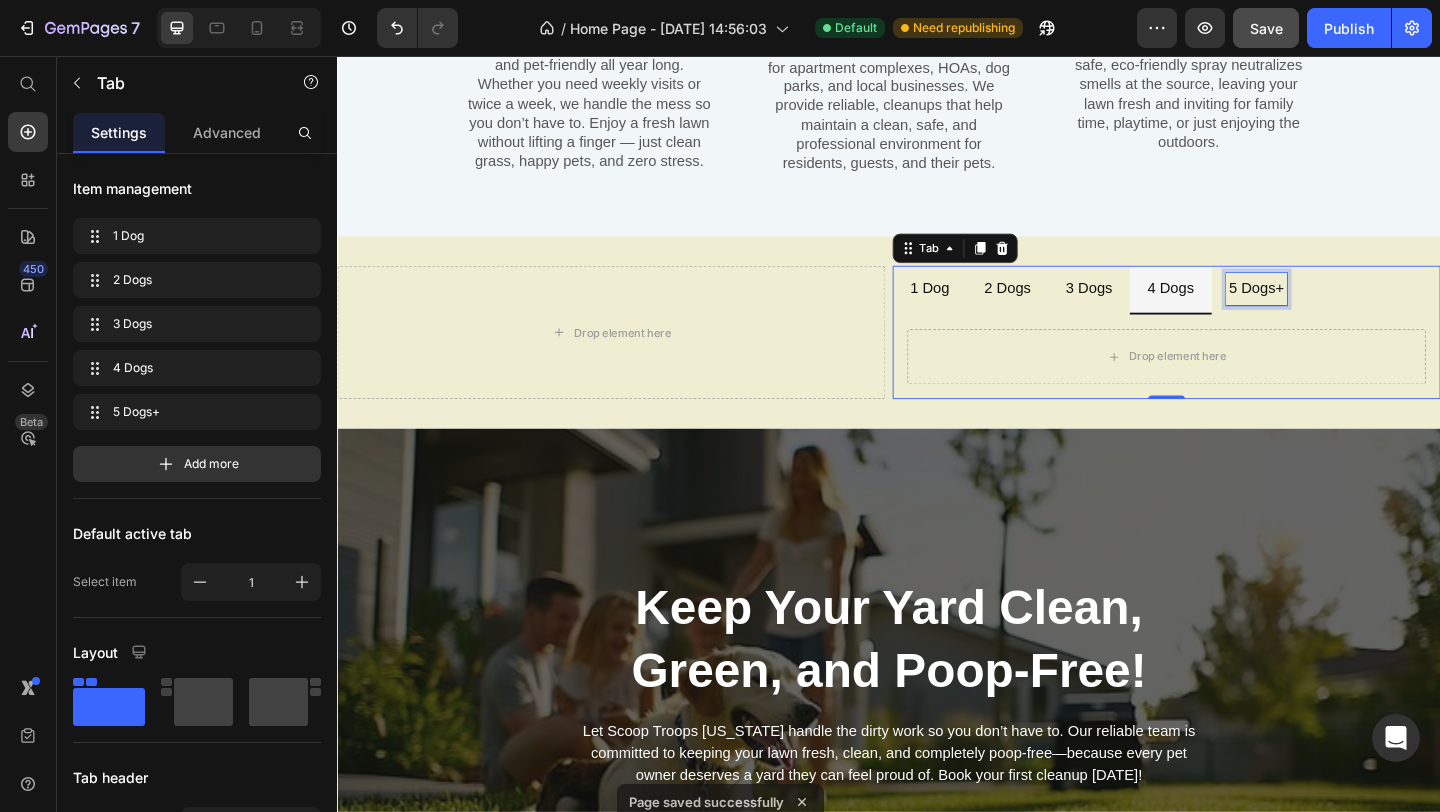 click on "5 Dogs+" at bounding box center (1337, 309) 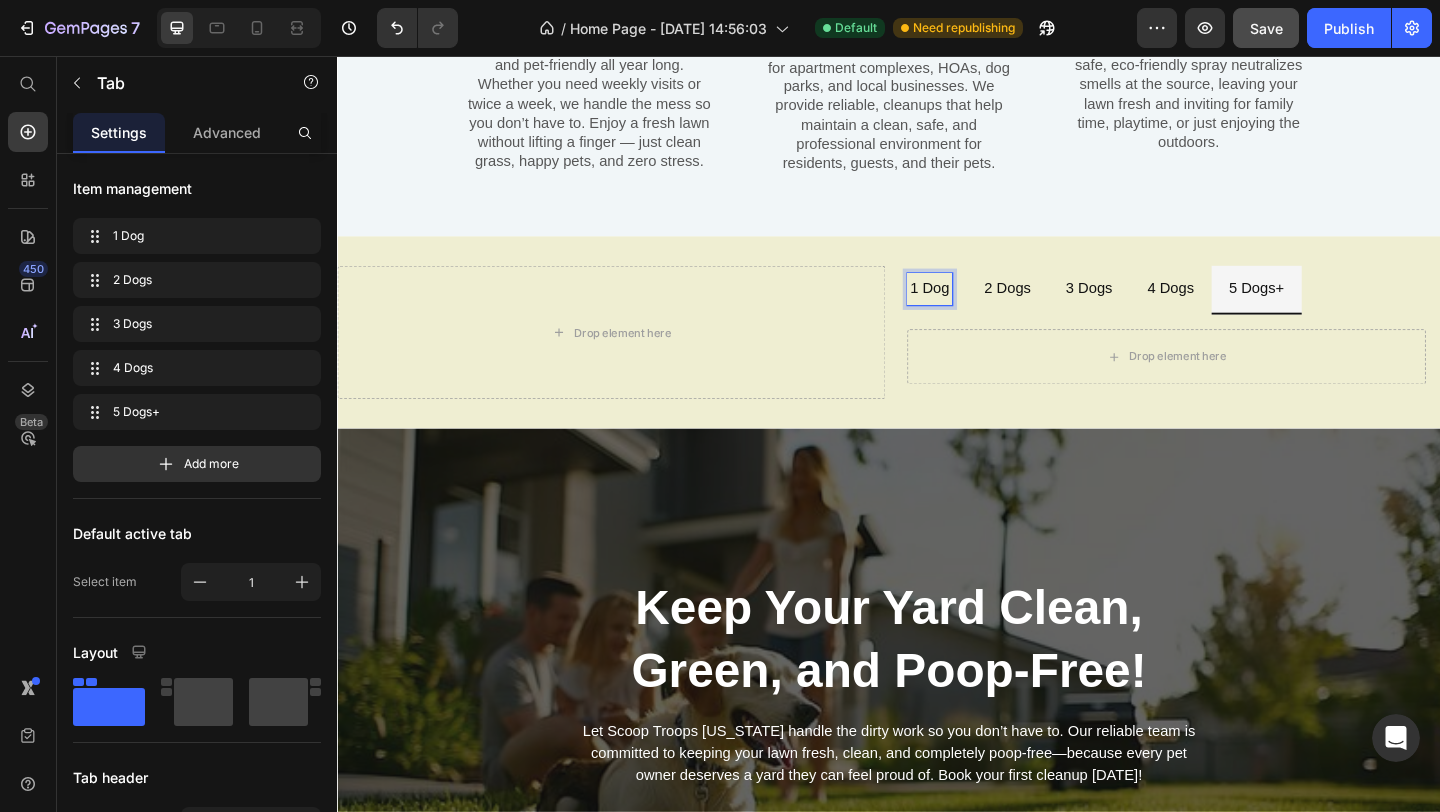click on "1 Dog" at bounding box center [981, 309] 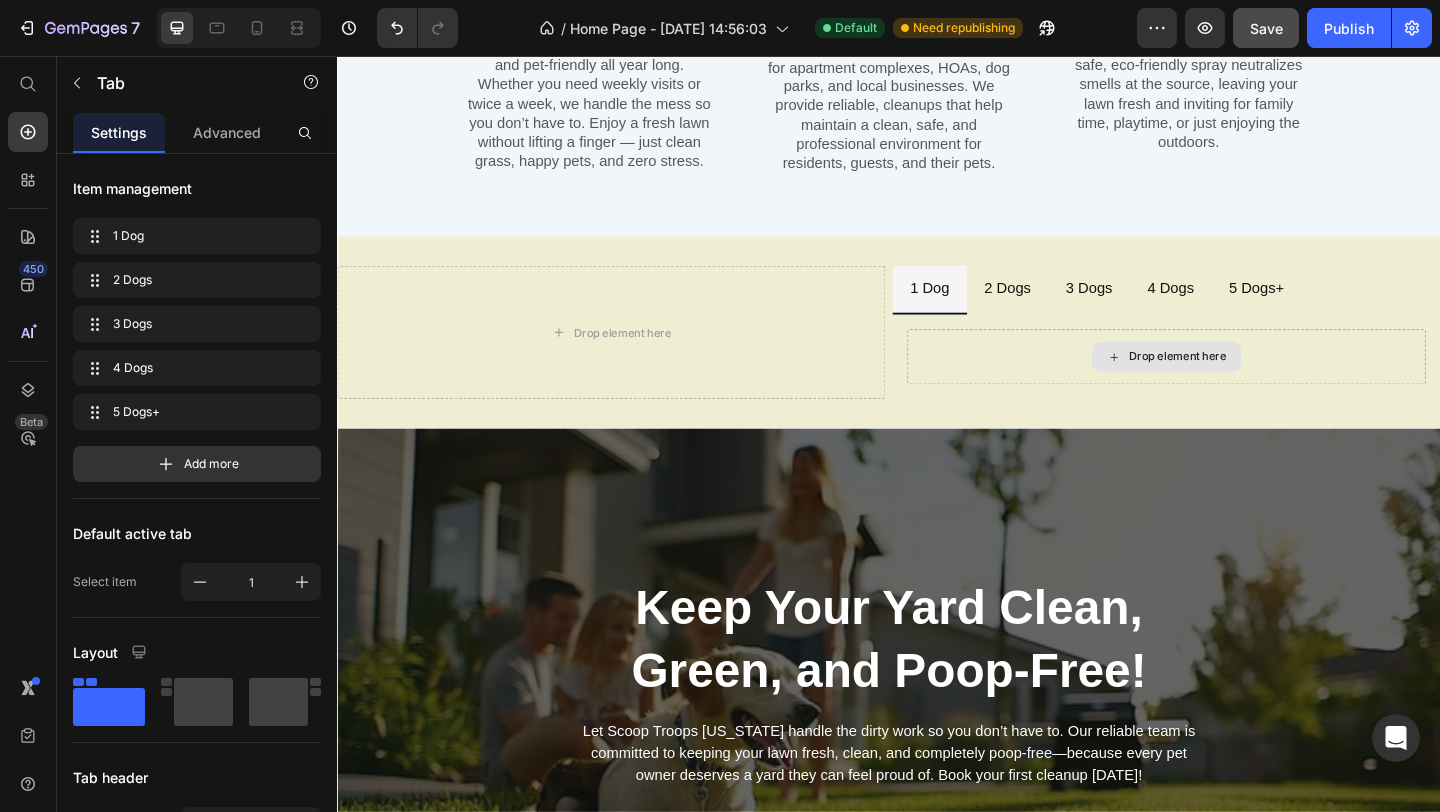 click on "Drop element here" at bounding box center [1239, 383] 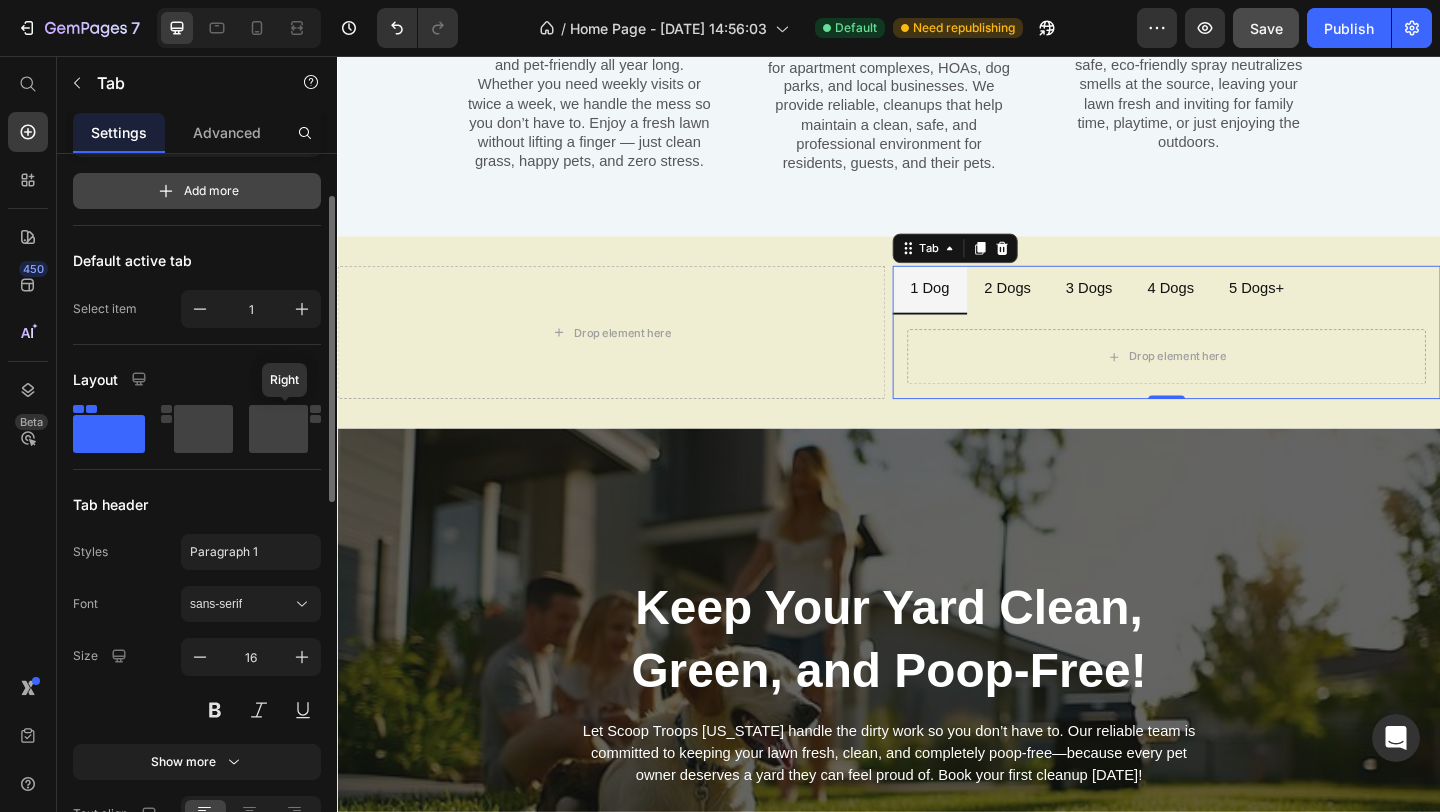 scroll, scrollTop: 268, scrollLeft: 0, axis: vertical 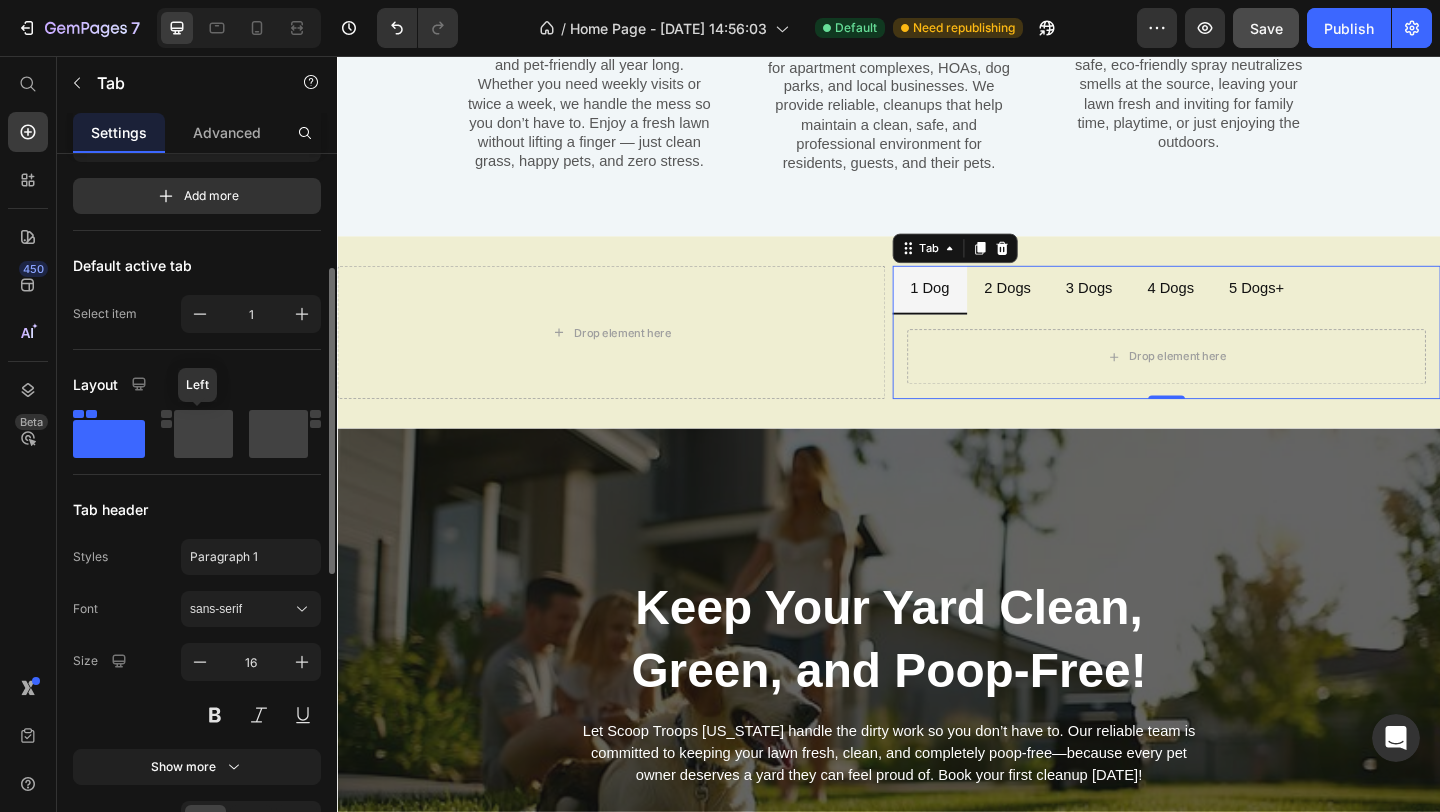 click 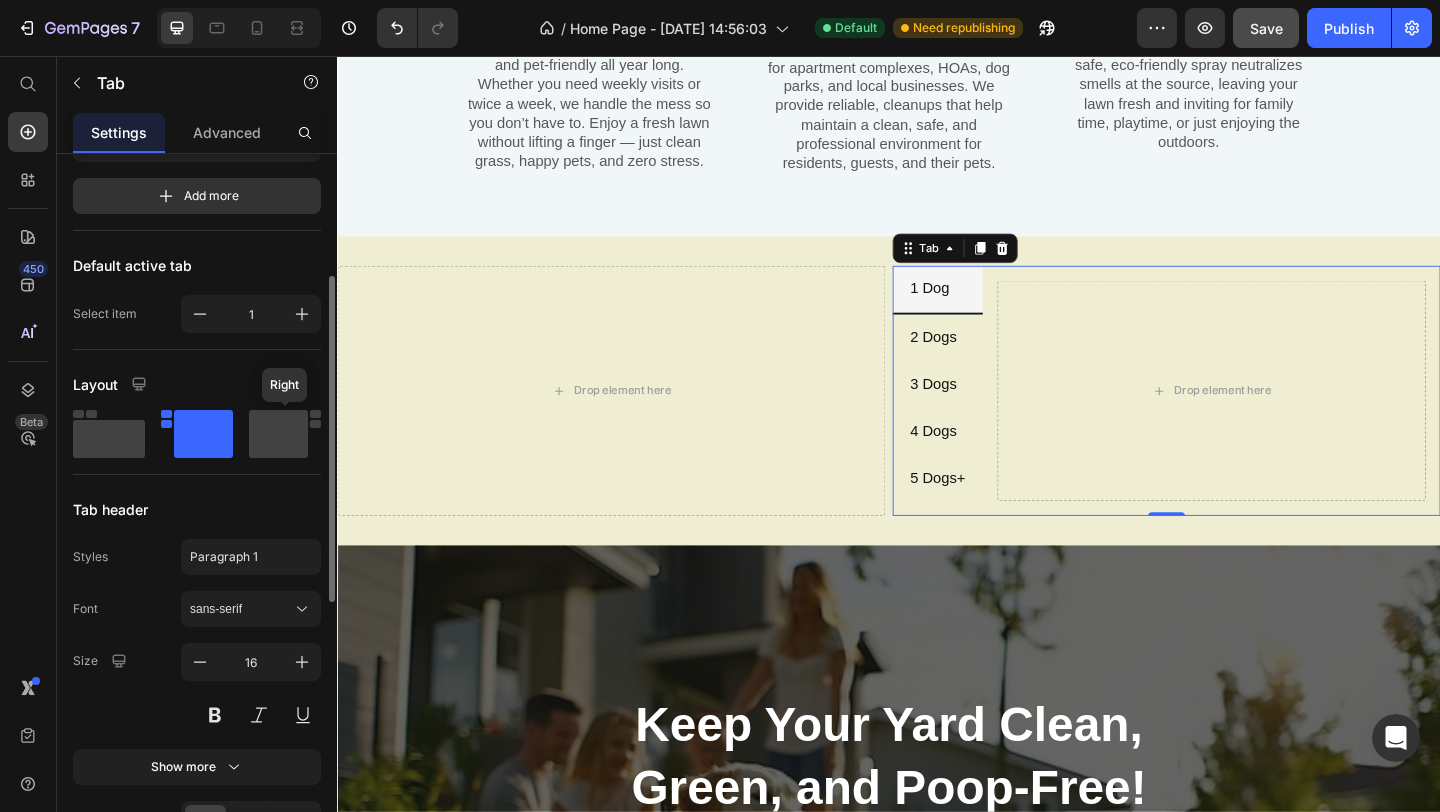 click 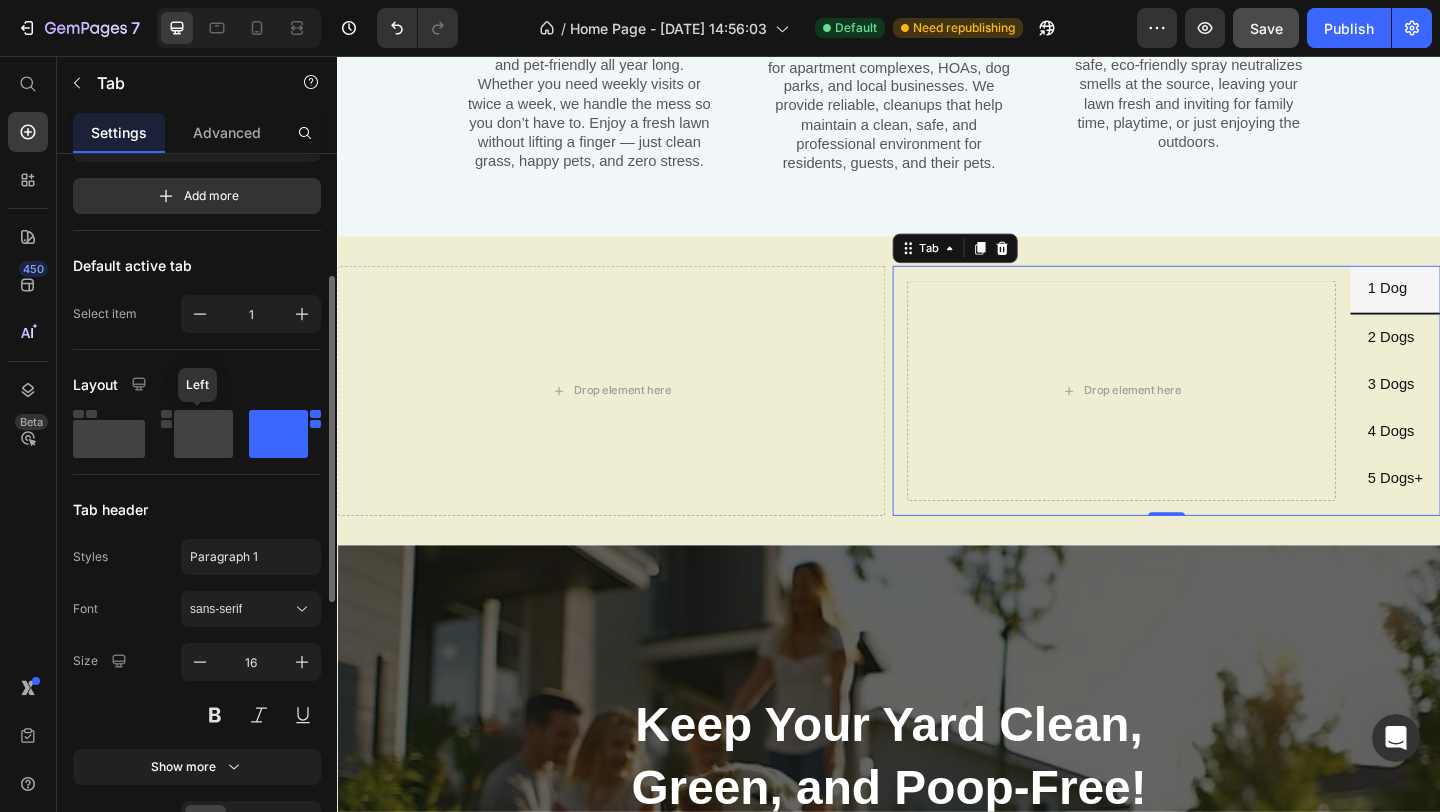 click 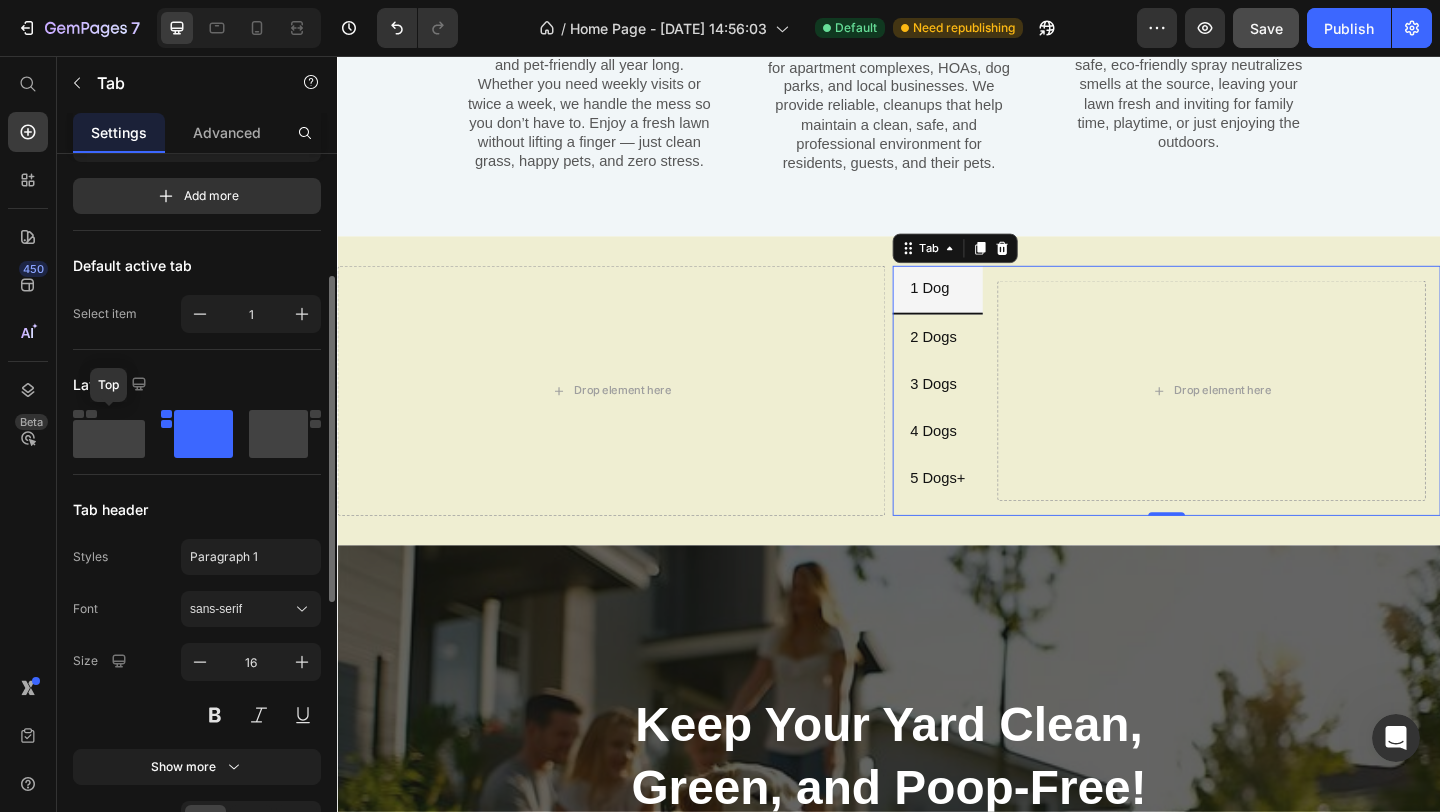 click 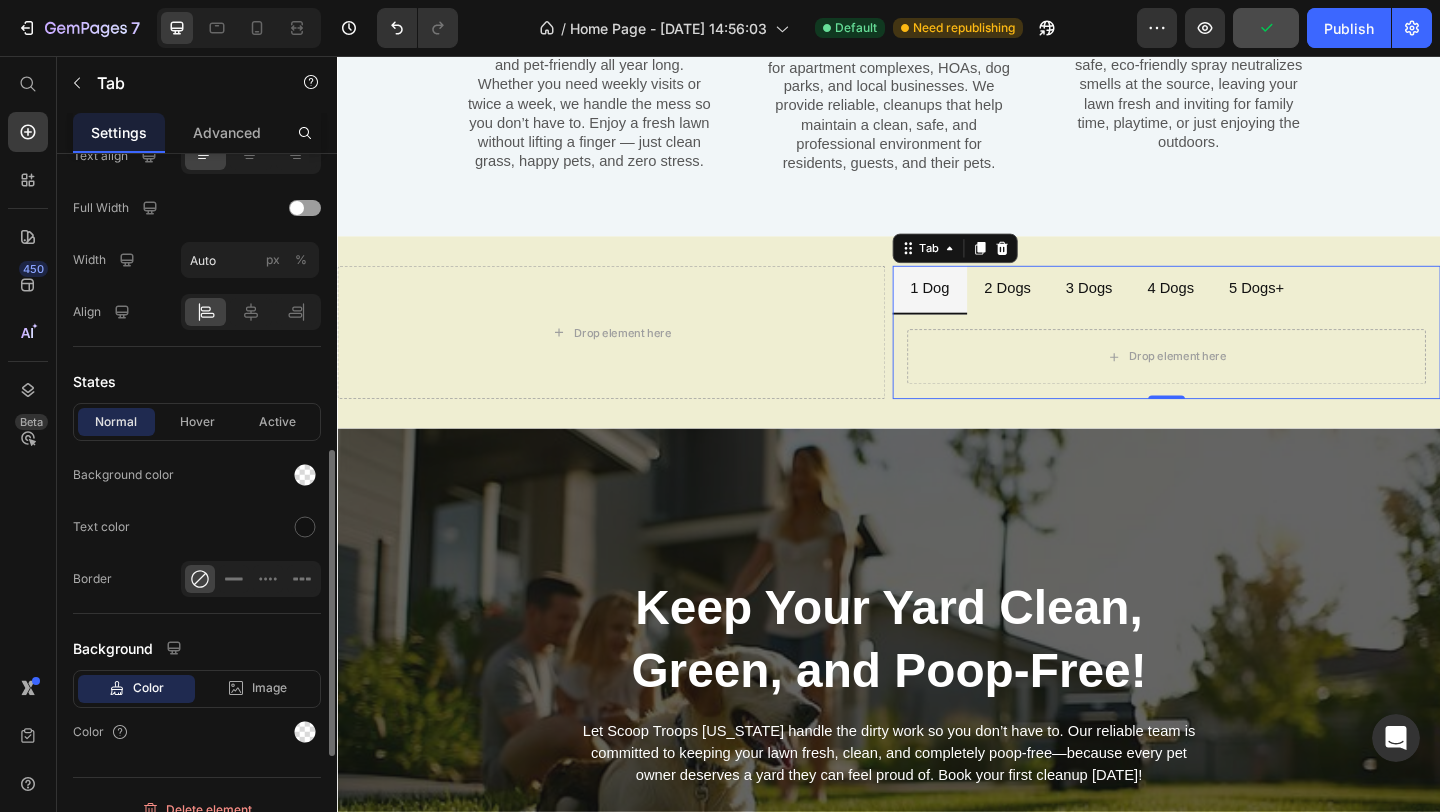 scroll, scrollTop: 954, scrollLeft: 0, axis: vertical 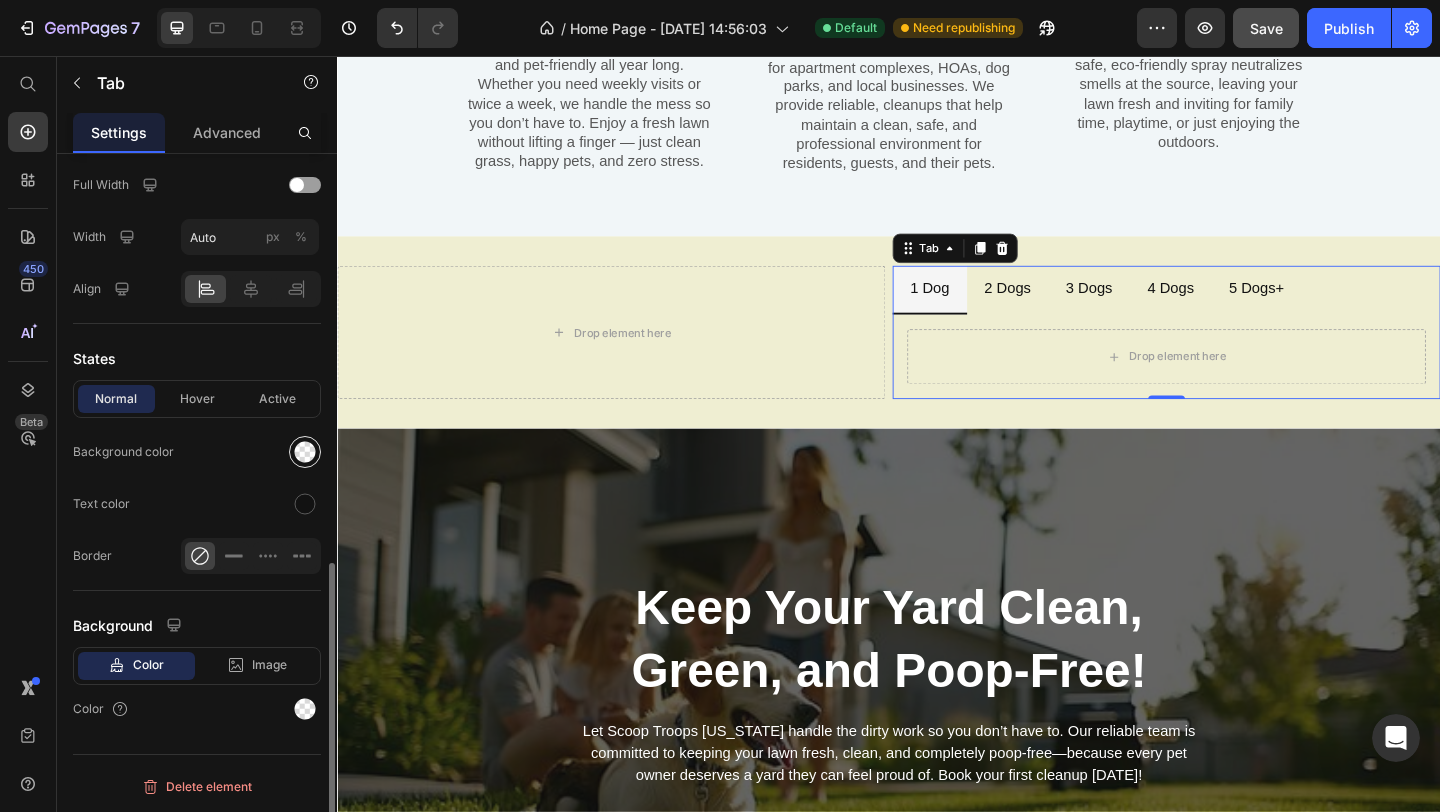 click at bounding box center (305, 452) 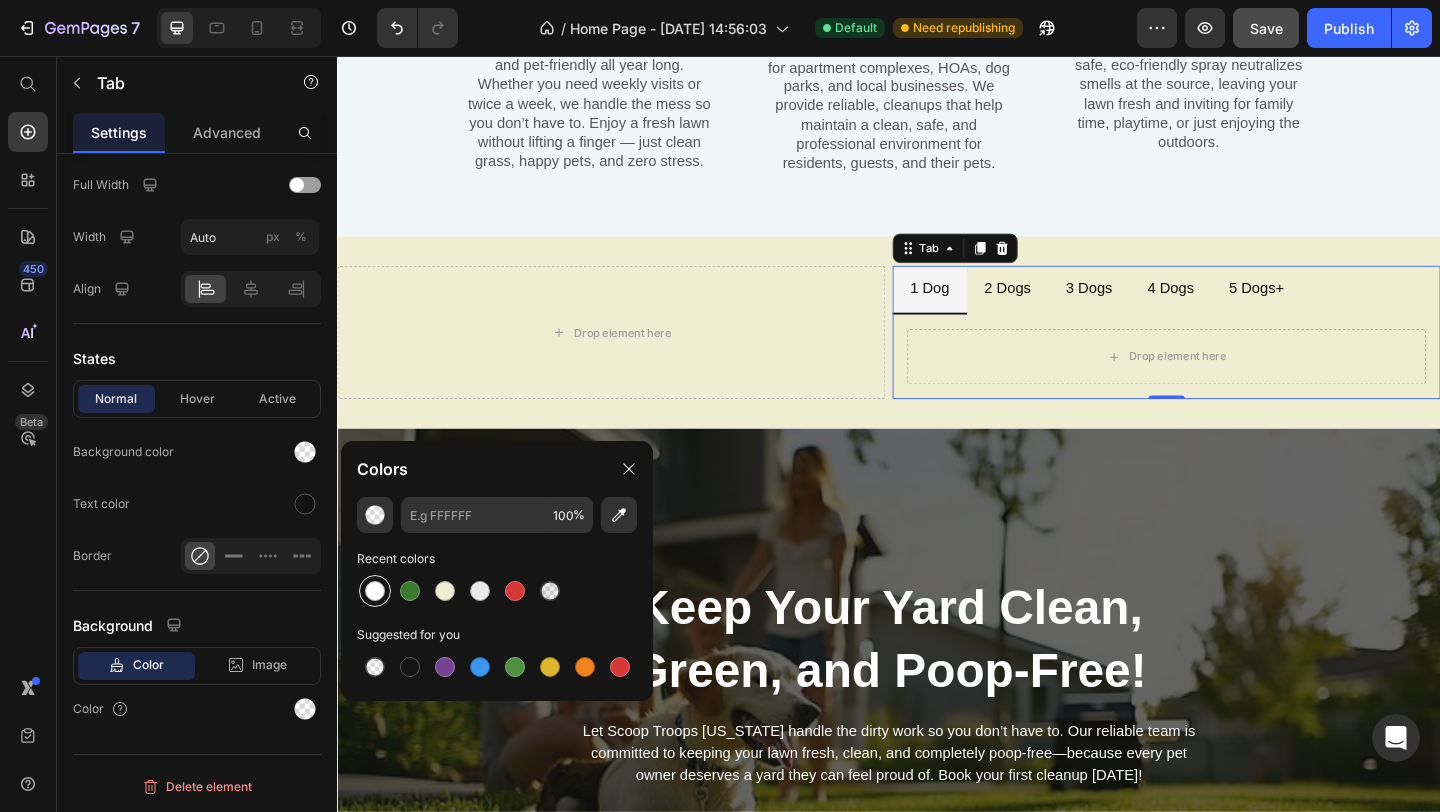 click at bounding box center (375, 591) 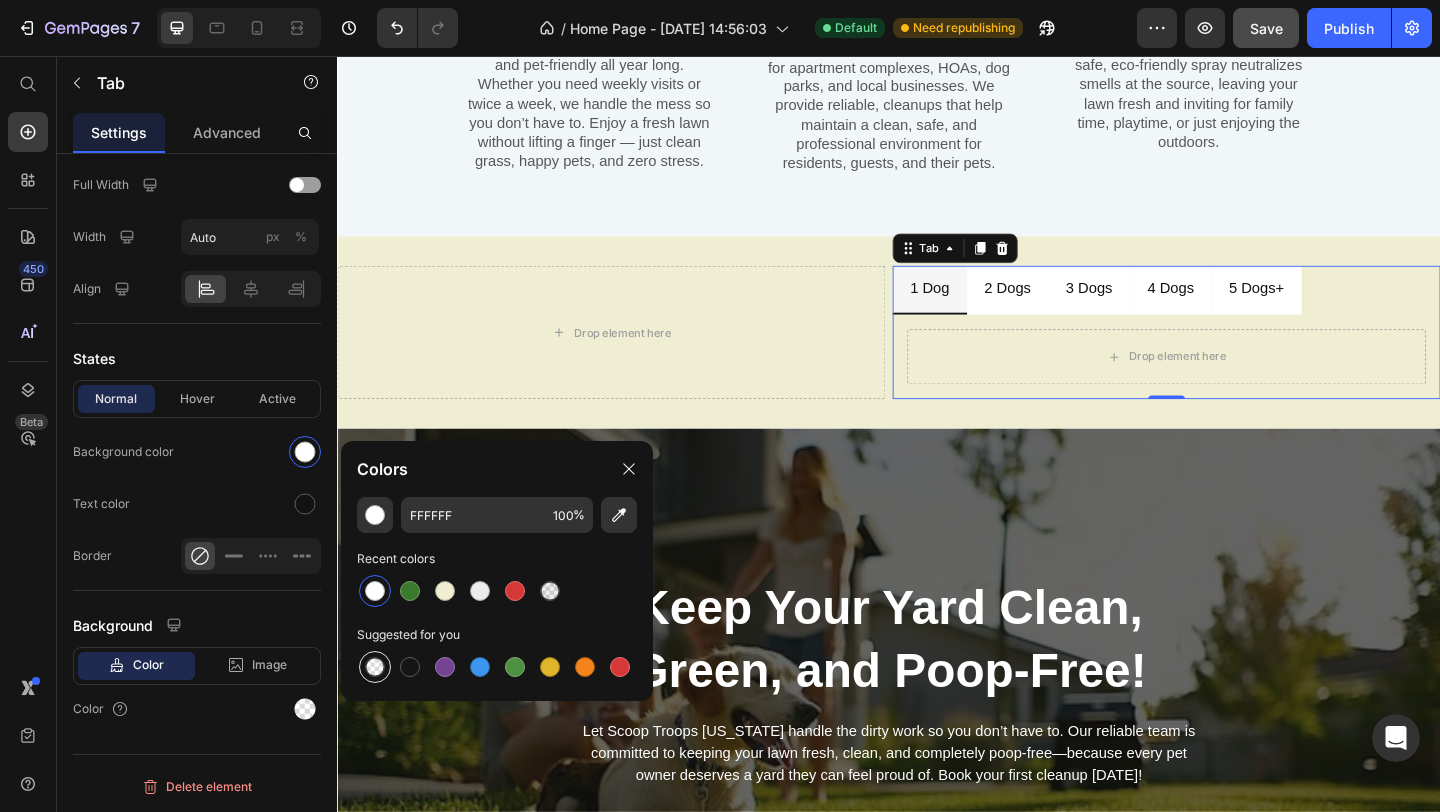 click at bounding box center [375, 667] 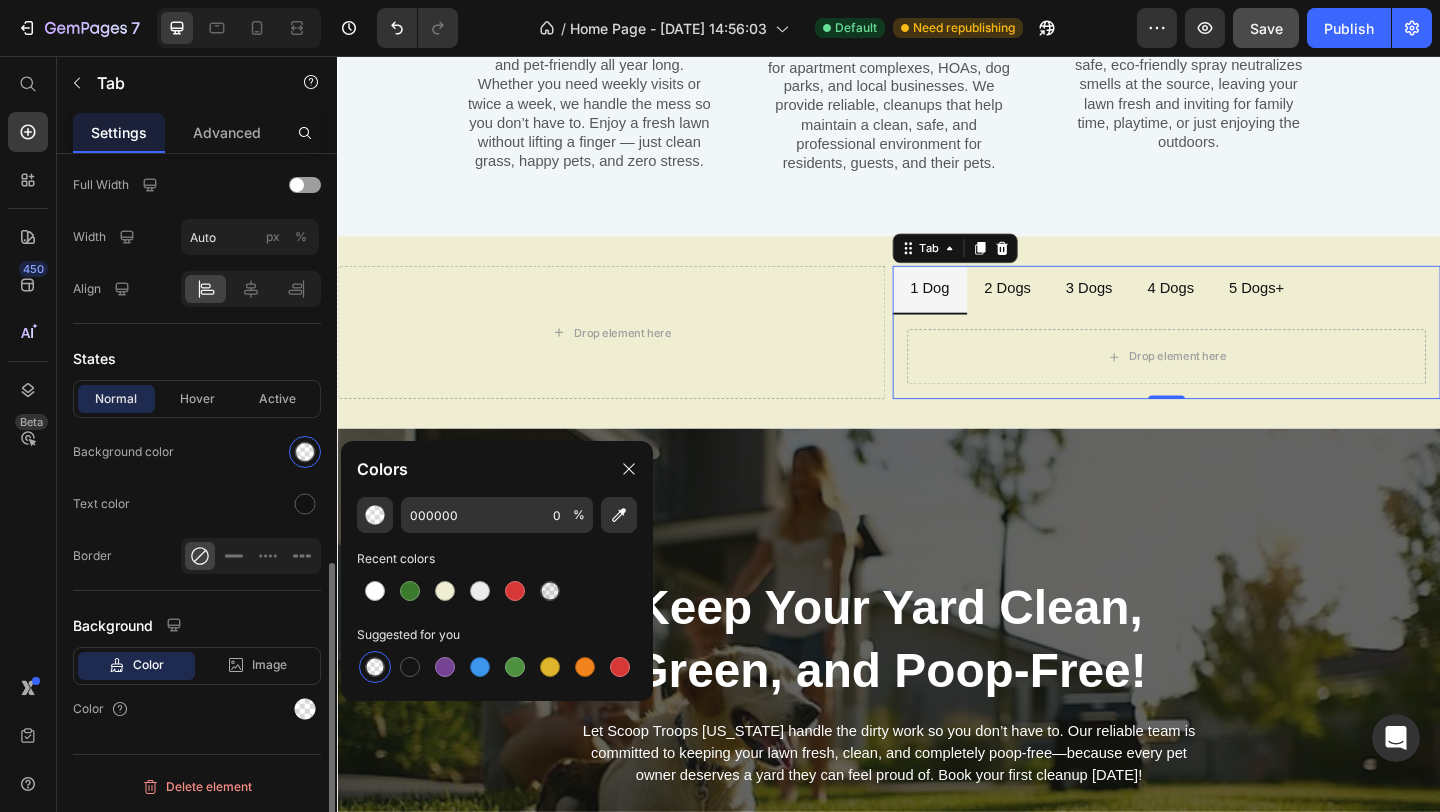 click on "Text color" 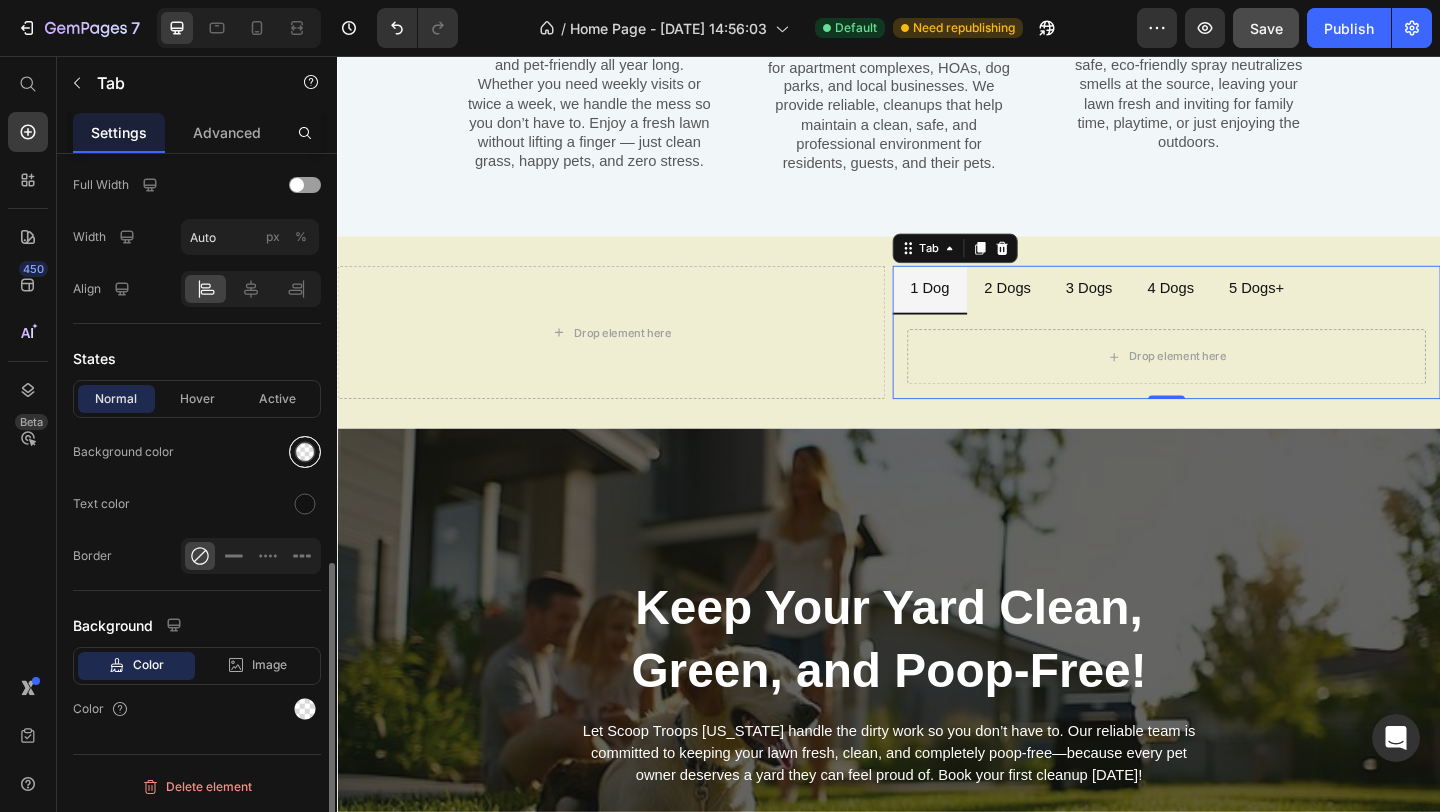 click at bounding box center (305, 452) 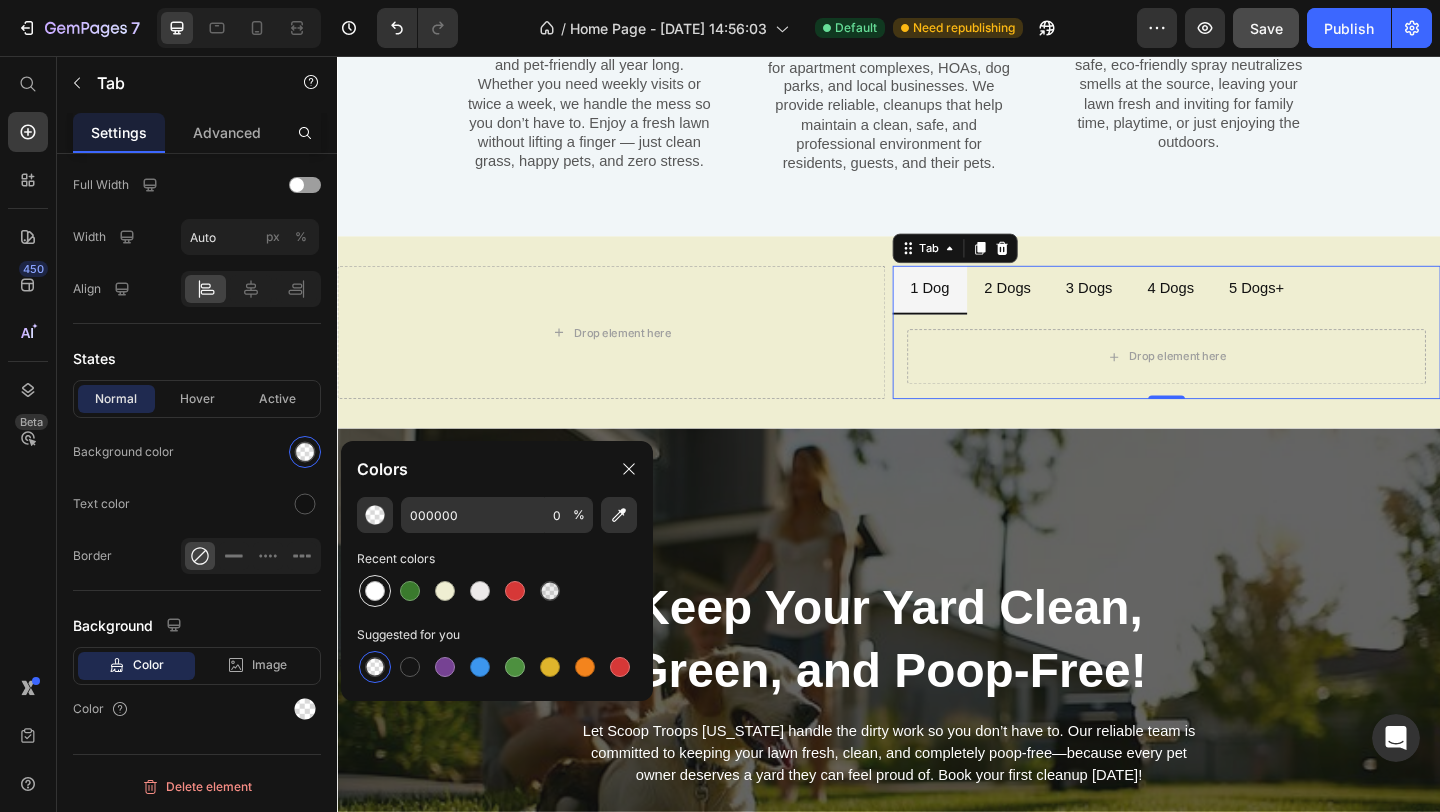 click at bounding box center (375, 591) 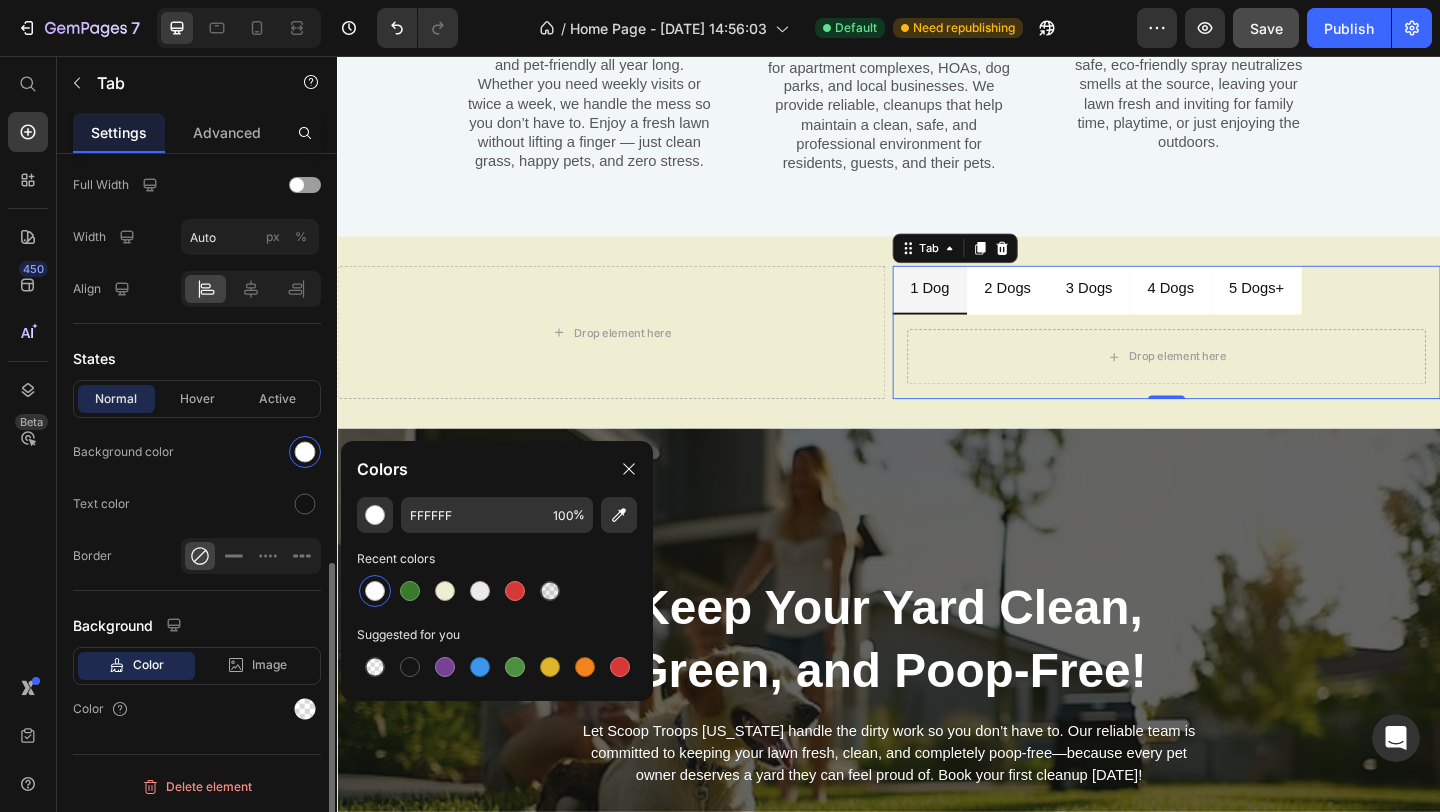 click on "Text color" 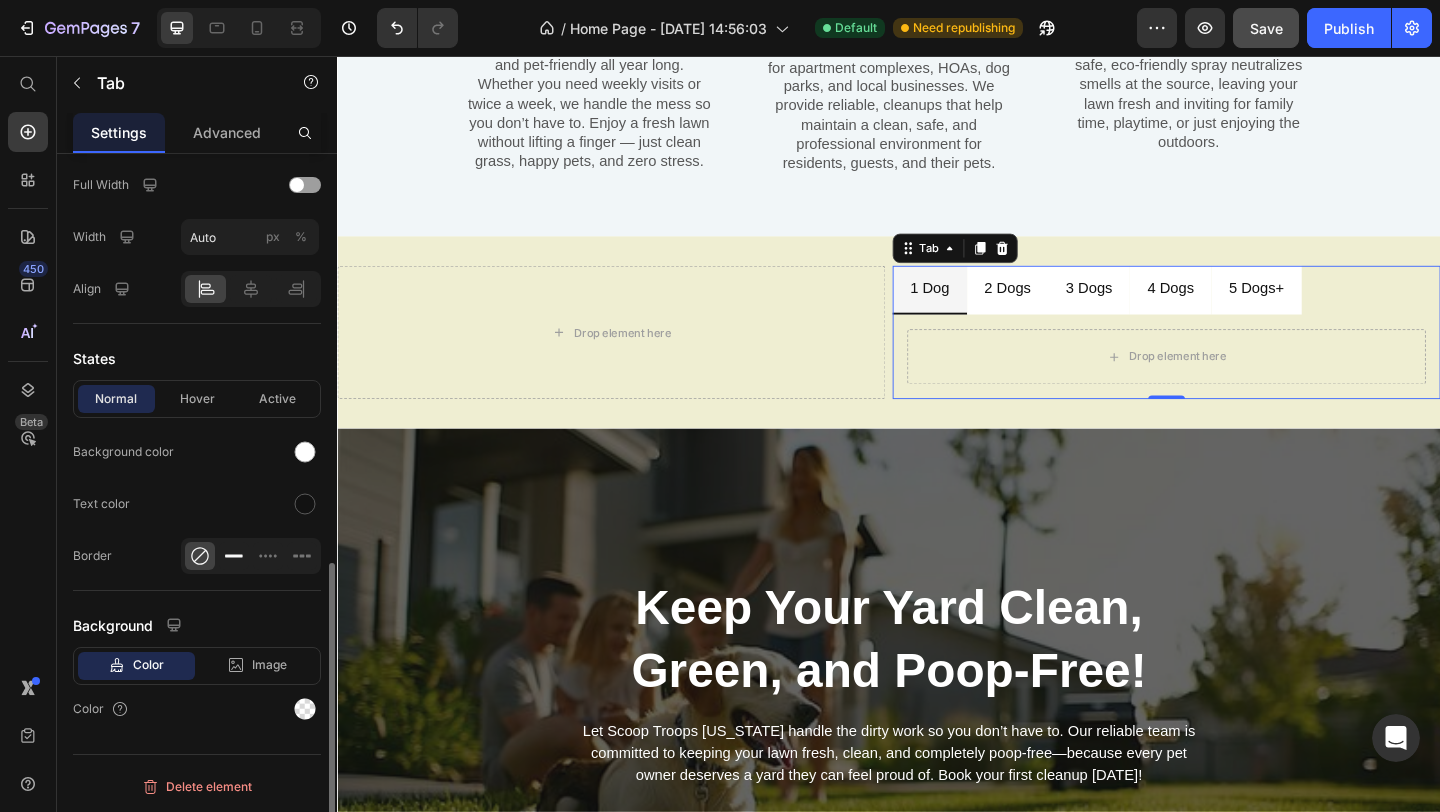 click 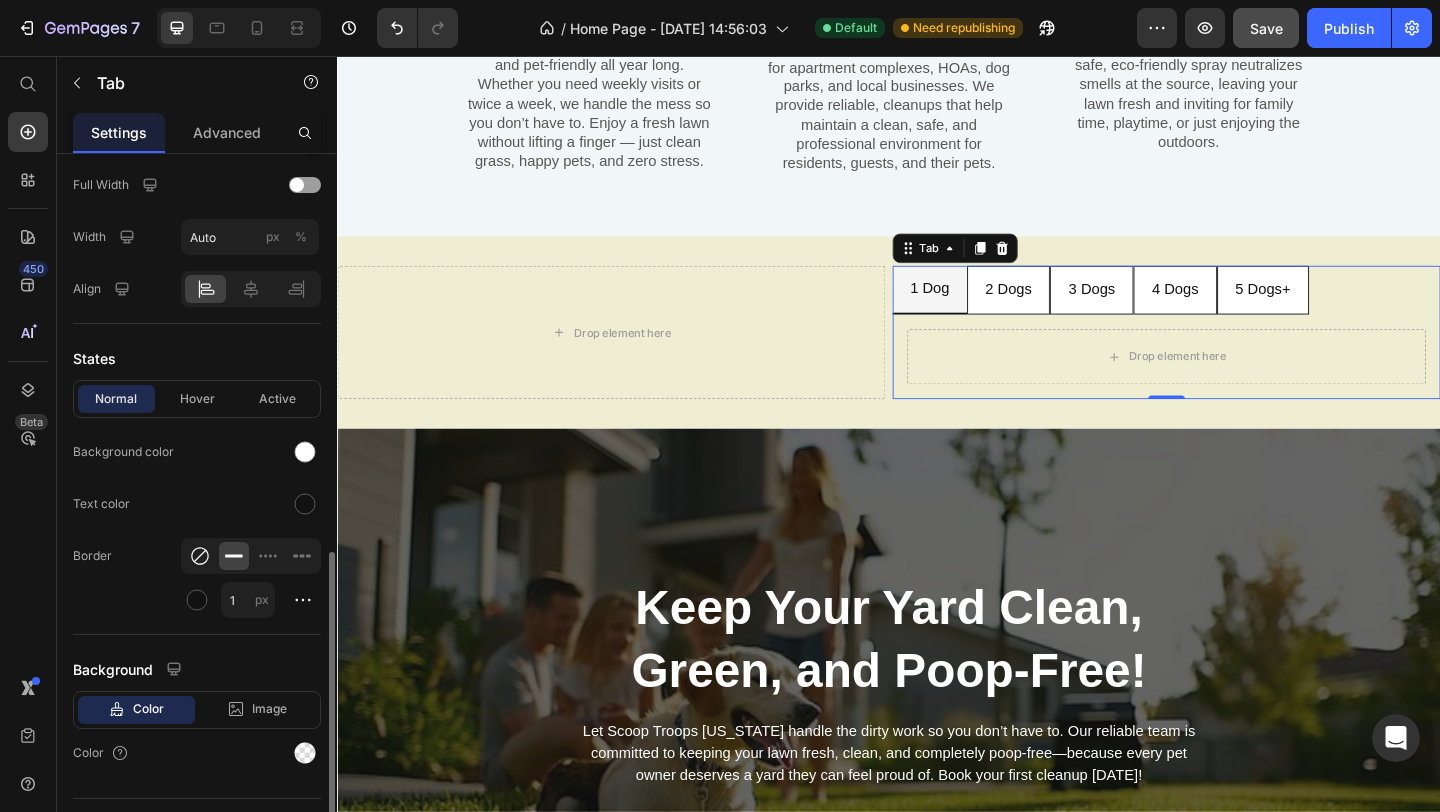 click 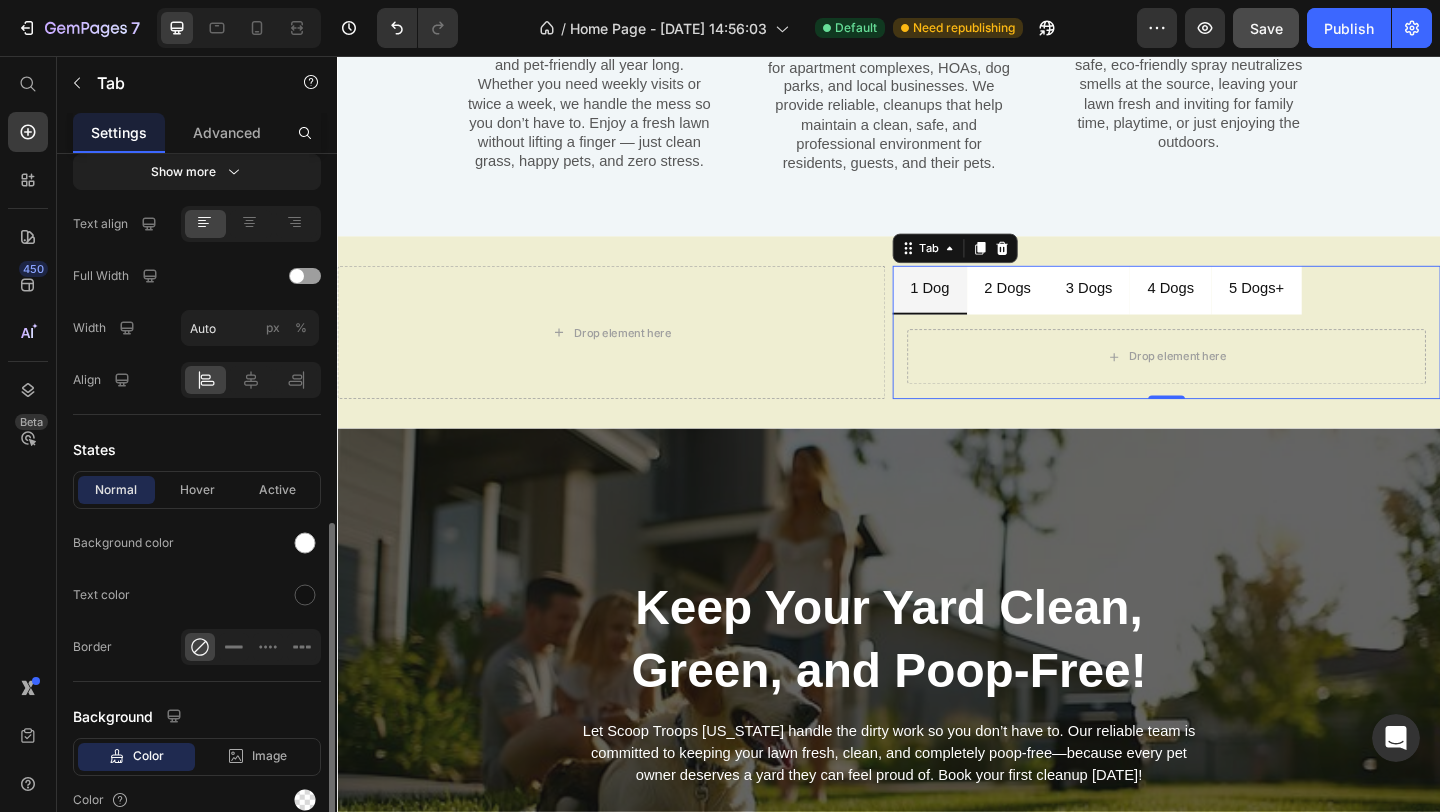 scroll, scrollTop: 944, scrollLeft: 0, axis: vertical 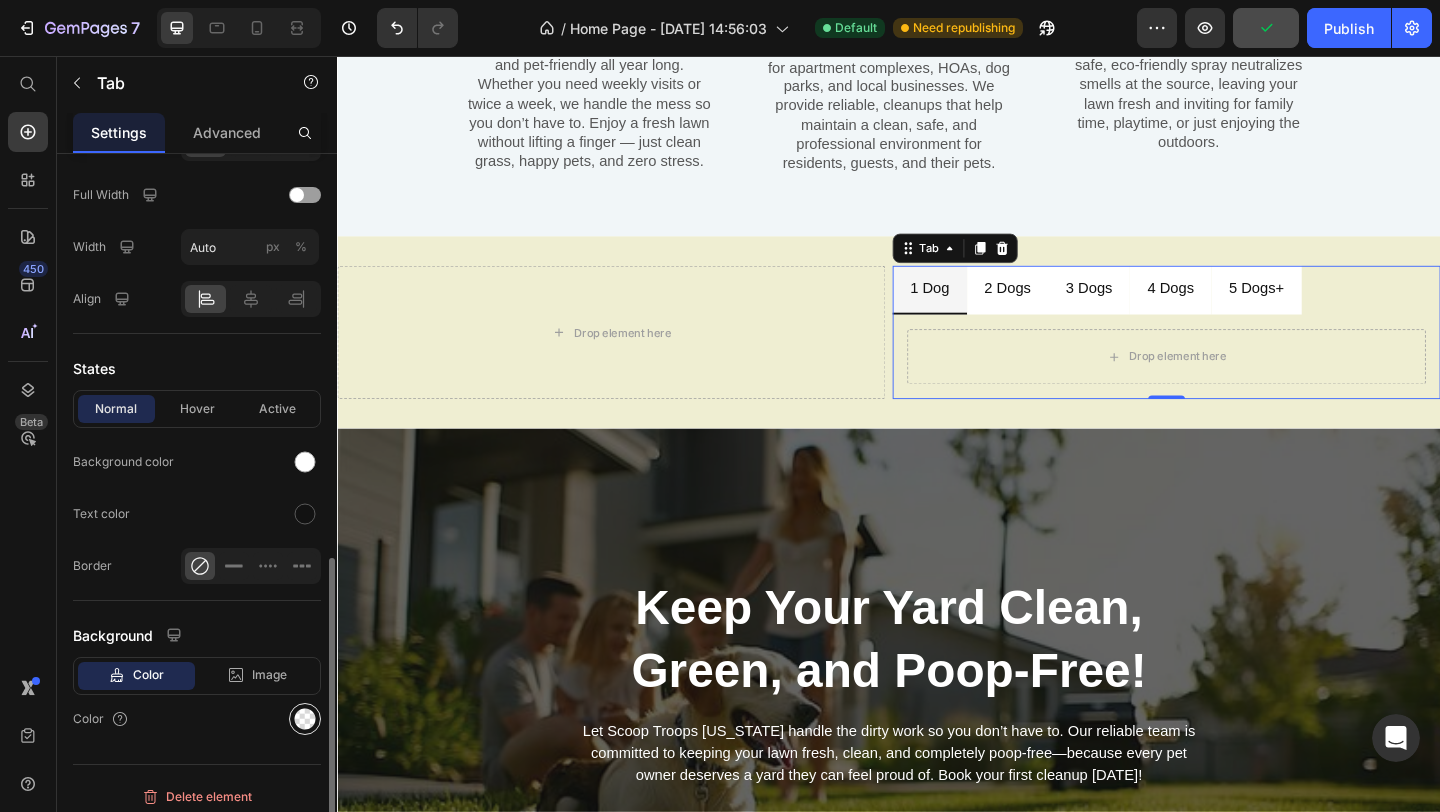 click at bounding box center [305, 719] 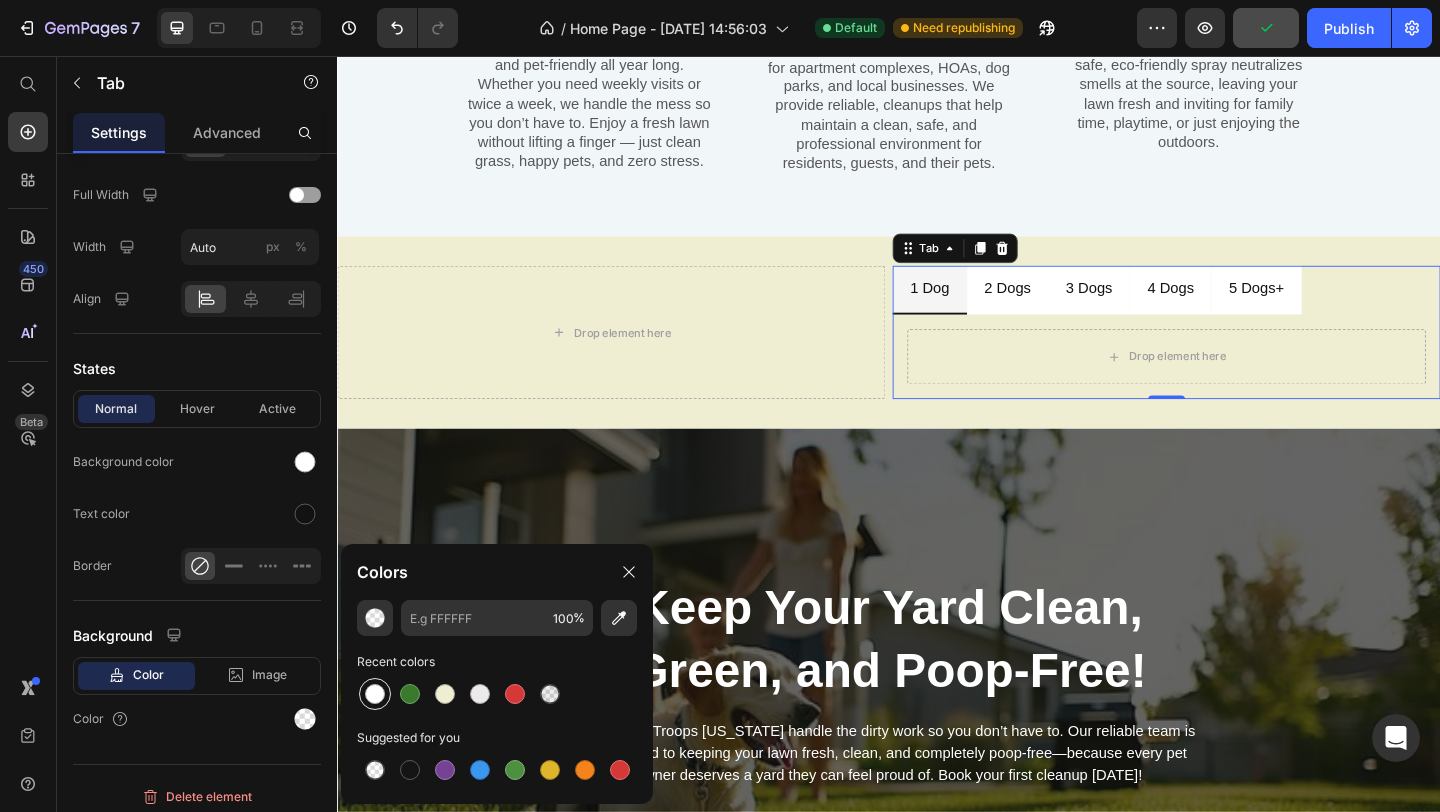 click at bounding box center [375, 694] 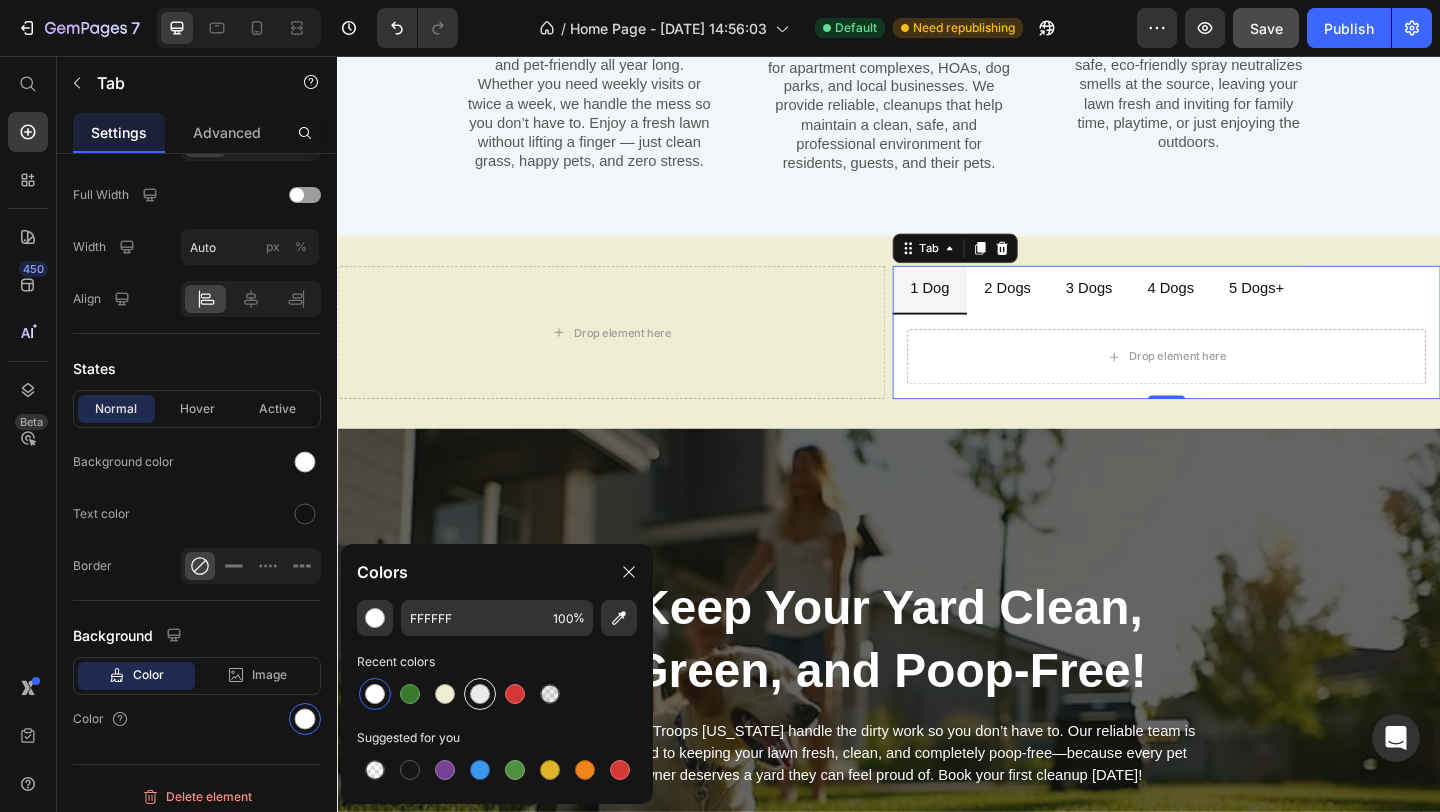 click at bounding box center [480, 694] 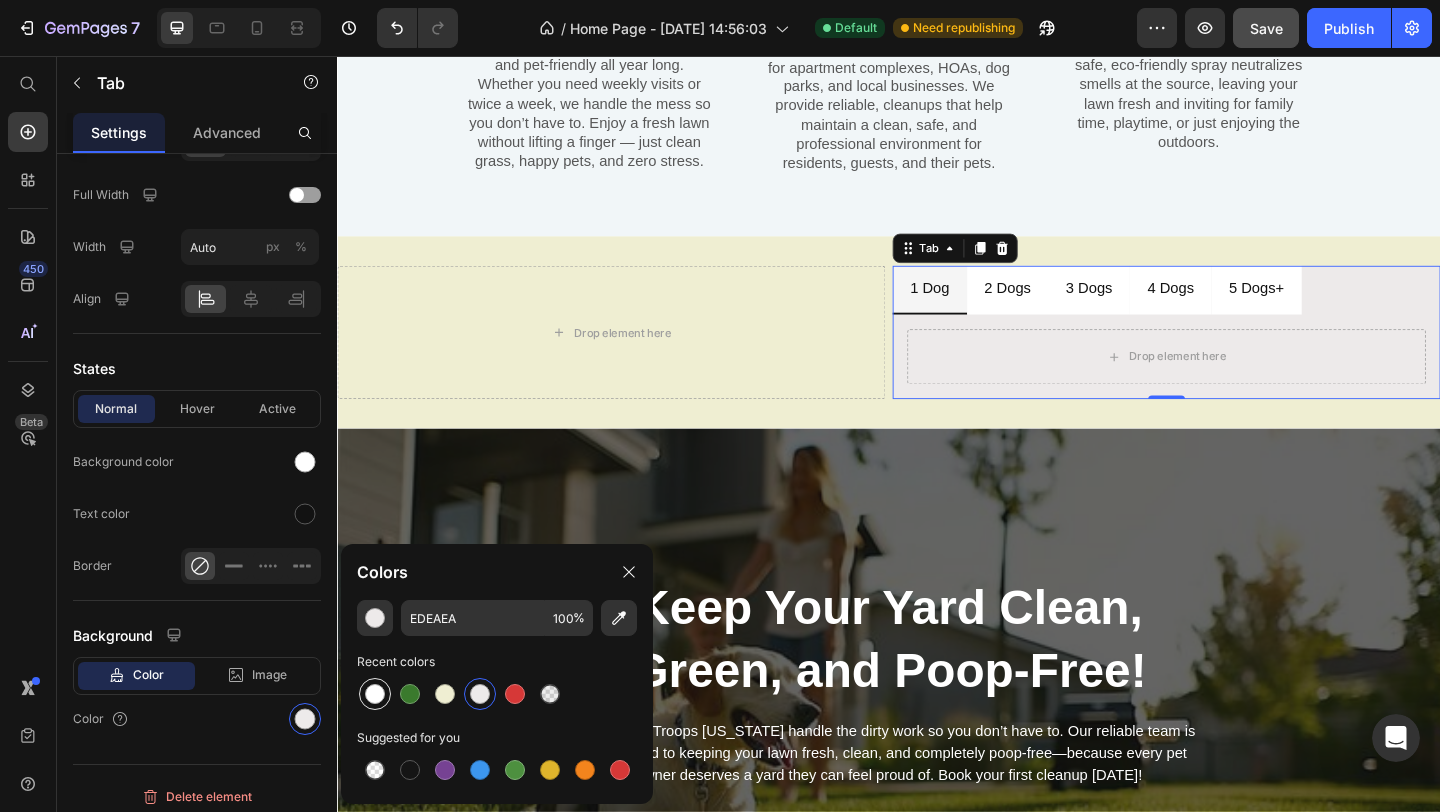click at bounding box center [375, 694] 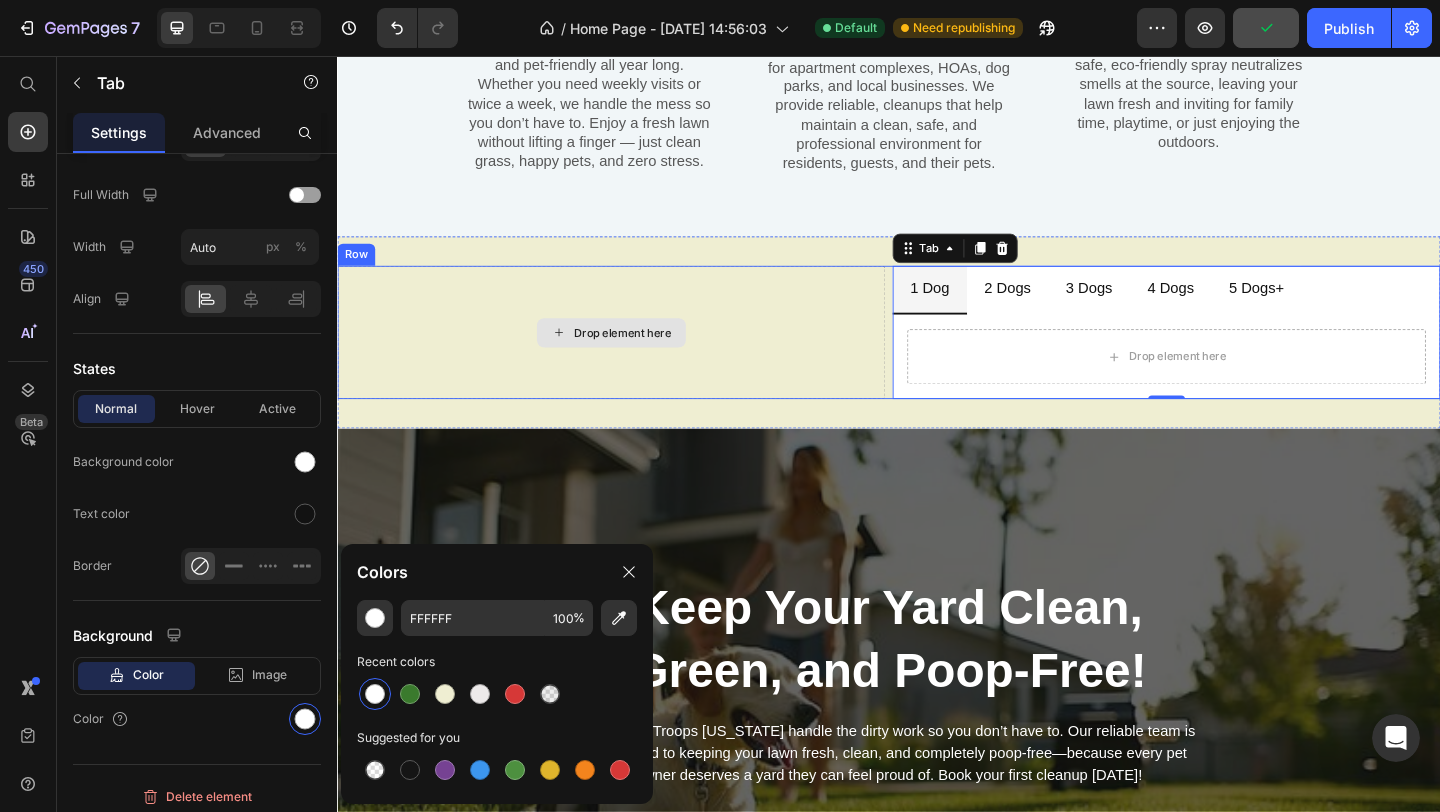 click on "Drop element here" at bounding box center [635, 356] 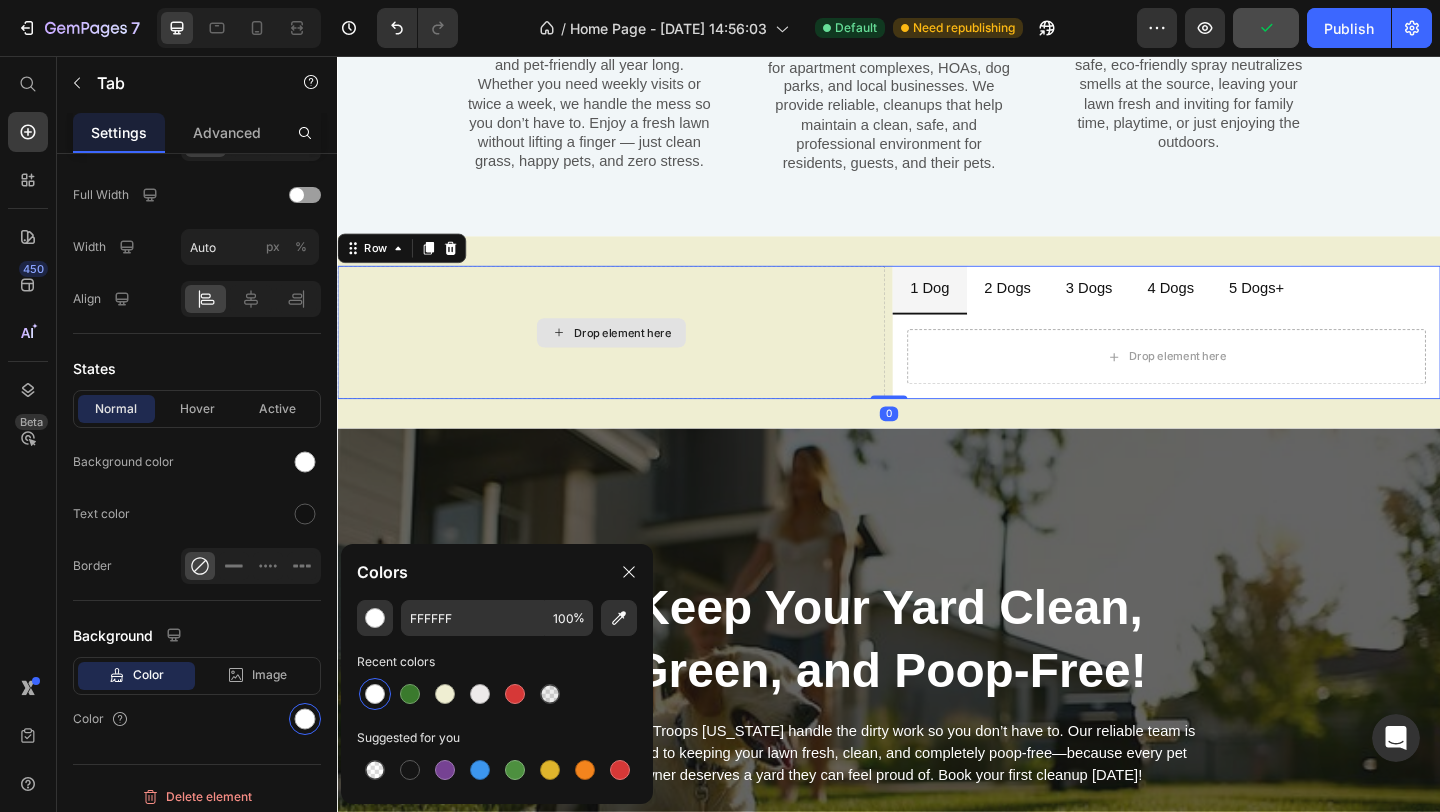 scroll, scrollTop: 0, scrollLeft: 0, axis: both 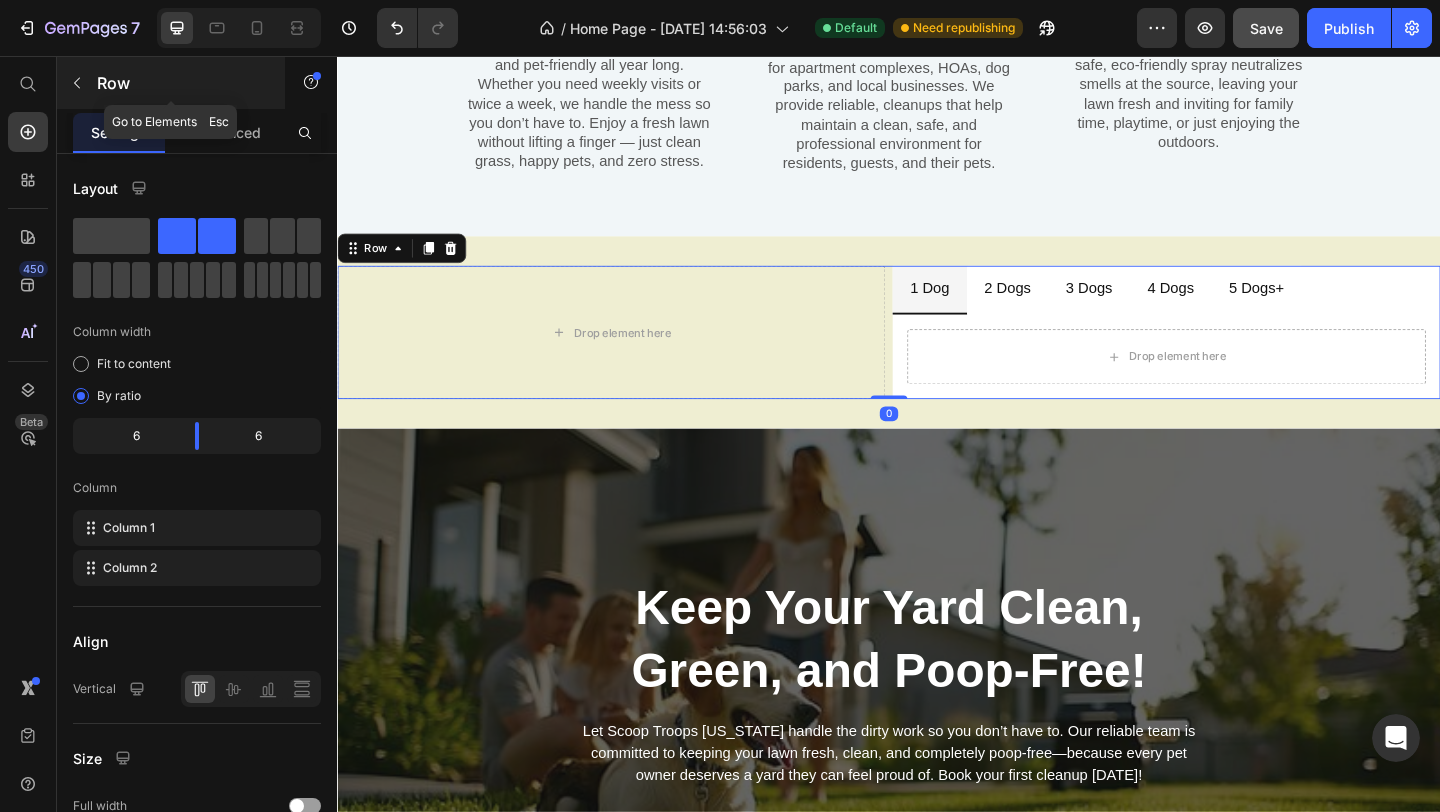 click 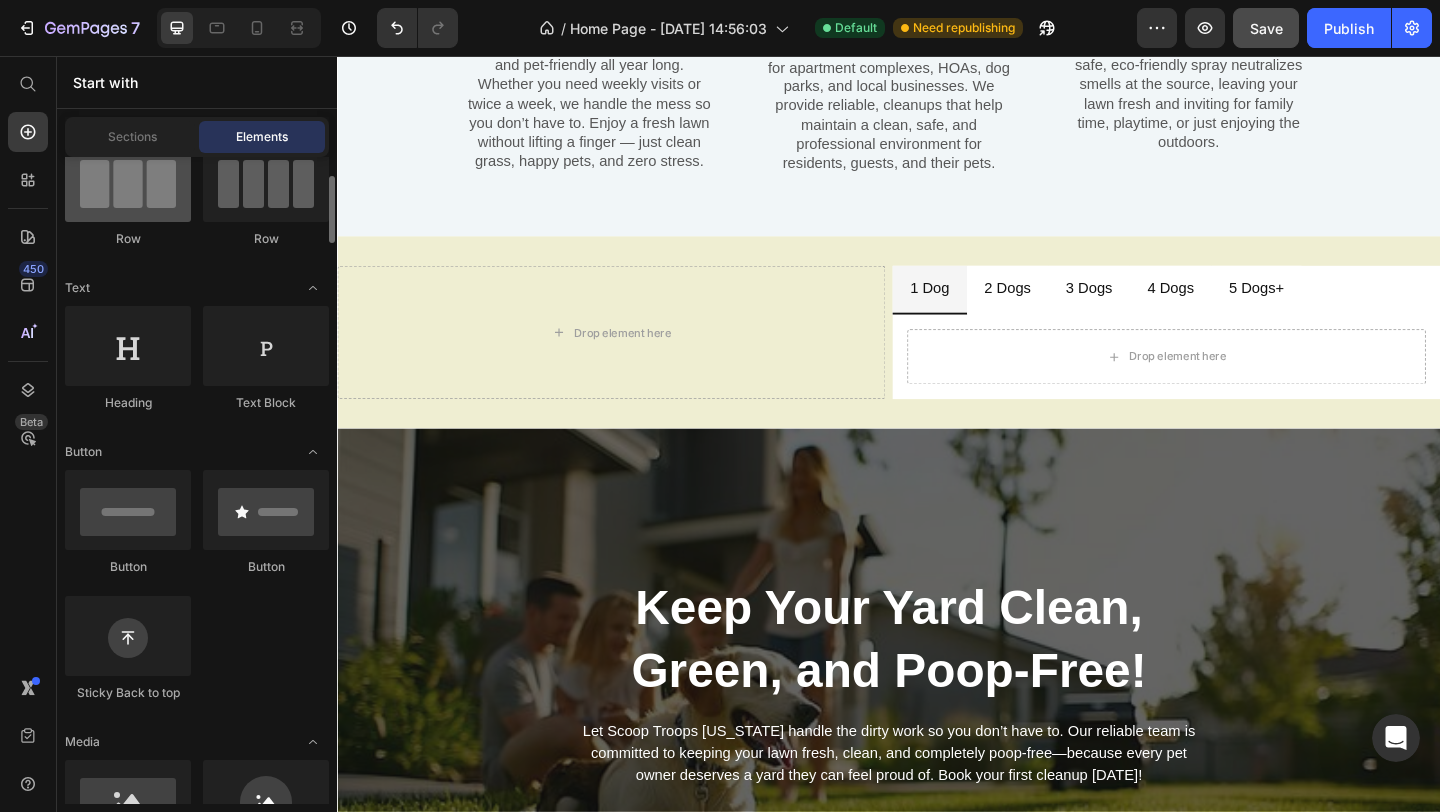 scroll, scrollTop: 211, scrollLeft: 0, axis: vertical 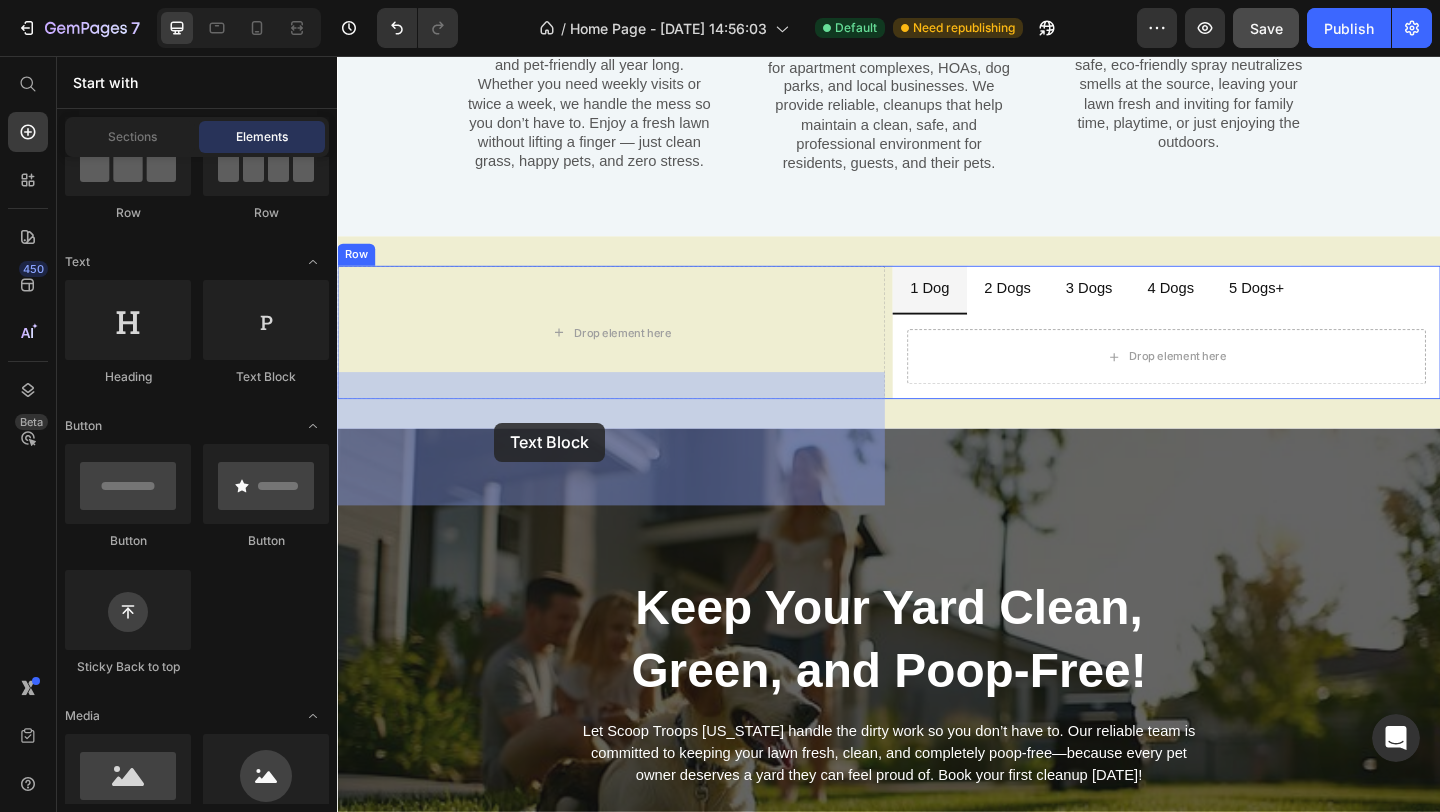 drag, startPoint x: 567, startPoint y: 402, endPoint x: 506, endPoint y: 455, distance: 80.80842 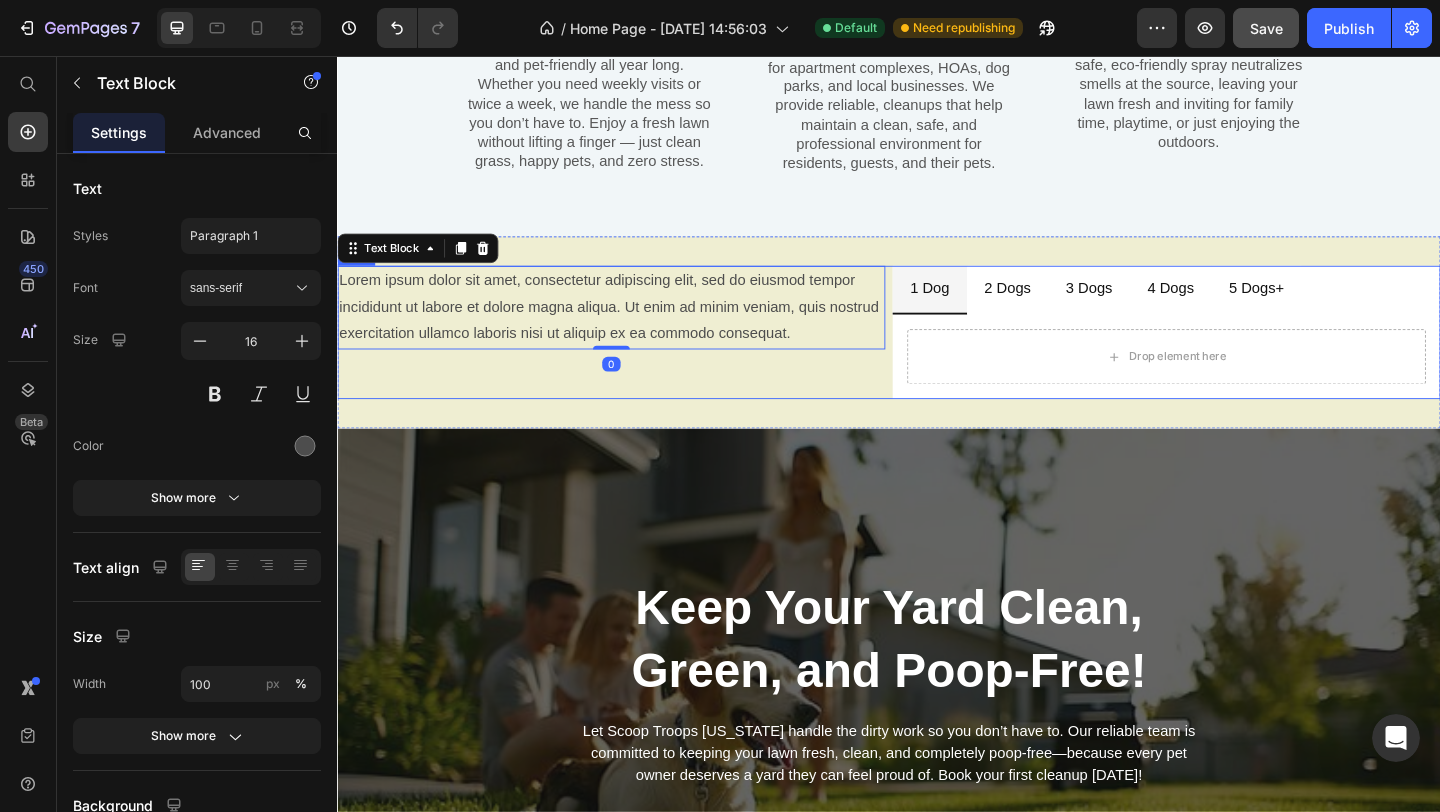 click on "Lorem ipsum dolor sit amet, consectetur adipiscing elit, sed do eiusmod tempor incididunt ut labore et dolore magna aliqua. Ut enim ad minim veniam, quis nostrud exercitation ullamco laboris nisi ut aliquip ex ea commodo consequat. Text Block   0" at bounding box center [635, 356] 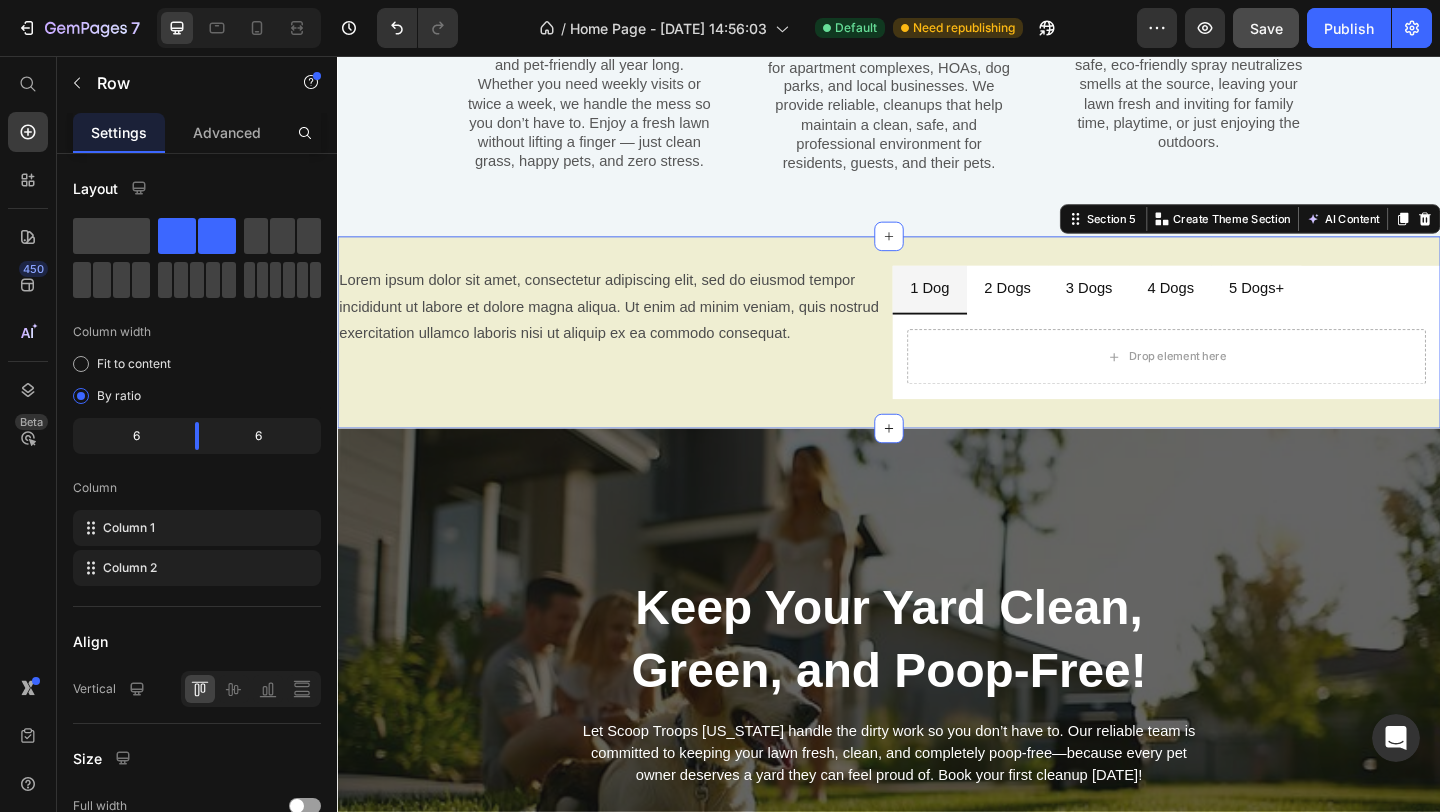 click on "Lorem ipsum dolor sit amet, consectetur adipiscing elit, sed do eiusmod tempor incididunt ut labore et dolore magna aliqua. Ut enim ad minim veniam, quis nostrud exercitation ullamco laboris nisi ut aliquip ex ea commodo consequat. Text Block 1 Dog 2 Dogs 3 Dogs 4 Dogs 5 Dogs+
Drop element here
Tab Row Section 5   You can create reusable sections Create Theme Section AI Content Write with GemAI What would you like to describe here? Tone and Voice Persuasive Product Appointment Show more Generate" at bounding box center [937, 356] 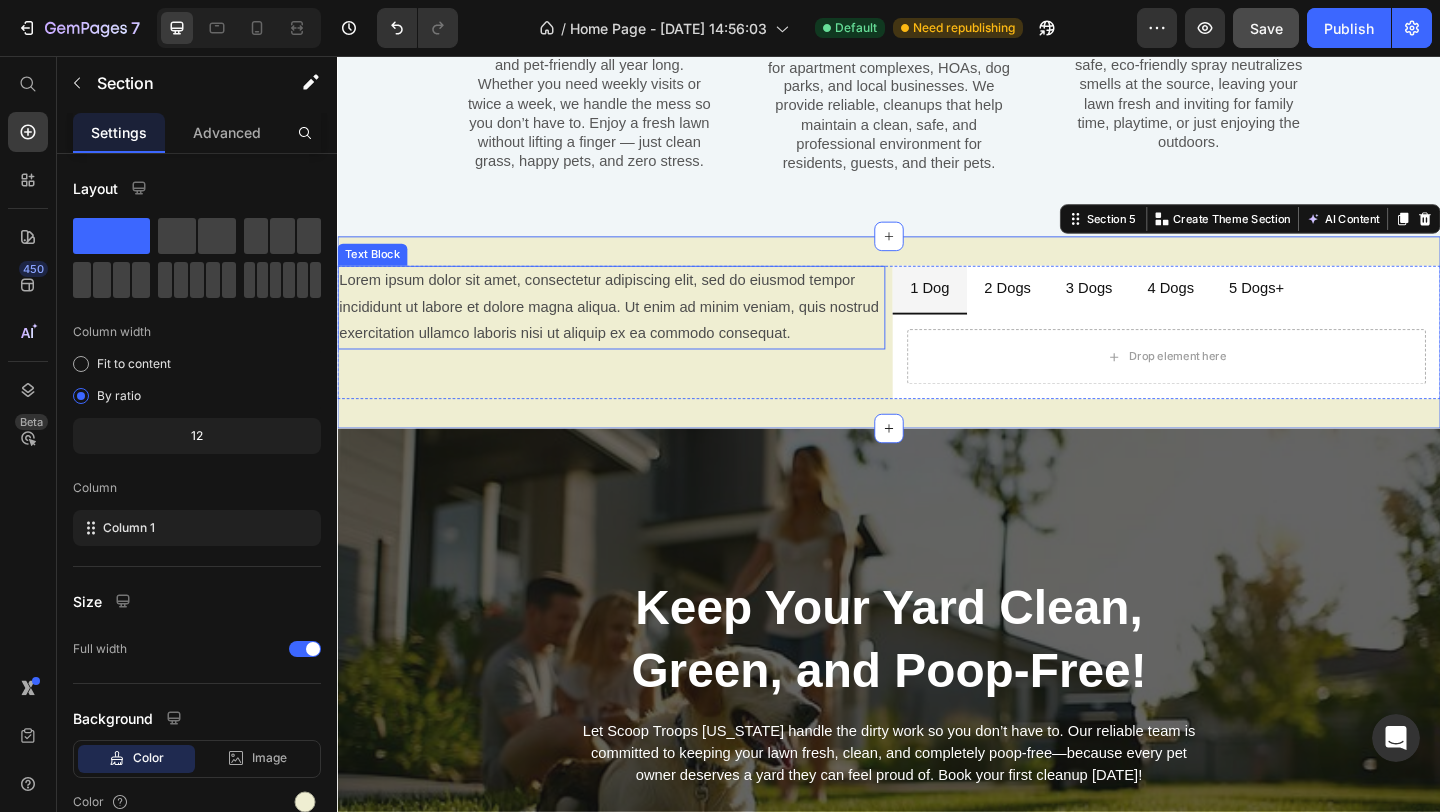 click on "Lorem ipsum dolor sit amet, consectetur adipiscing elit, sed do eiusmod tempor incididunt ut labore et dolore magna aliqua. Ut enim ad minim veniam, quis nostrud exercitation ullamco laboris nisi ut aliquip ex ea commodo consequat." at bounding box center (635, 329) 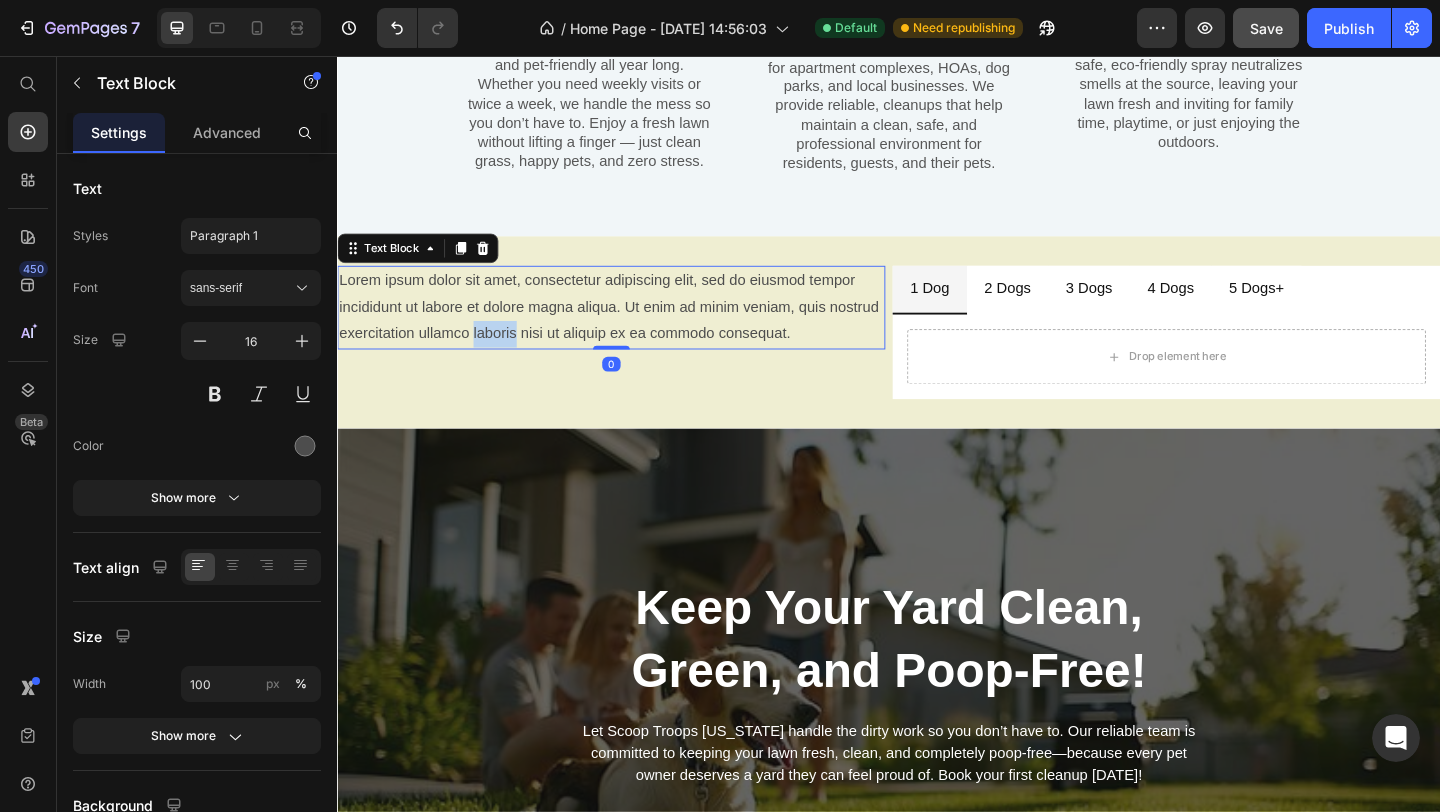click on "Lorem ipsum dolor sit amet, consectetur adipiscing elit, sed do eiusmod tempor incididunt ut labore et dolore magna aliqua. Ut enim ad minim veniam, quis nostrud exercitation ullamco laboris nisi ut aliquip ex ea commodo consequat." at bounding box center (635, 329) 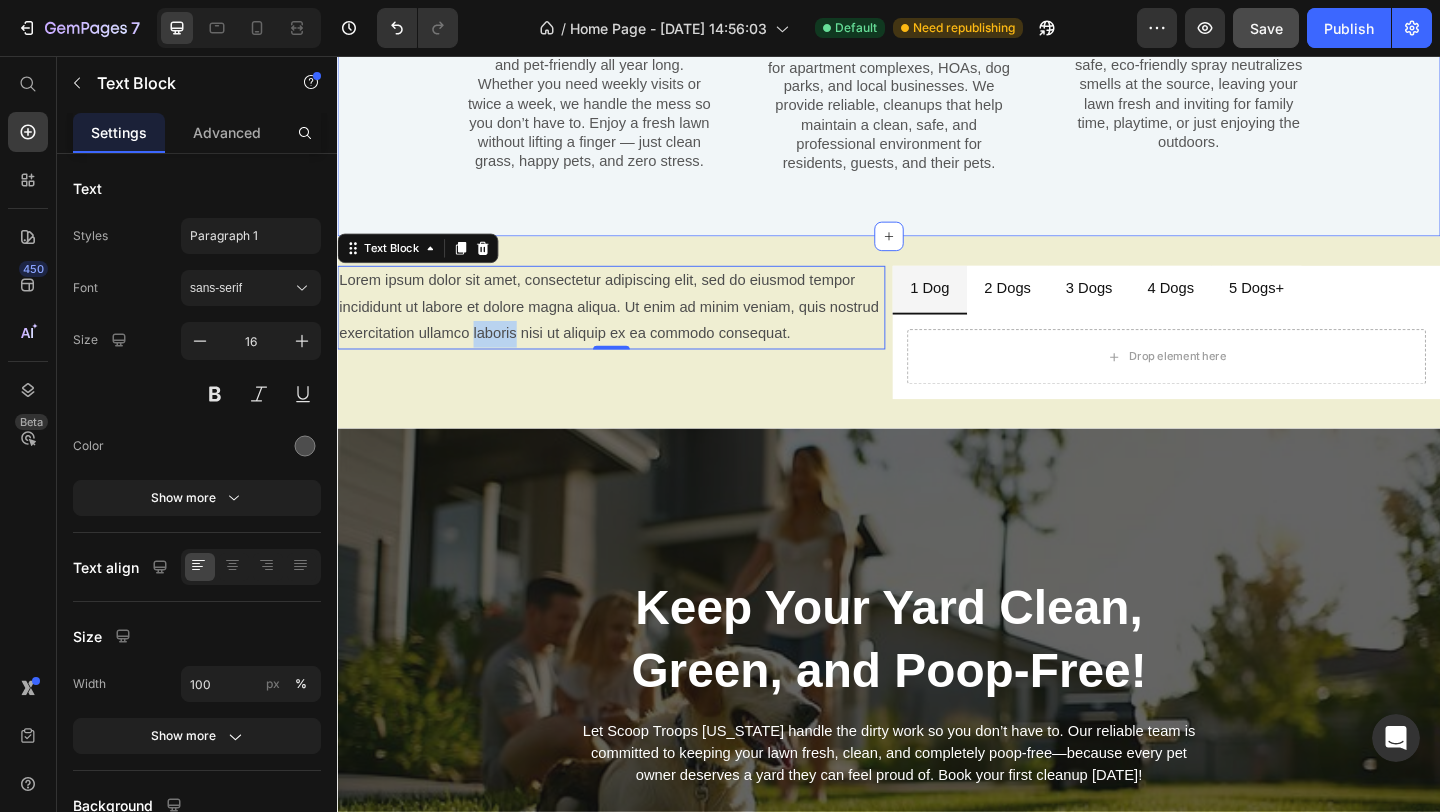 click on "Scoop Troops Services Heading Pet Waste Removal Services Text Block Row Image Residential Scooping Text Block Scoop Troops [US_STATE]’s Residential Scooping Service  keeps your yard clean, safe, and pet-friendly all year long. Whether you need weekly visits or twice a week, we handle the mess so you don’t have to. Enjoy a fresh lawn without lifting a finger — just clean grass, happy pets, and zero stress. Text Block Row Image Commercial Scooping Text Block Keep your property looking its best with  Scoop Troops [US_STATE]’s Commercial Scooping Service  ideal for apartment complexes, HOAs, dog parks, and local businesses. We provide reliable, cleanups that help maintain a clean, safe, and professional environment for residents, guests, and their pets. Text Block Row Image Yard Deodorizer Text Block Say goodbye to lingering pet odors with  Scoop Troops [US_STATE]’s Yard Deodorizing Service Text Block Row Row" at bounding box center (937, -75) 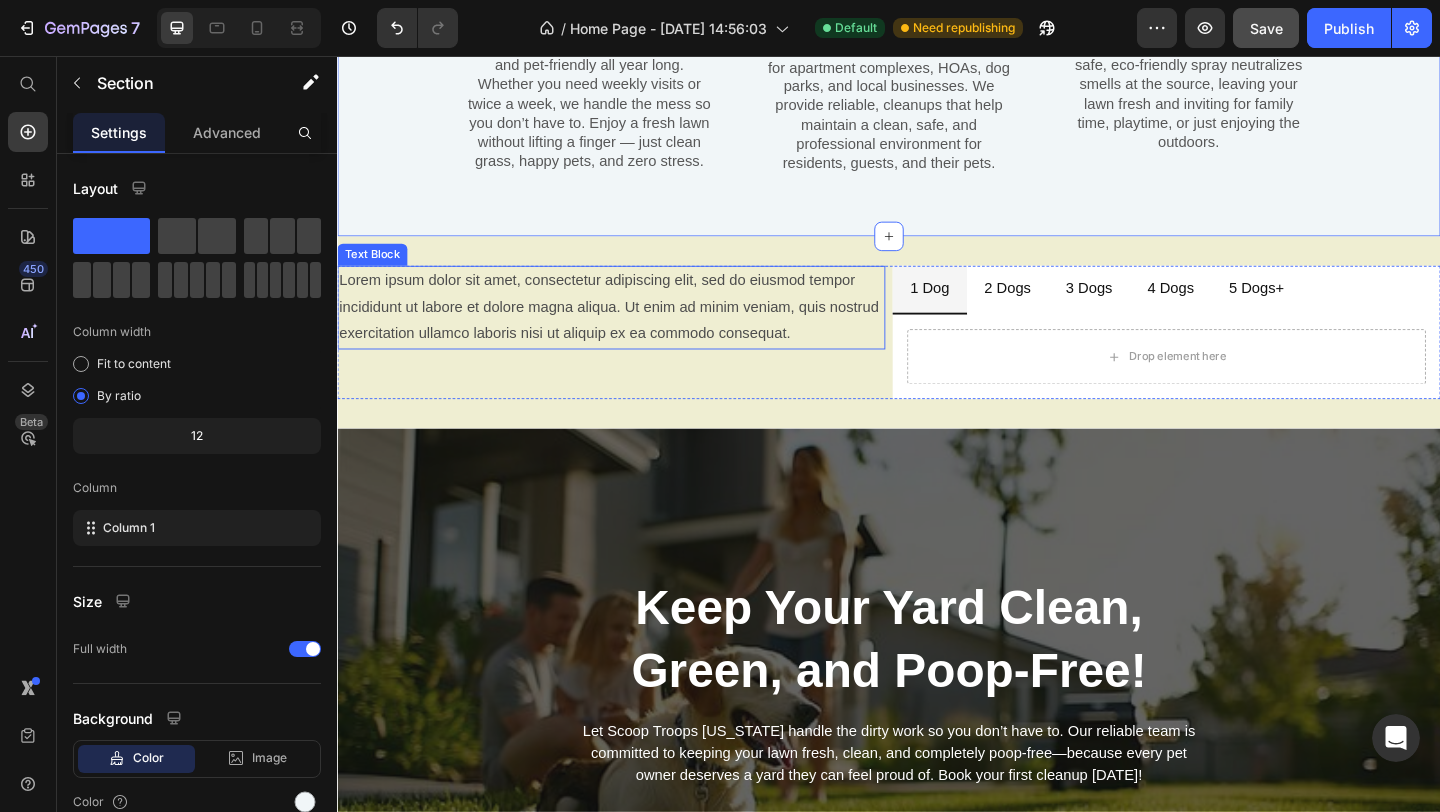 click on "Lorem ipsum dolor sit amet, consectetur adipiscing elit, sed do eiusmod tempor incididunt ut labore et dolore magna aliqua. Ut enim ad minim veniam, quis nostrud exercitation ullamco laboris nisi ut aliquip ex ea commodo consequat." at bounding box center (635, 329) 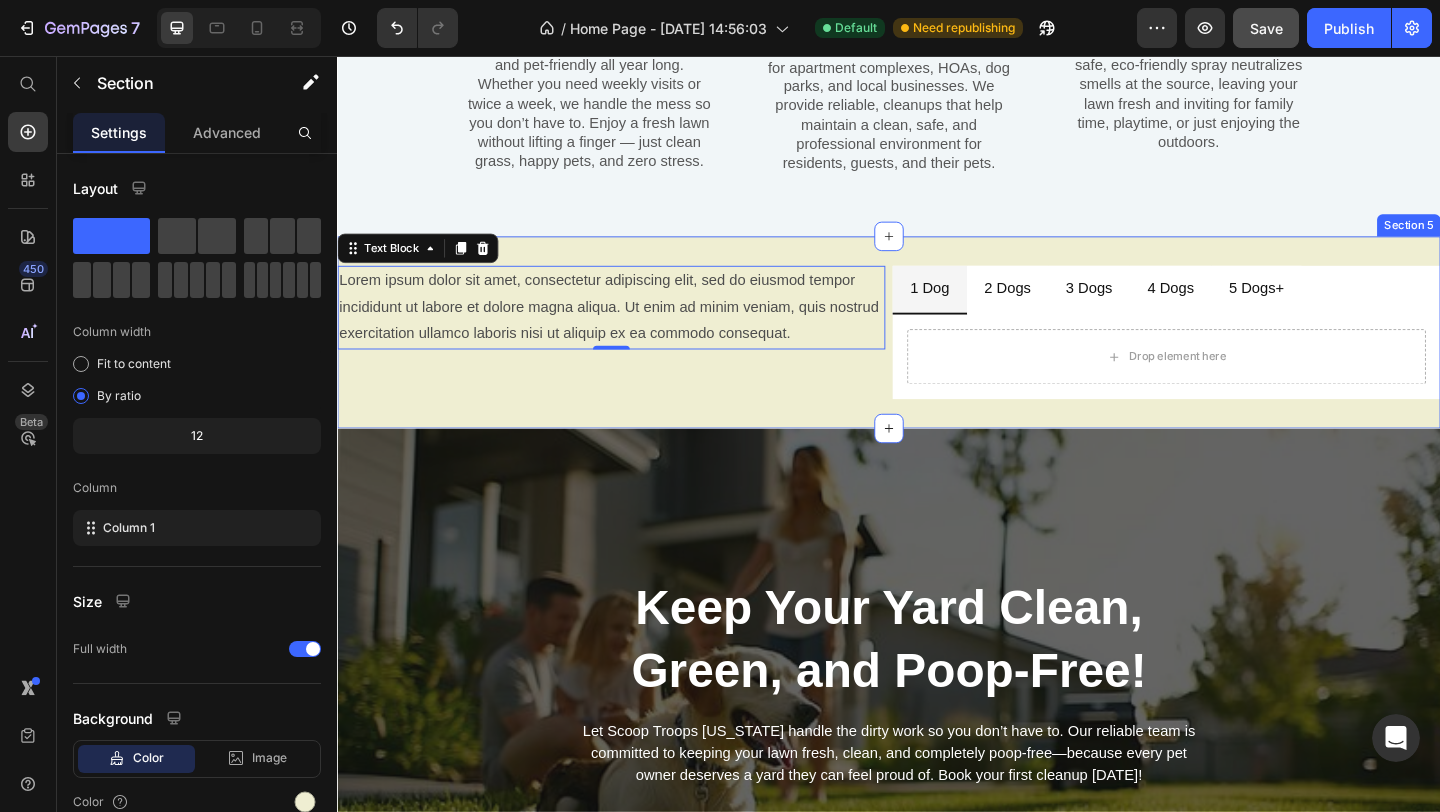 click on "Lorem ipsum dolor sit amet, consectetur adipiscing elit, sed do eiusmod tempor incididunt ut labore et dolore magna aliqua. Ut enim ad minim veniam, quis nostrud exercitation ullamco laboris nisi ut aliquip ex ea commodo consequat. Text Block   0 1 Dog 2 Dogs 3 Dogs 4 Dogs 5 Dogs+
Drop element here
Tab Row Section 5" at bounding box center [937, 356] 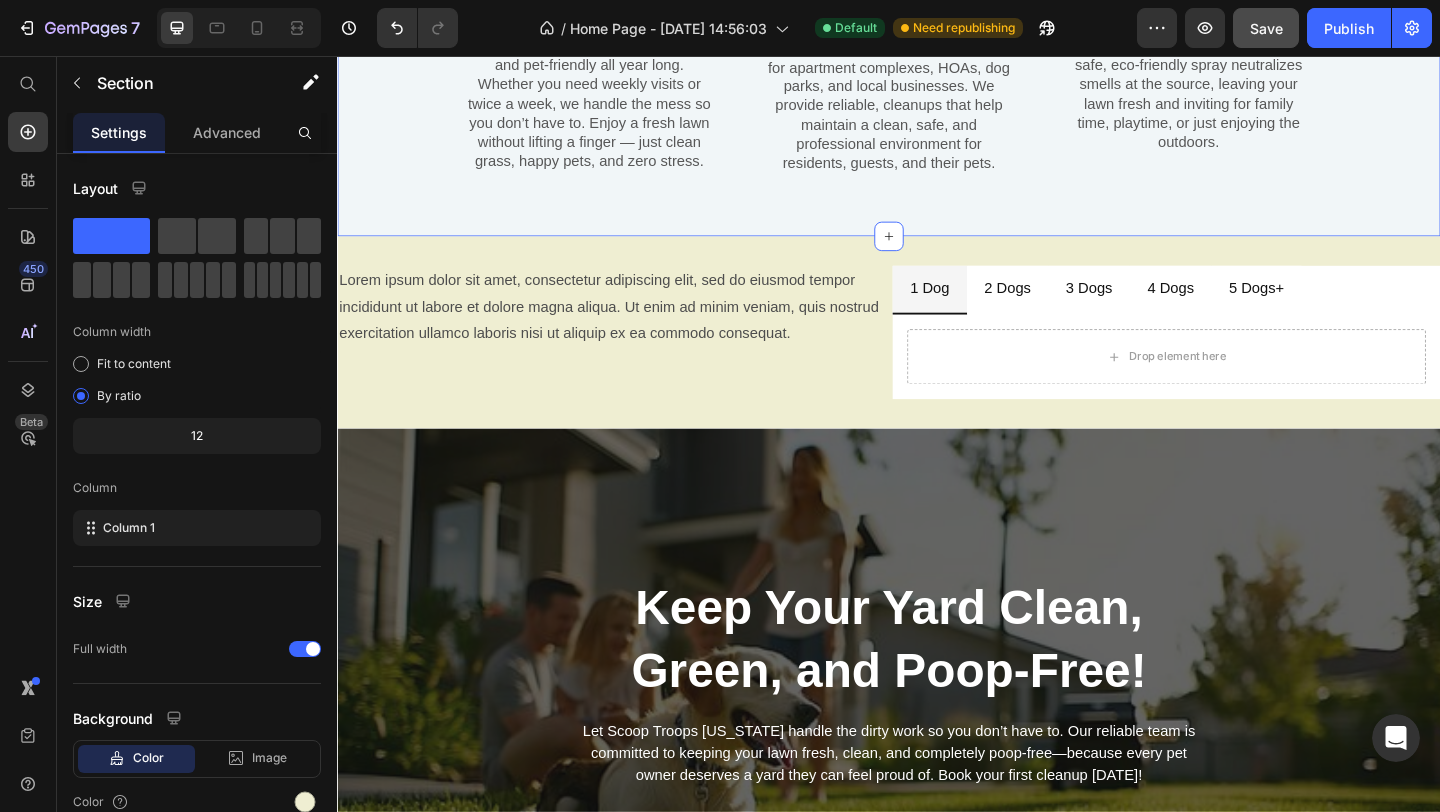 click on "Scoop Troops Services Heading Pet Waste Removal Services Text Block Row Image Residential Scooping Text Block Scoop Troops [US_STATE]’s Residential Scooping Service  keeps your yard clean, safe, and pet-friendly all year long. Whether you need weekly visits or twice a week, we handle the mess so you don’t have to. Enjoy a fresh lawn without lifting a finger — just clean grass, happy pets, and zero stress. Text Block Row Image Commercial Scooping Text Block Keep your property looking its best with  Scoop Troops [US_STATE]’s Commercial Scooping Service  ideal for apartment complexes, HOAs, dog parks, and local businesses. We provide reliable, cleanups that help maintain a clean, safe, and professional environment for residents, guests, and their pets. Text Block Row Image Yard Deodorizer Text Block Say goodbye to lingering pet odors with  Scoop Troops [US_STATE]’s Yard Deodorizing Service Text Block Row Row Section 4   You can create reusable sections Create Theme Section AI Content Write with GemAI Tone and Voice" at bounding box center (937, -85) 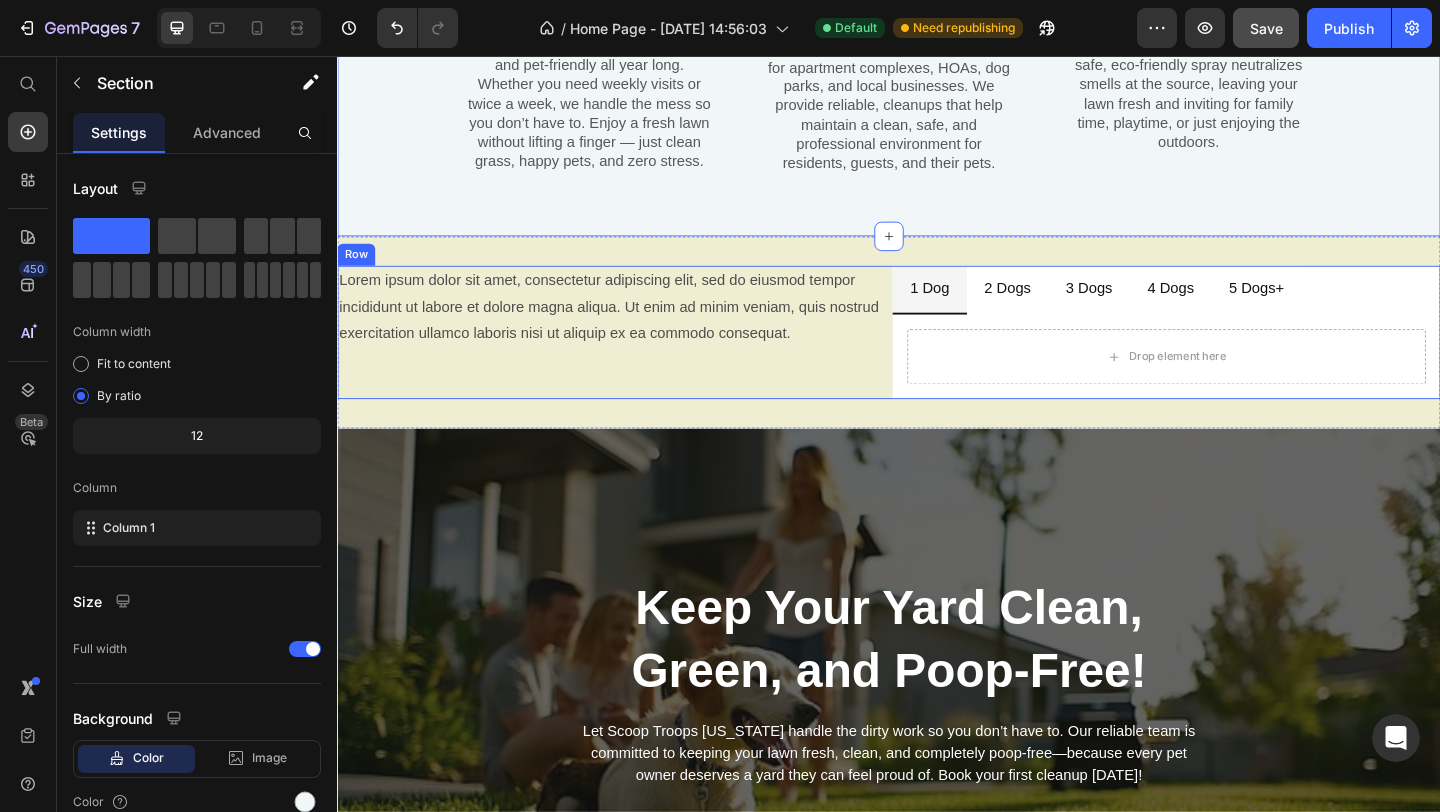 click on "Lorem ipsum dolor sit amet, consectetur adipiscing elit, sed do eiusmod tempor incididunt ut labore et dolore magna aliqua. Ut enim ad minim veniam, quis nostrud exercitation ullamco laboris nisi ut aliquip ex ea commodo consequat. Text Block" at bounding box center [635, 356] 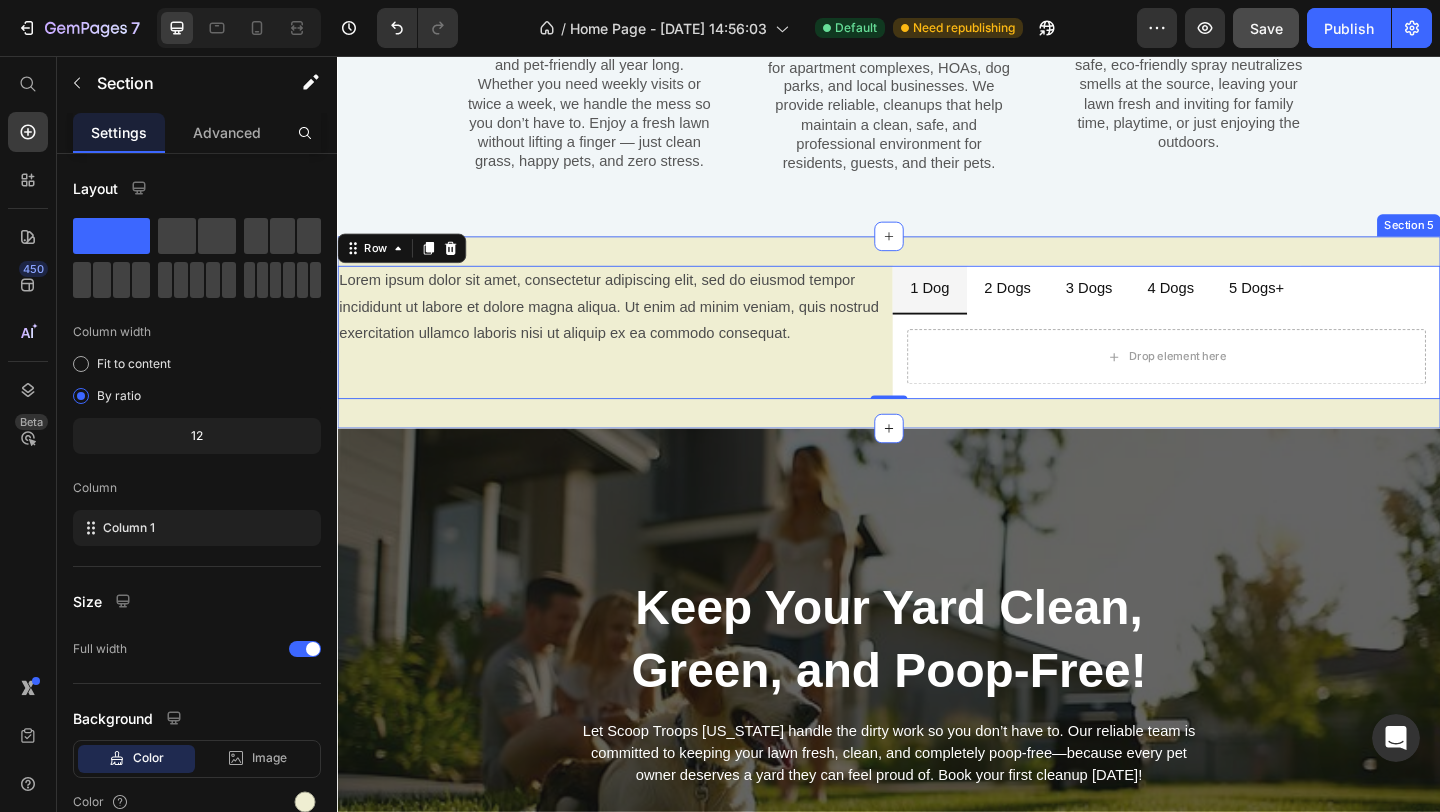 click on "Lorem ipsum dolor sit amet, consectetur adipiscing elit, sed do eiusmod tempor incididunt ut labore et dolore magna aliqua. Ut enim ad minim veniam, quis nostrud exercitation ullamco laboris nisi ut aliquip ex ea commodo consequat. Text Block 1 Dog 2 Dogs 3 Dogs 4 Dogs 5 Dogs+
Drop element here
Tab Row   0 Section 5" at bounding box center (937, 356) 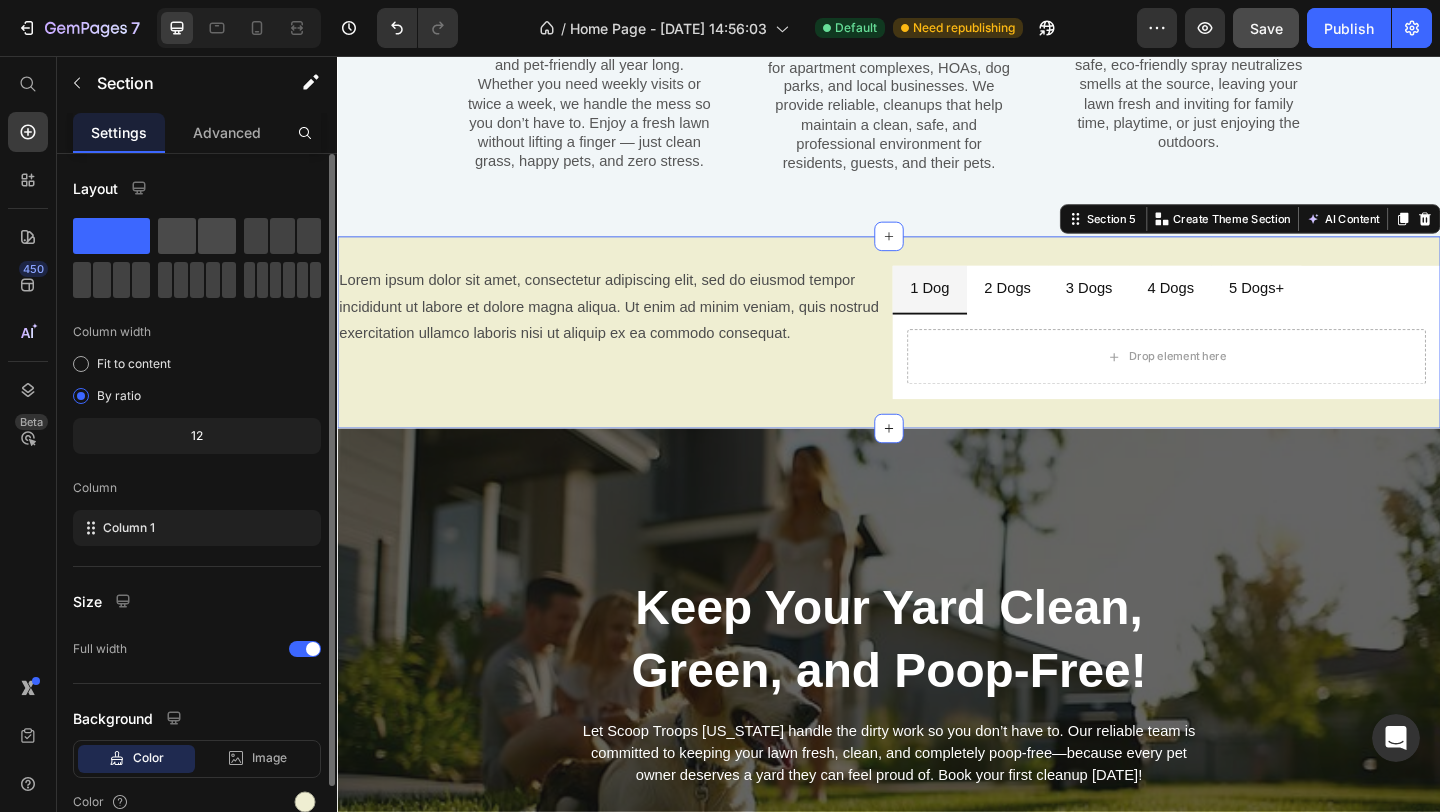 click 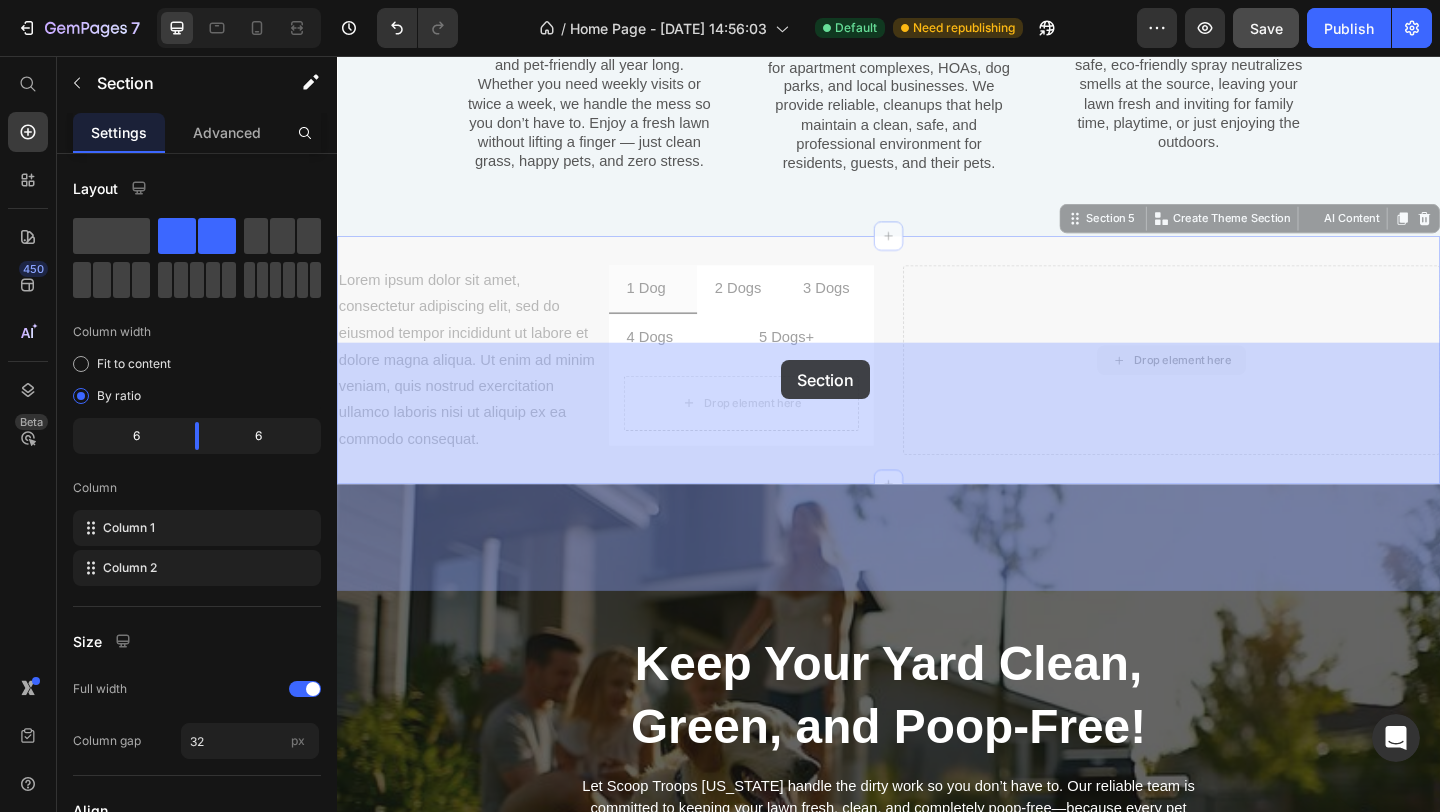 drag, startPoint x: 1058, startPoint y: 479, endPoint x: 822, endPoint y: 387, distance: 253.29825 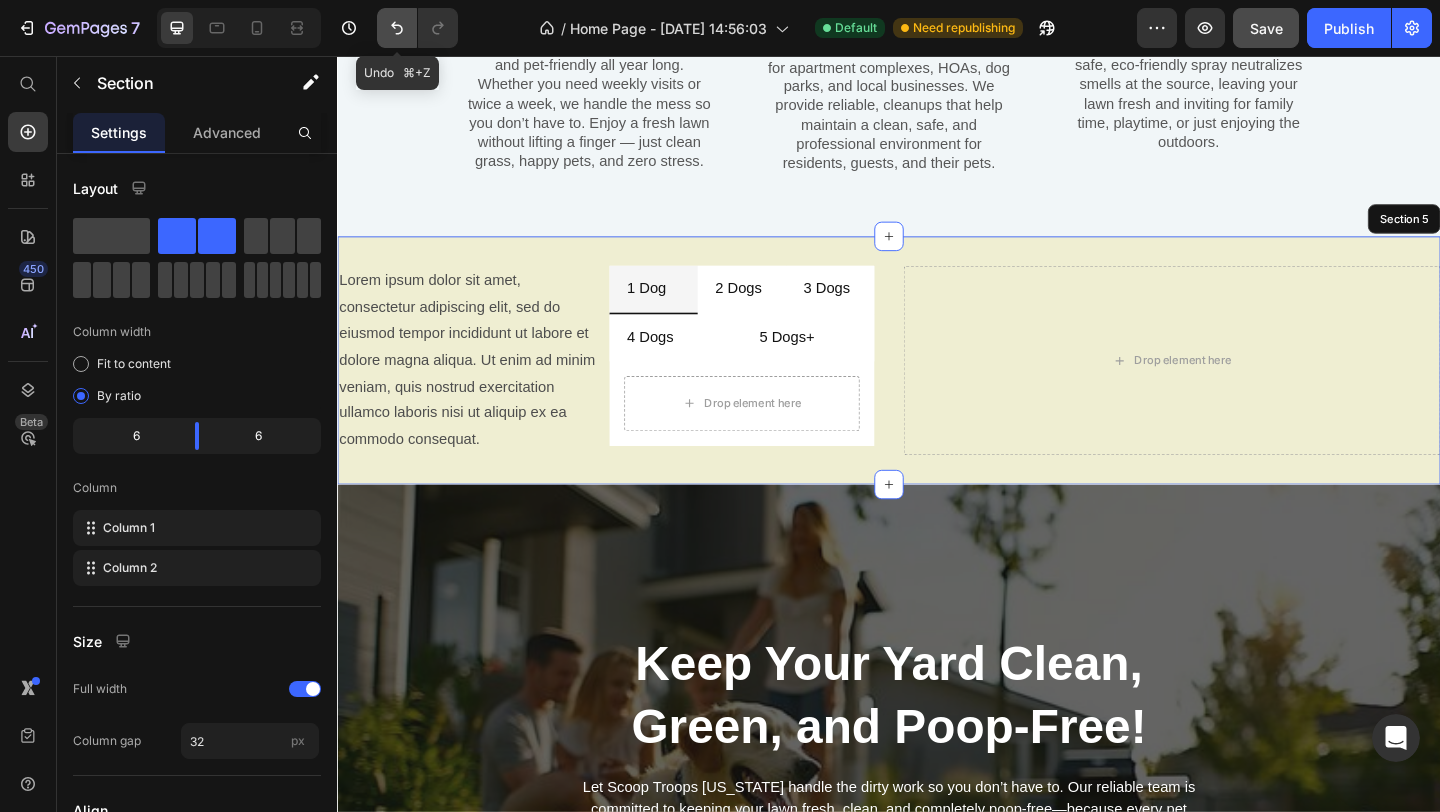 click 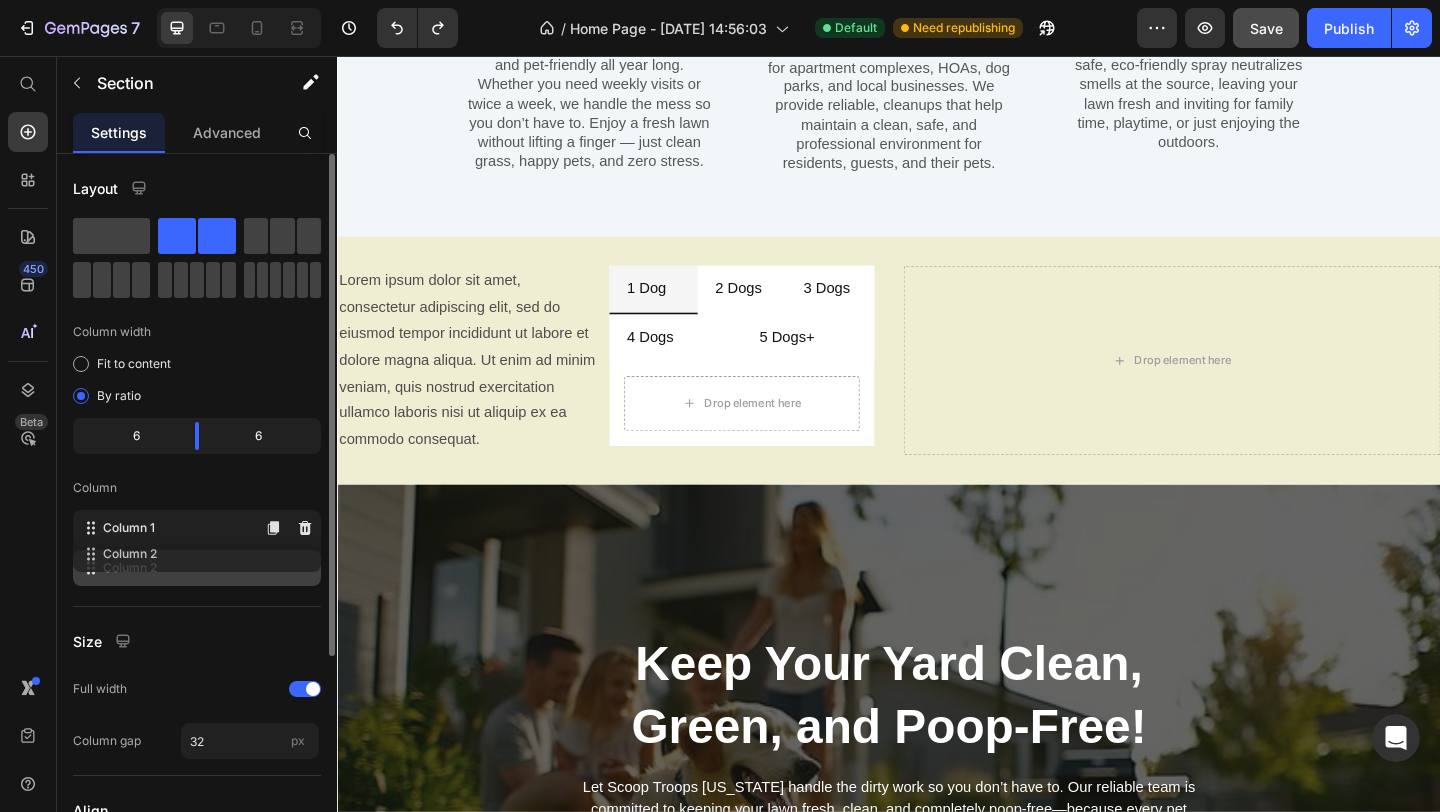 type 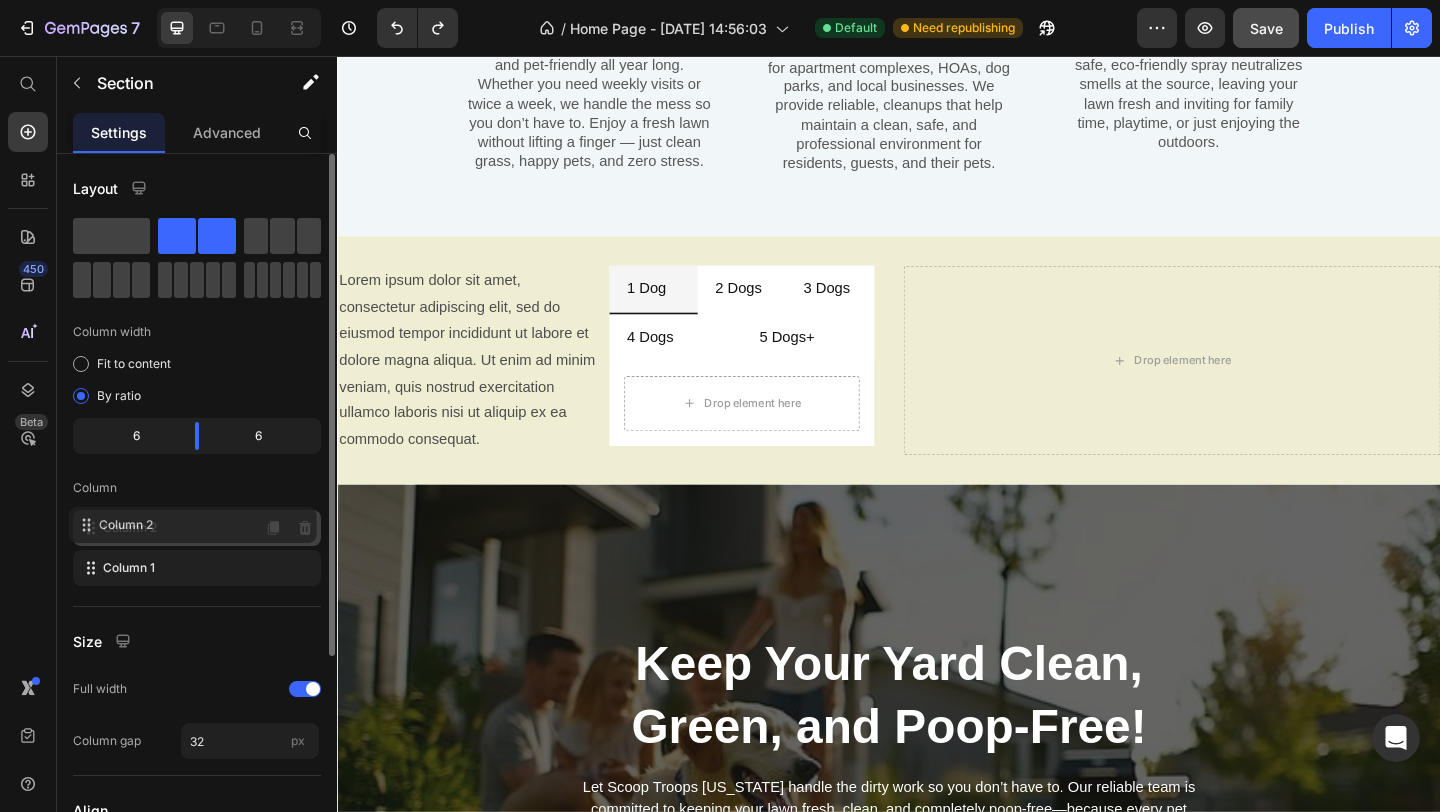 drag, startPoint x: 92, startPoint y: 577, endPoint x: 87, endPoint y: 530, distance: 47.26521 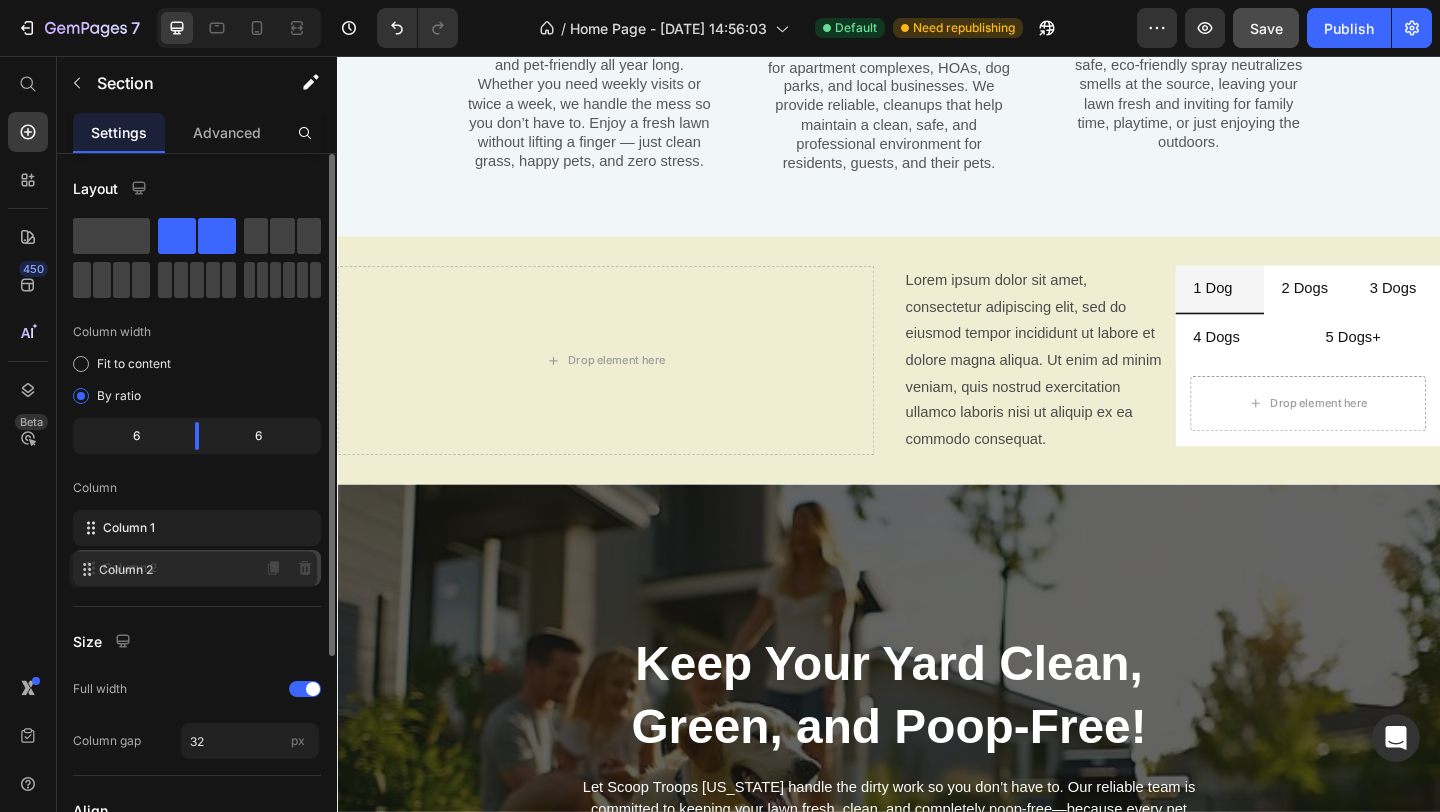 drag, startPoint x: 87, startPoint y: 530, endPoint x: 83, endPoint y: 568, distance: 38.209946 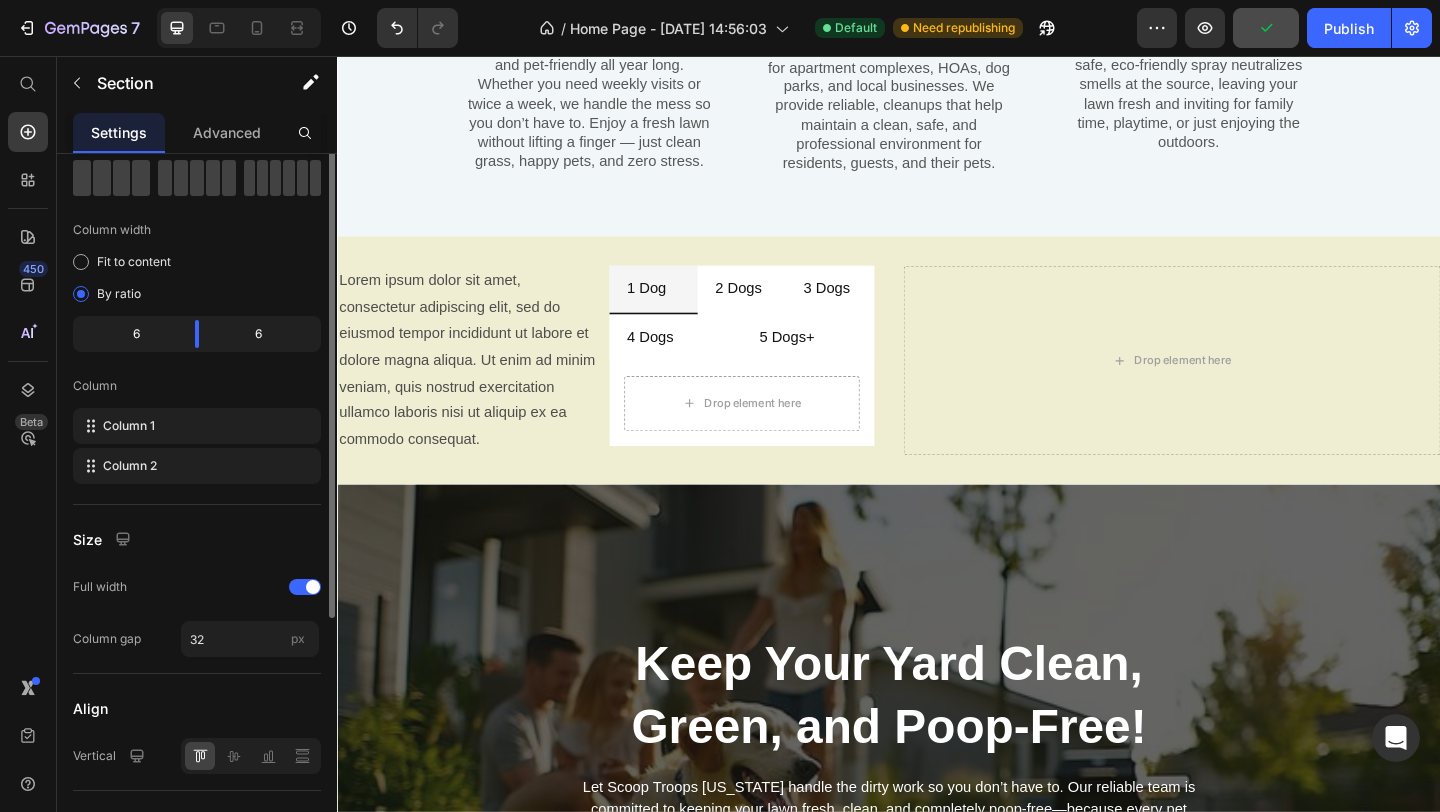 scroll, scrollTop: 0, scrollLeft: 0, axis: both 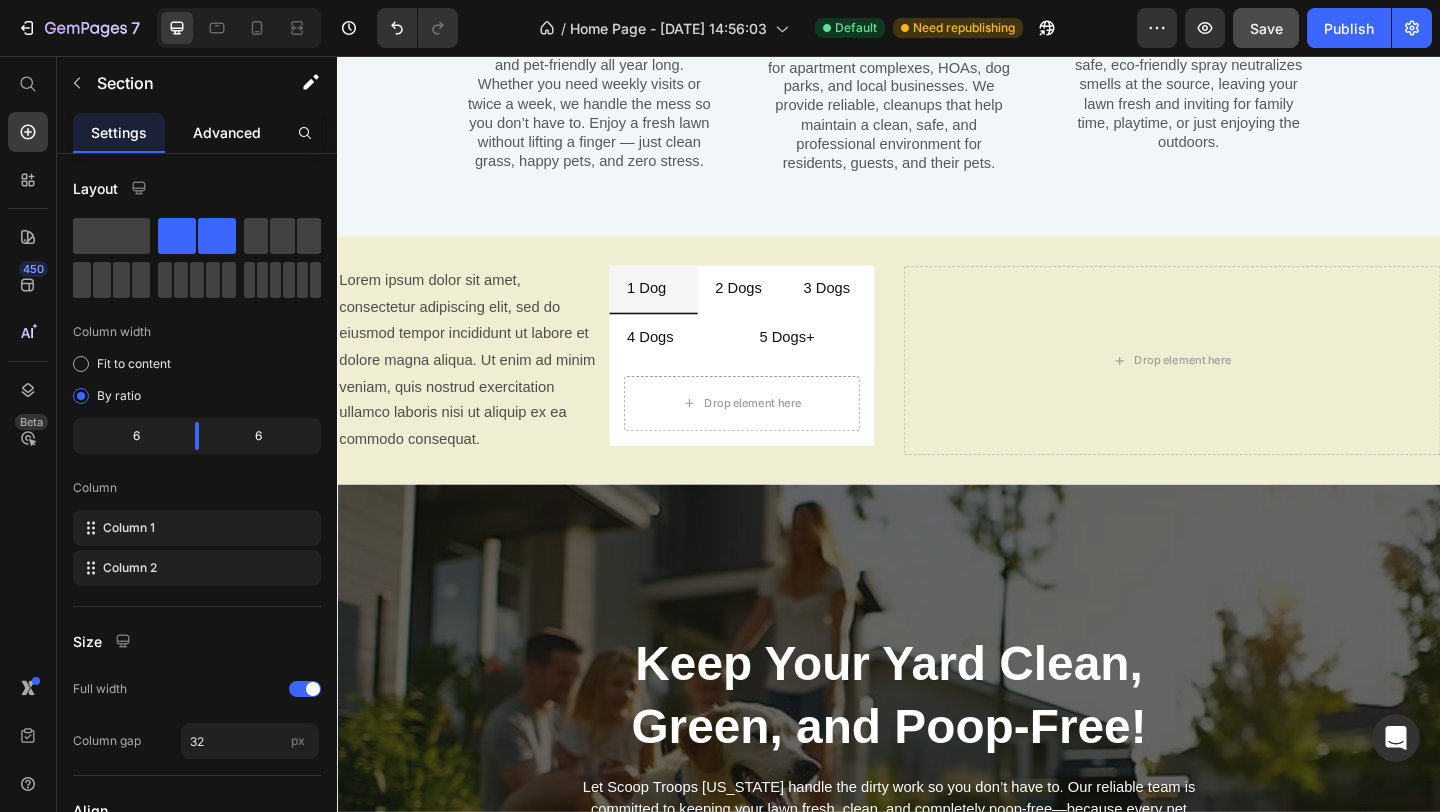 click on "Advanced" at bounding box center [227, 132] 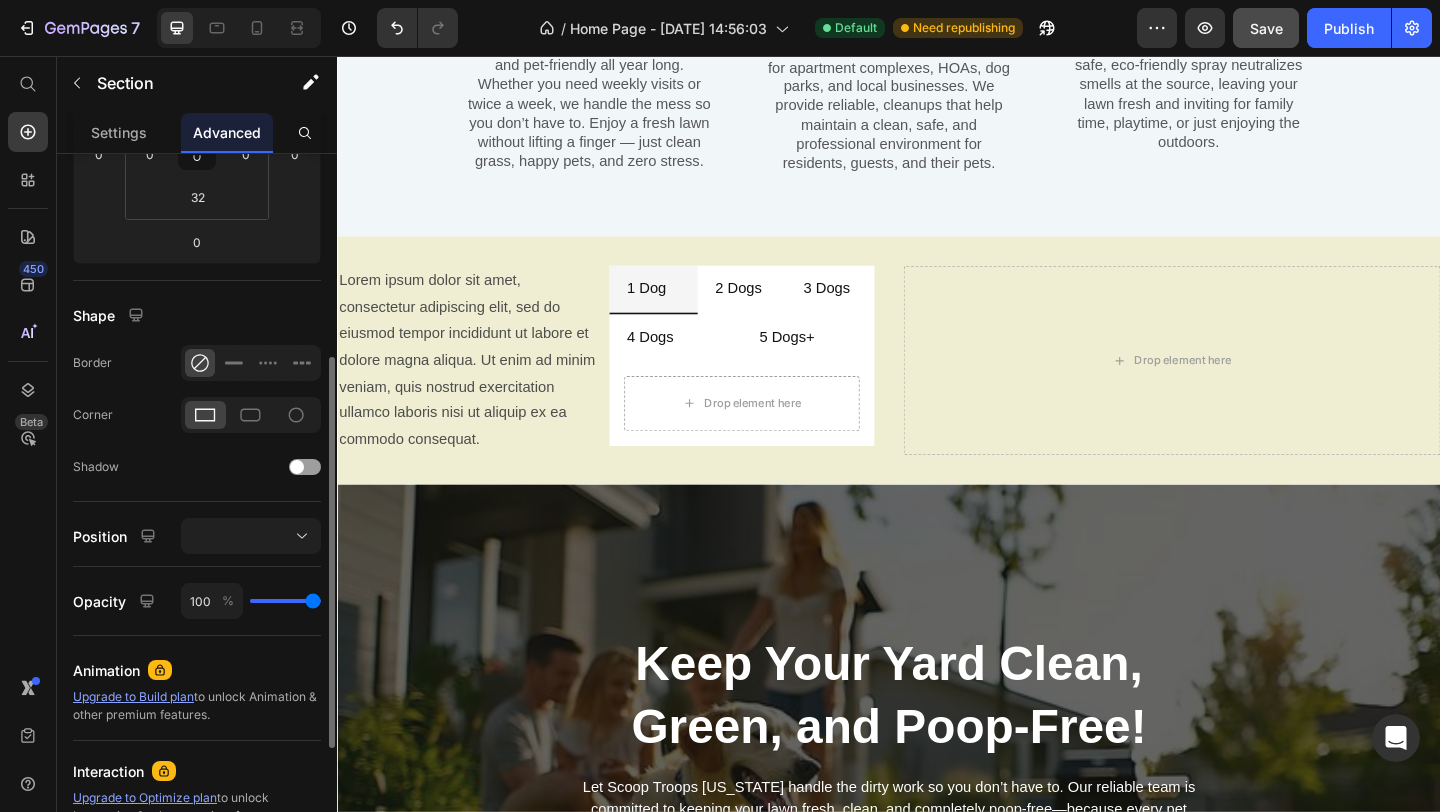 scroll, scrollTop: 494, scrollLeft: 0, axis: vertical 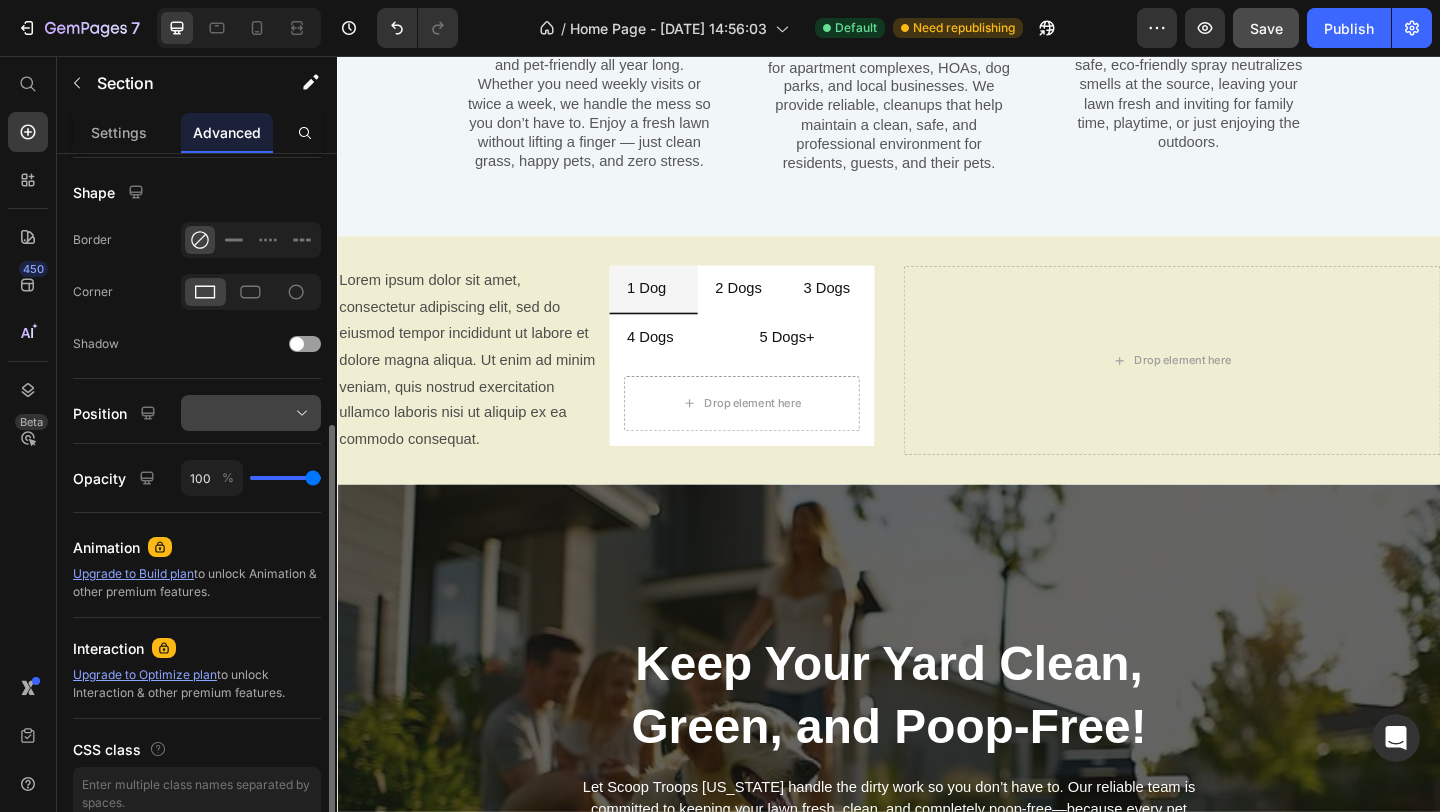 click at bounding box center [251, 413] 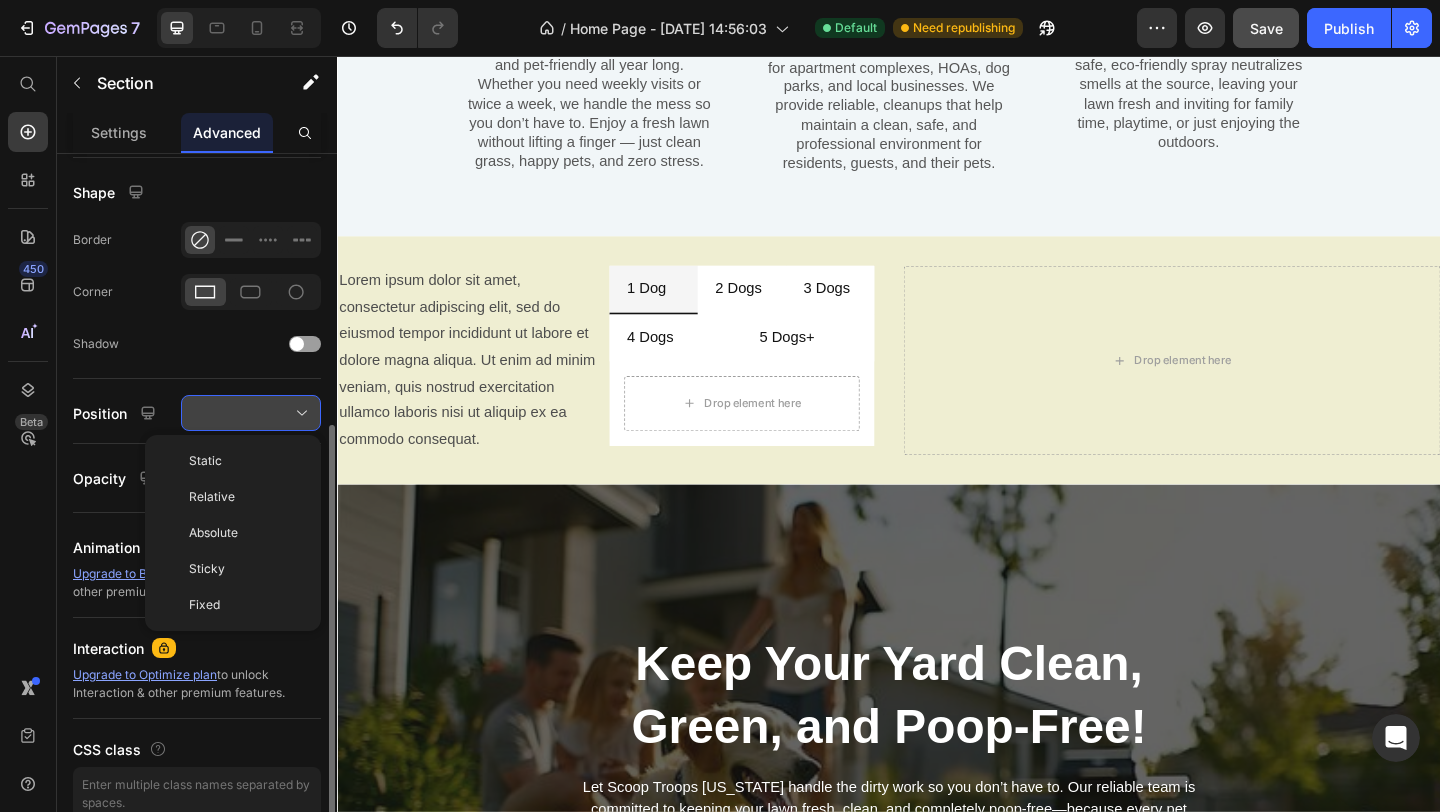 click at bounding box center [251, 413] 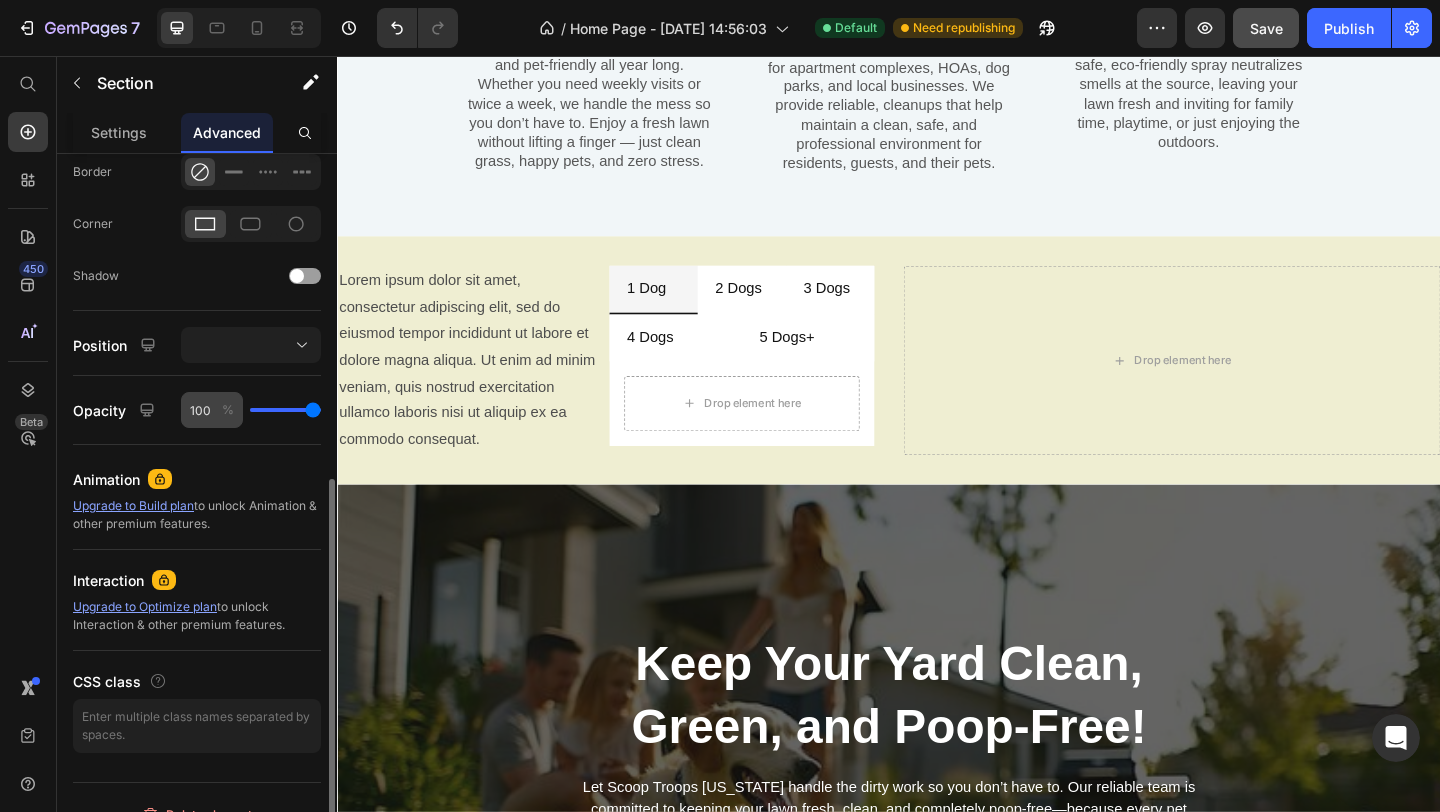 scroll, scrollTop: 590, scrollLeft: 0, axis: vertical 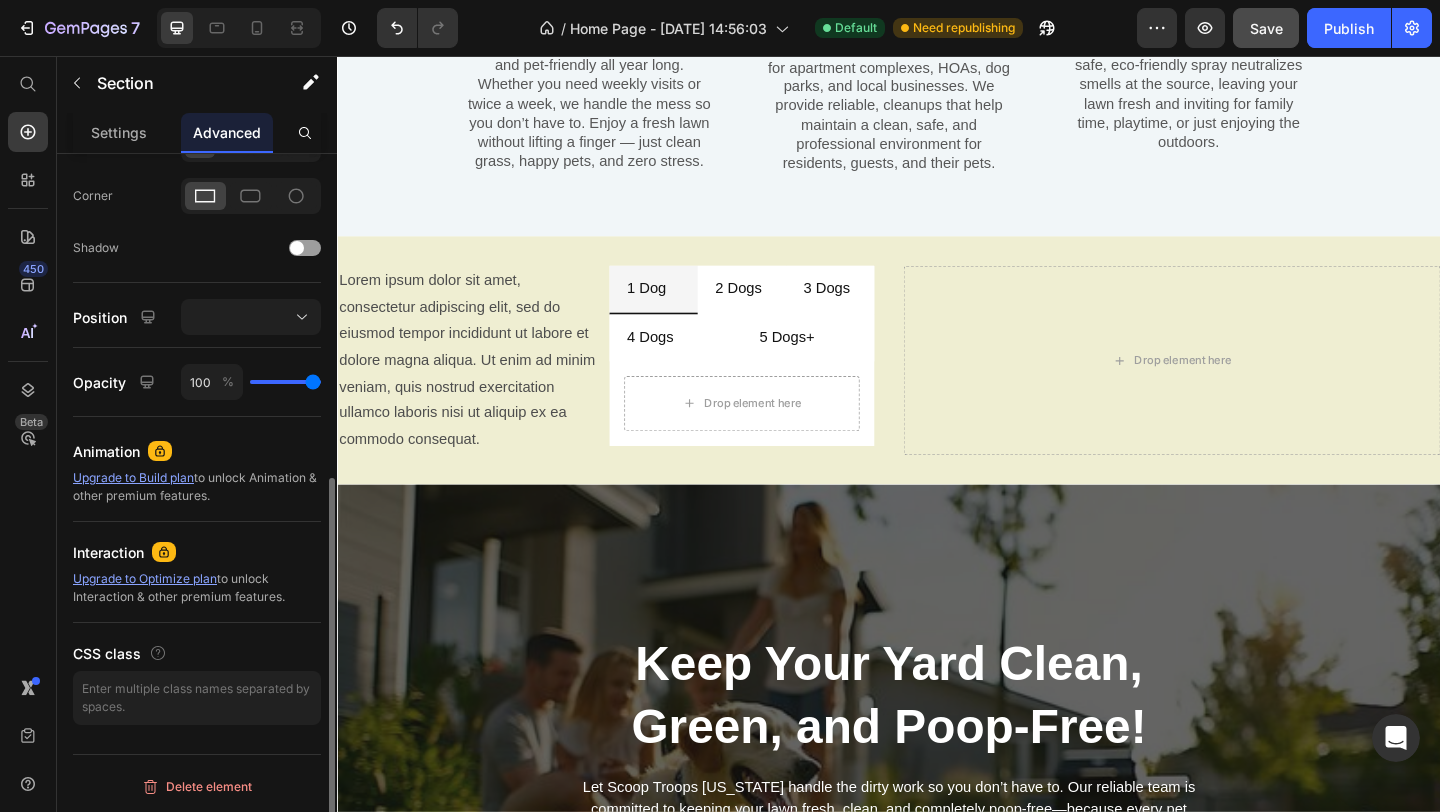 click on "Upgrade to Optimize plan" at bounding box center [145, 578] 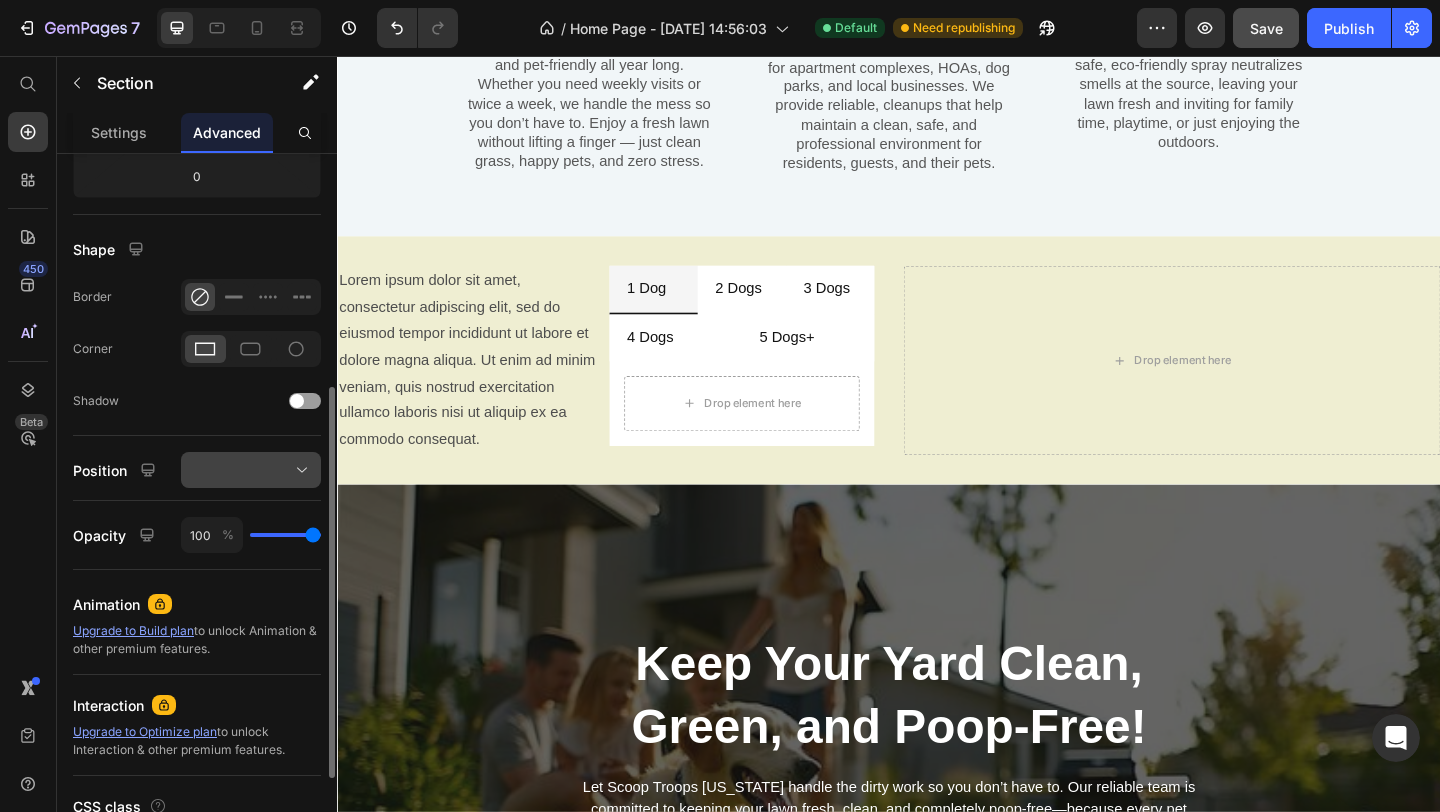 scroll, scrollTop: 433, scrollLeft: 0, axis: vertical 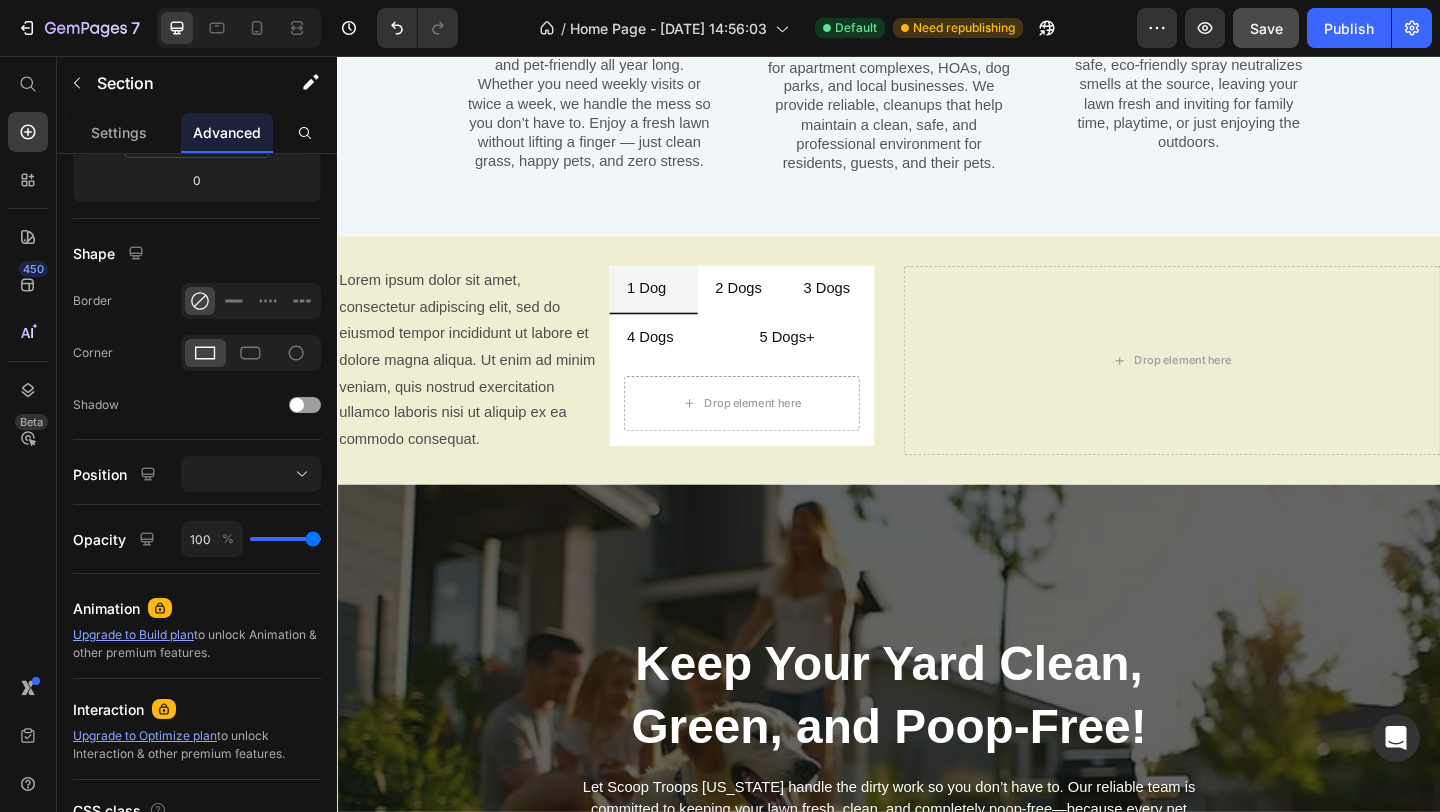 click on "Lorem ipsum dolor sit amet, consectetur adipiscing elit, sed do eiusmod tempor incididunt ut labore et dolore magna aliqua. Ut enim ad minim veniam, quis nostrud exercitation ullamco laboris nisi ut aliquip ex ea commodo consequat. Text Block 1 Dog 2 Dogs 3 Dogs 4 Dogs 5 Dogs+
Drop element here
[GEOGRAPHIC_DATA]
Drop element here Section 5" at bounding box center [937, 387] 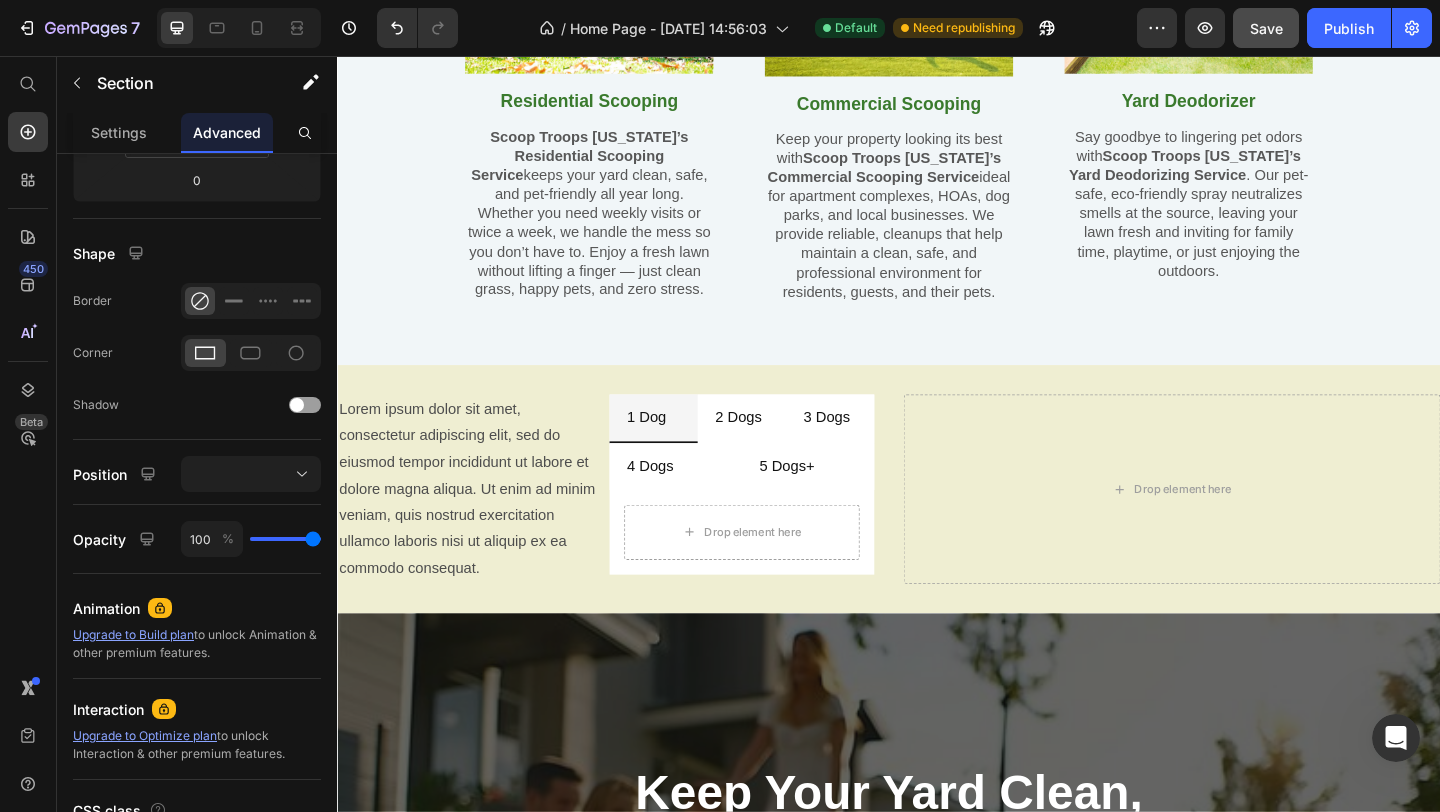 scroll, scrollTop: 2370, scrollLeft: 0, axis: vertical 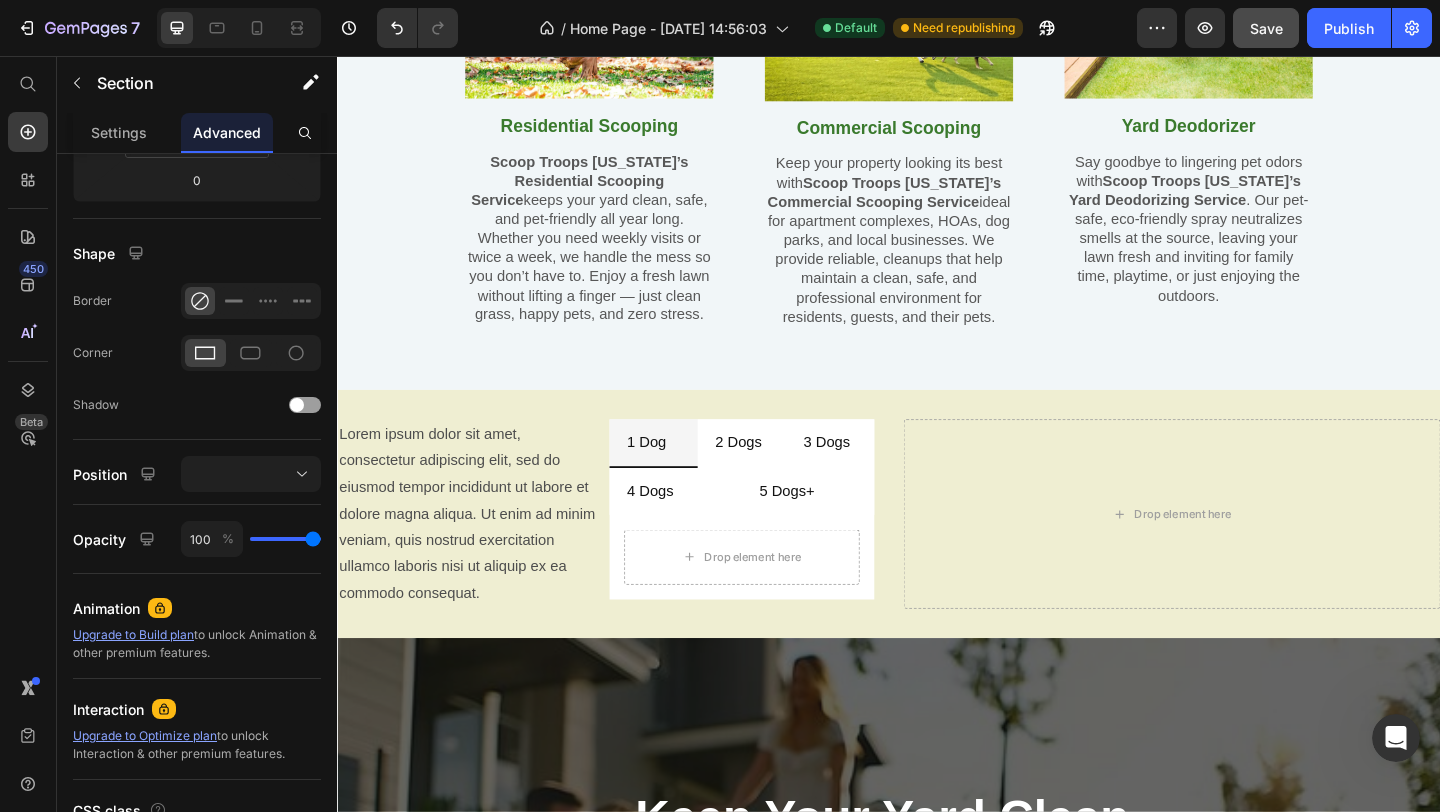 click on "Lorem ipsum dolor sit amet, consectetur adipiscing elit, sed do eiusmod tempor incididunt ut labore et dolore magna aliqua. Ut enim ad minim veniam, quis nostrud exercitation ullamco laboris nisi ut aliquip ex ea commodo consequat. Text Block 1 Dog 2 Dogs 3 Dogs 4 Dogs 5 Dogs+
Drop element here
[GEOGRAPHIC_DATA]
Drop element here Section 5" at bounding box center (937, 554) 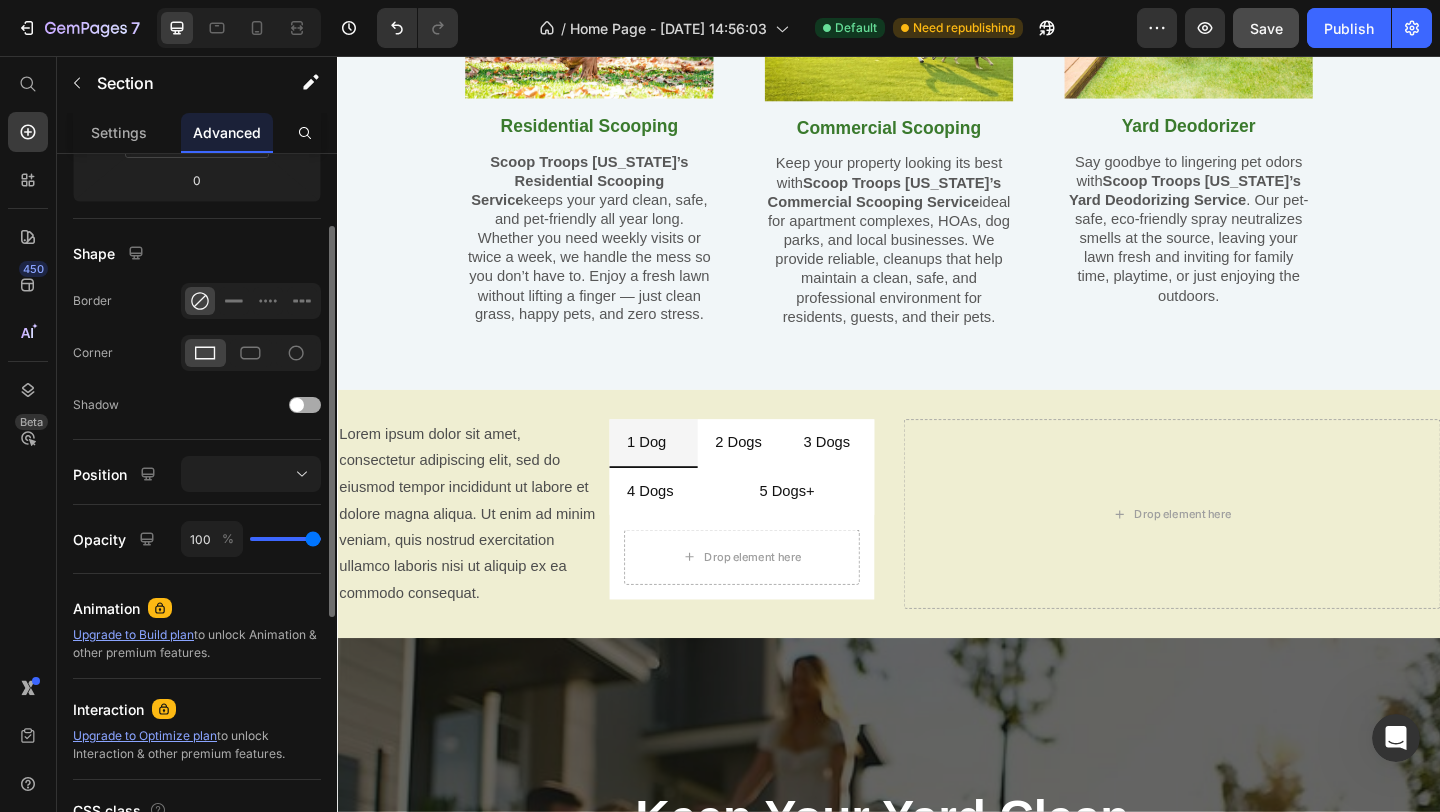 scroll, scrollTop: 0, scrollLeft: 0, axis: both 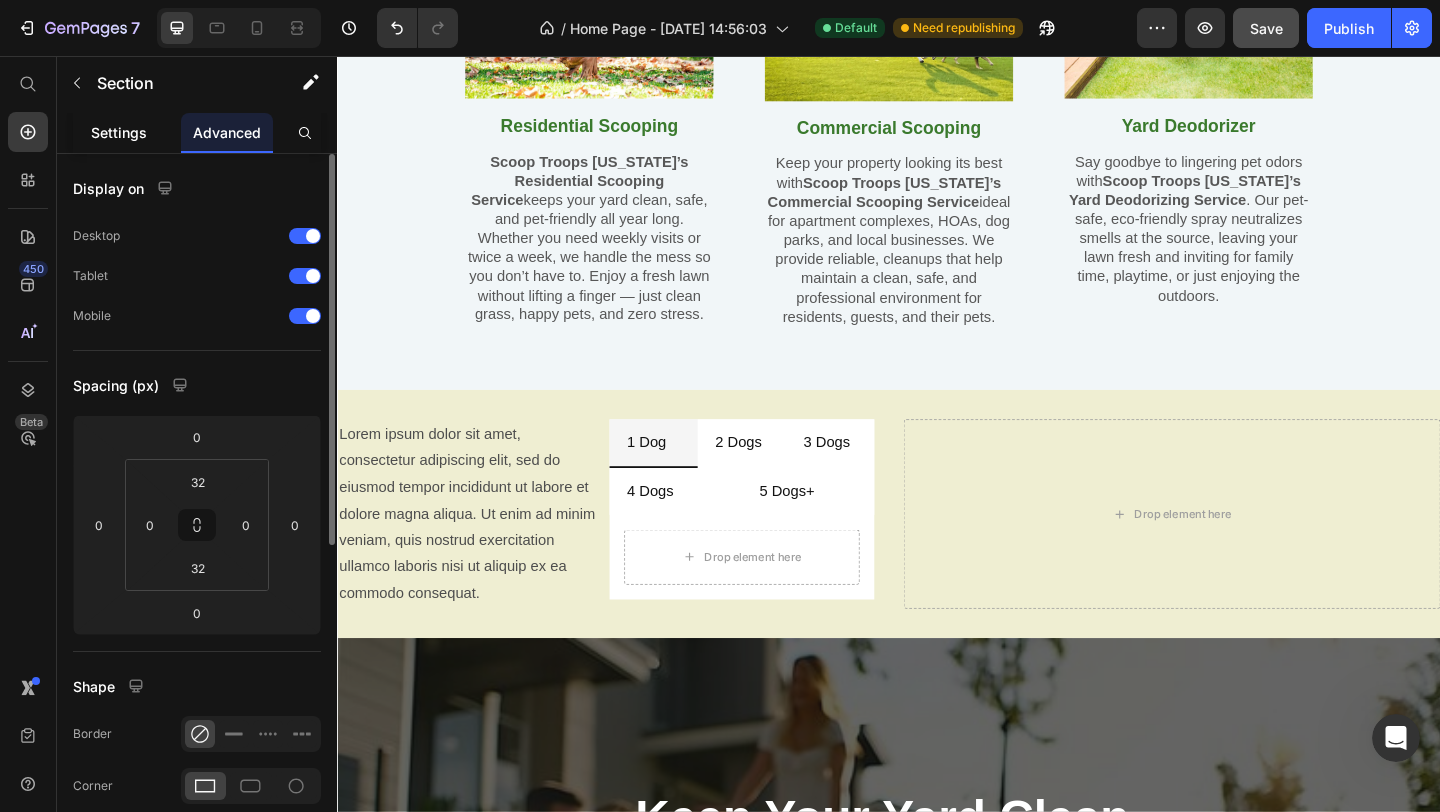 click on "Settings" 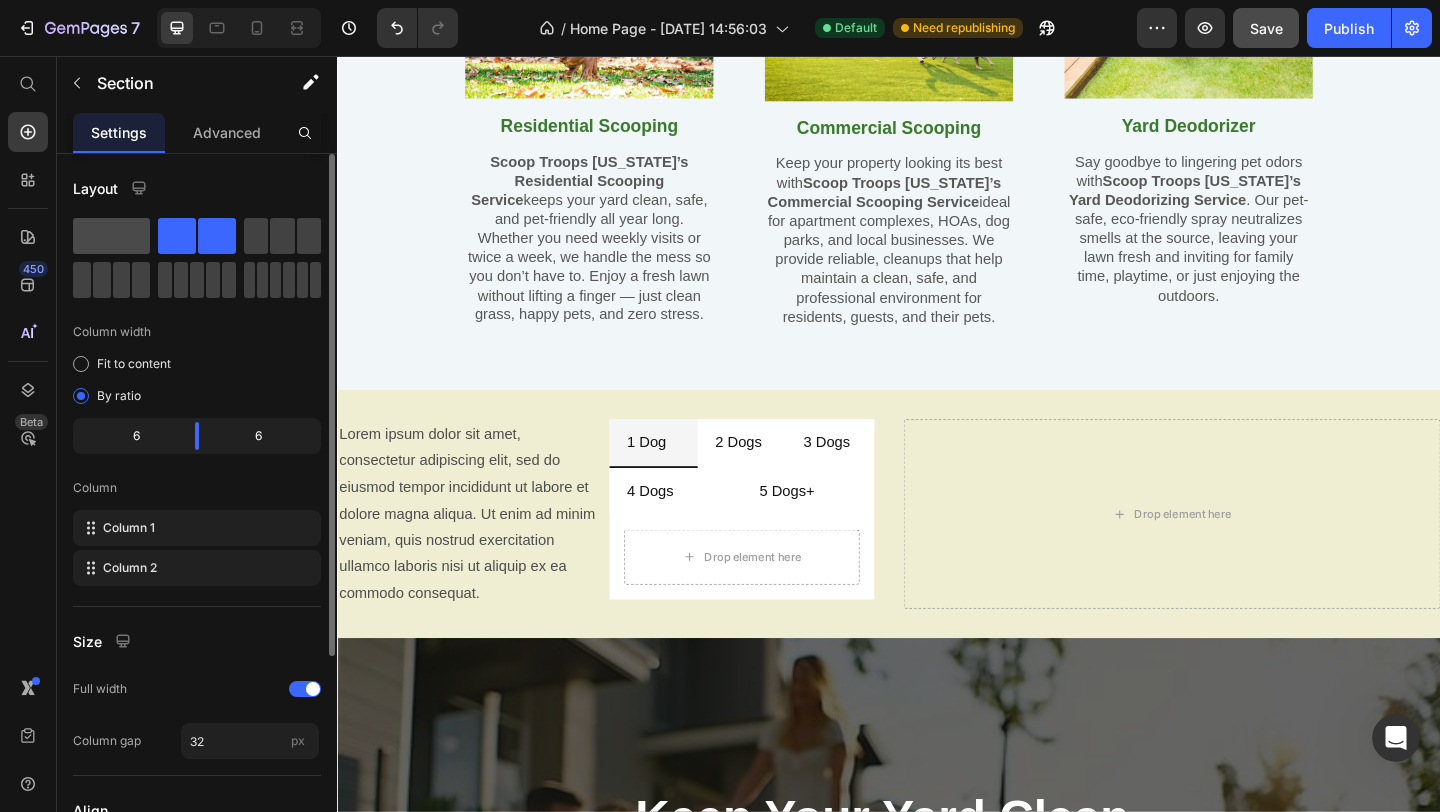 click 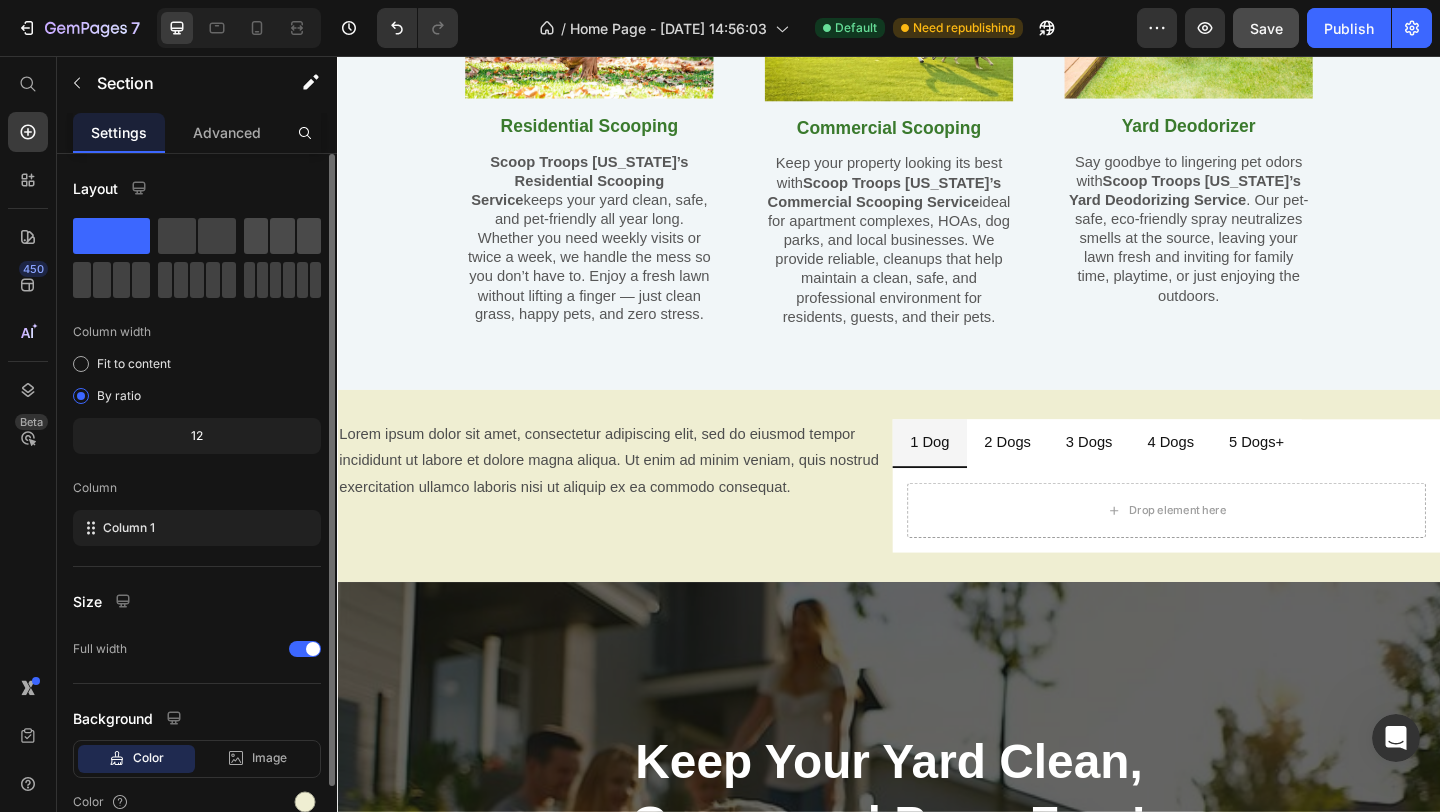 click 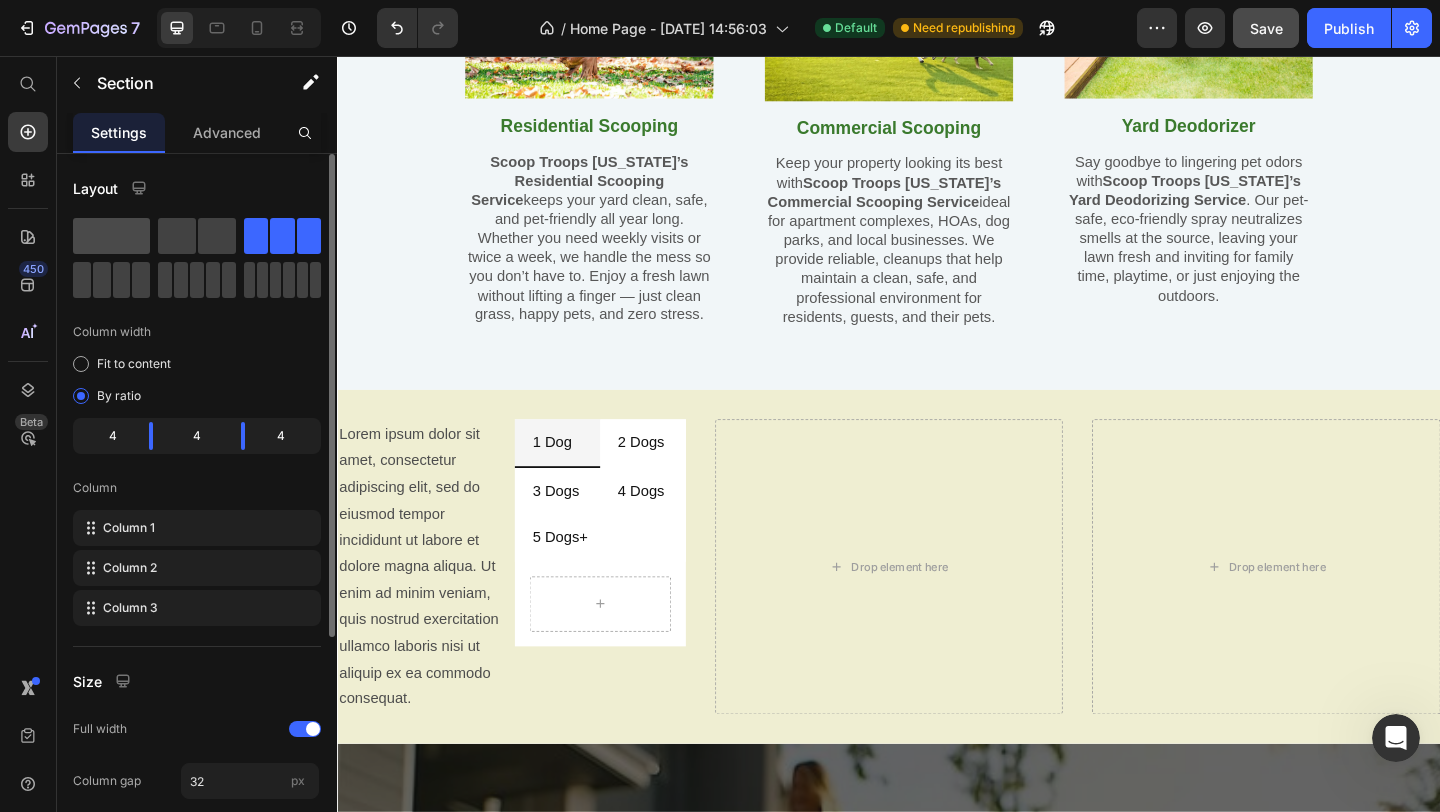 click 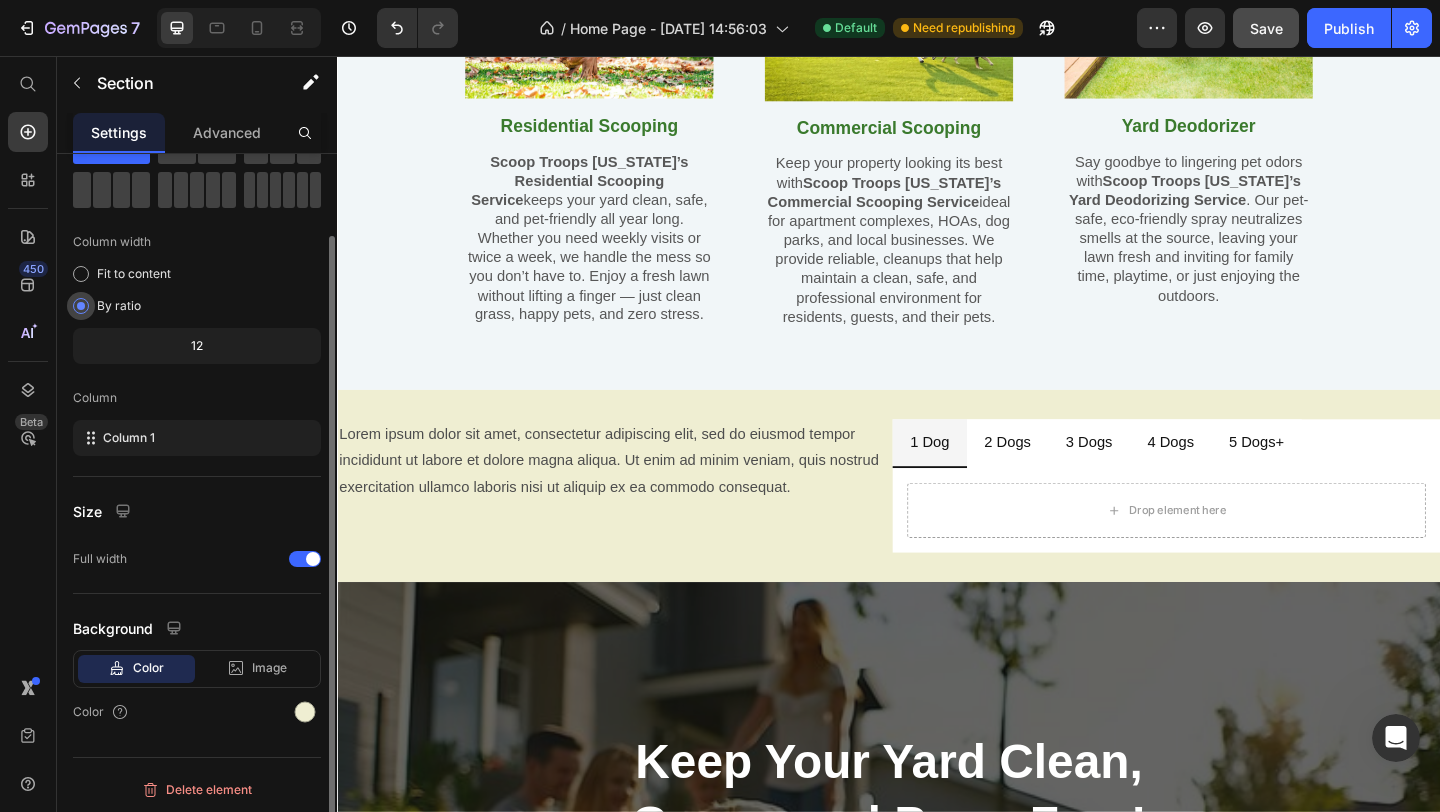 scroll, scrollTop: 91, scrollLeft: 0, axis: vertical 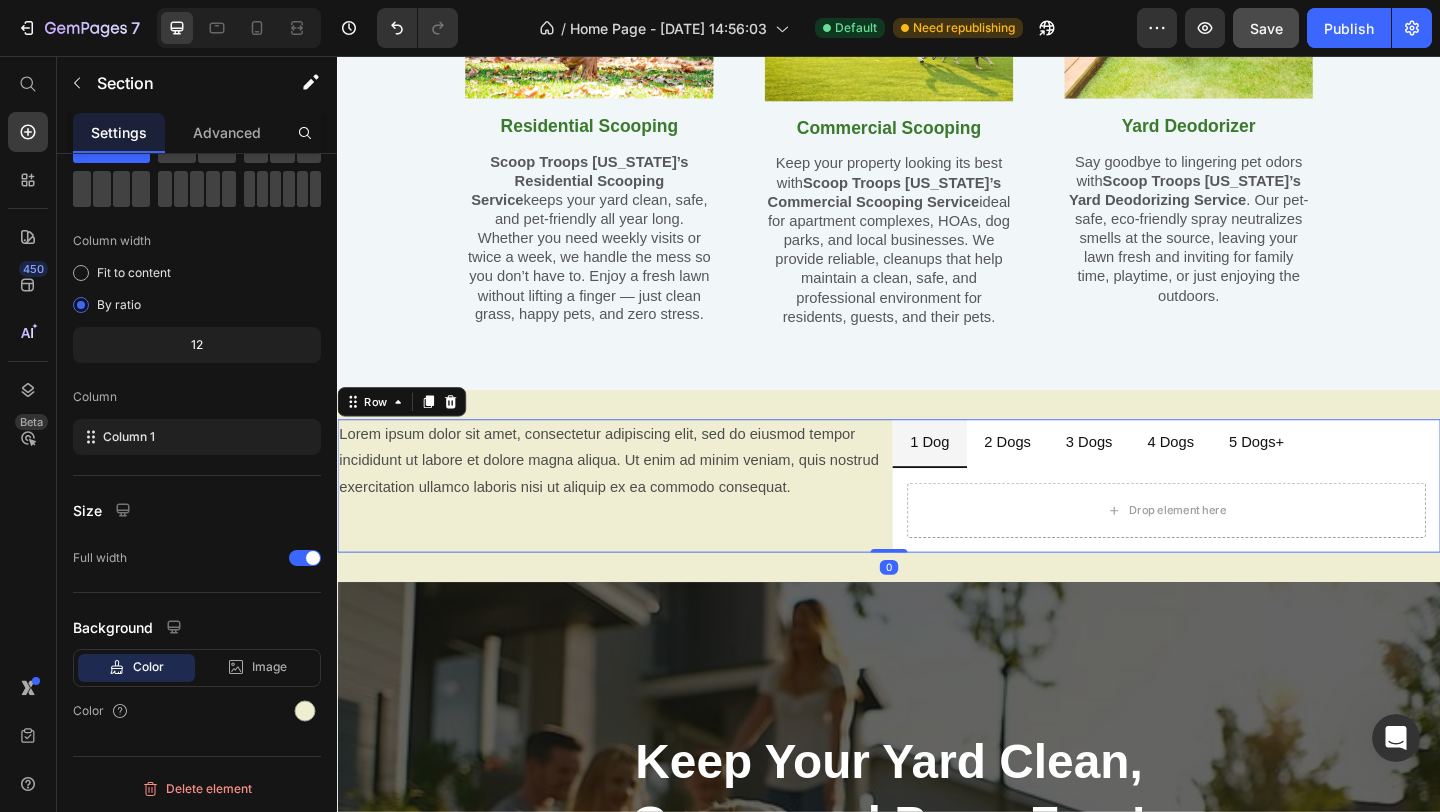 click on "Lorem ipsum dolor sit amet, consectetur adipiscing elit, sed do eiusmod tempor incididunt ut labore et dolore magna aliqua. Ut enim ad minim veniam, quis nostrud exercitation ullamco laboris nisi ut aliquip ex ea commodo consequat. Text Block" at bounding box center (635, 523) 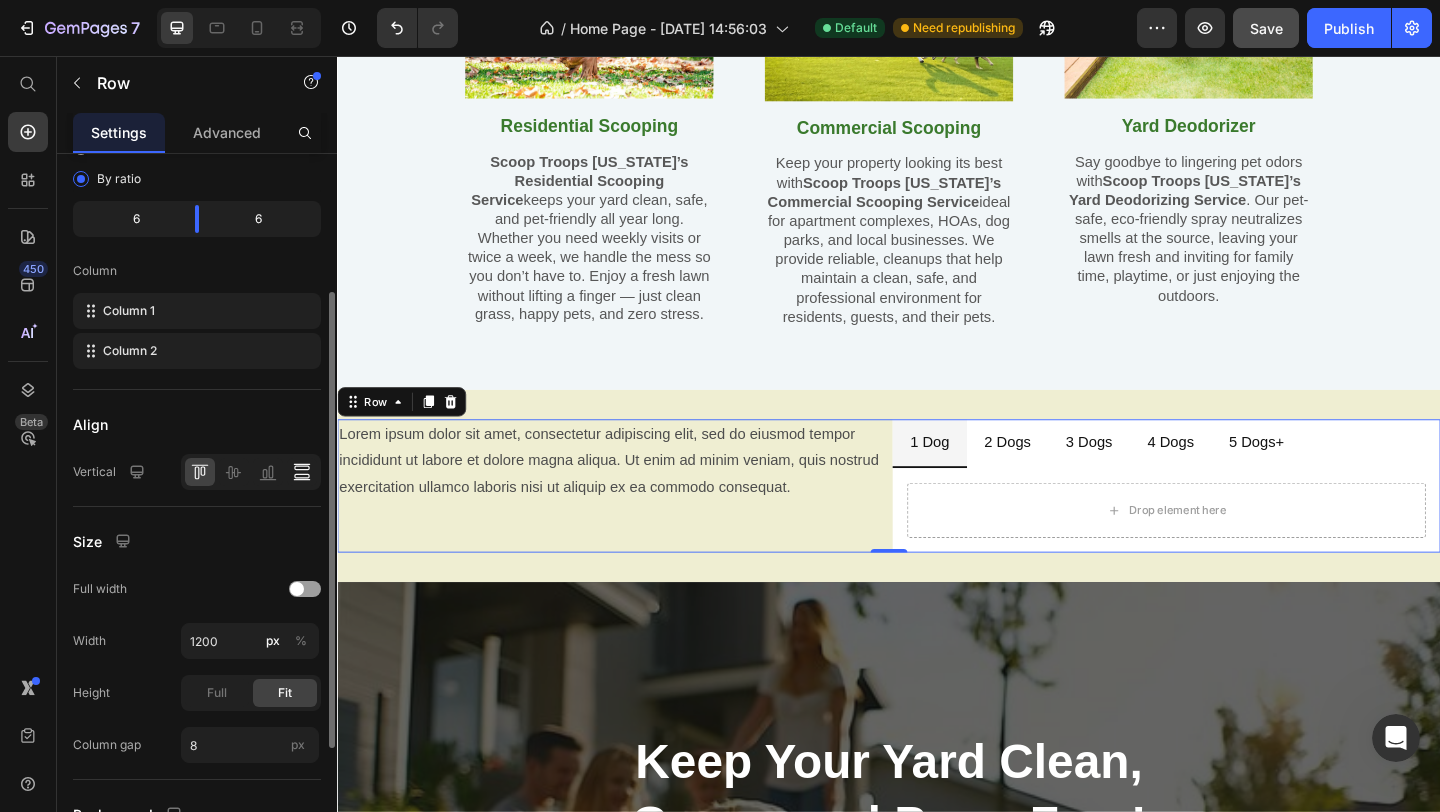 scroll, scrollTop: 221, scrollLeft: 0, axis: vertical 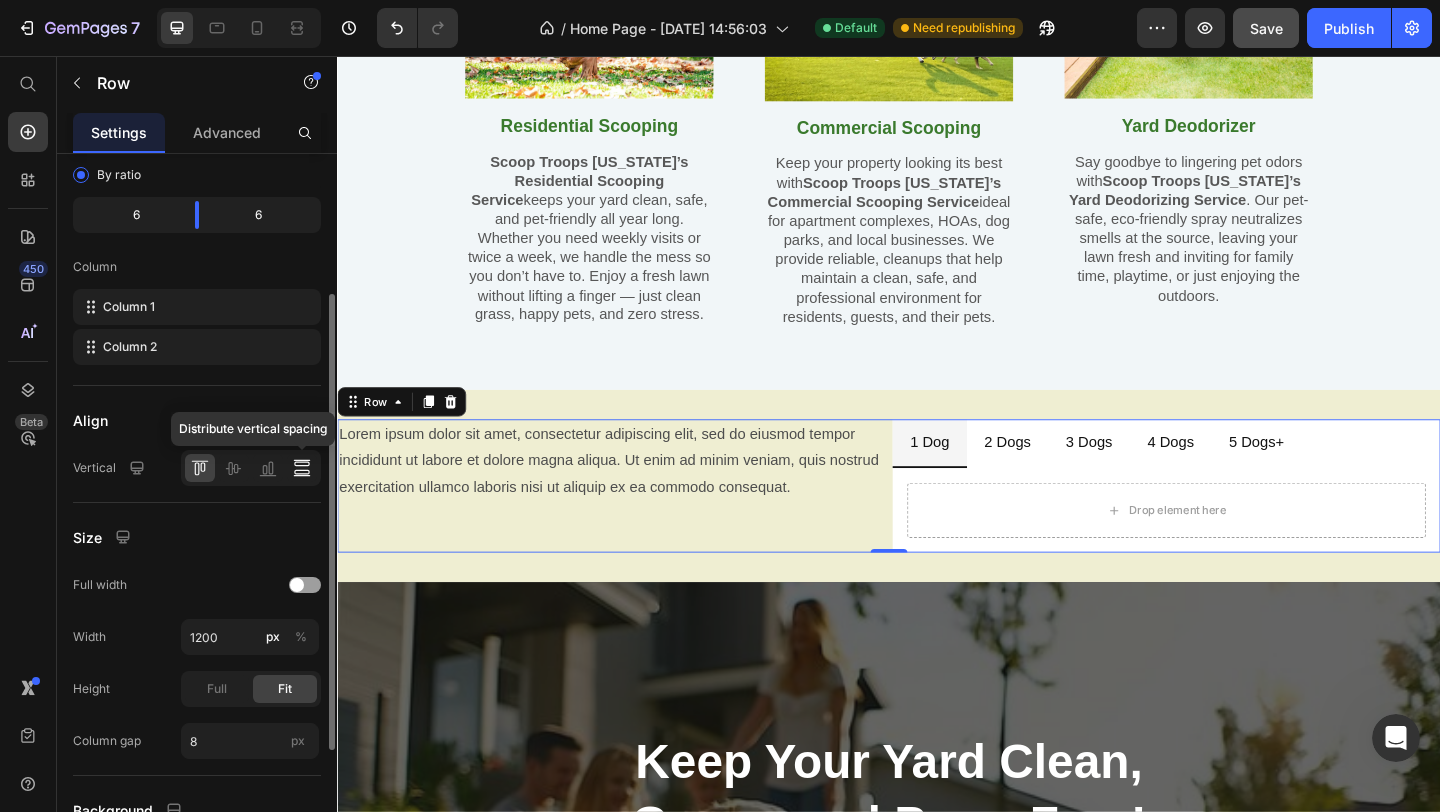 click 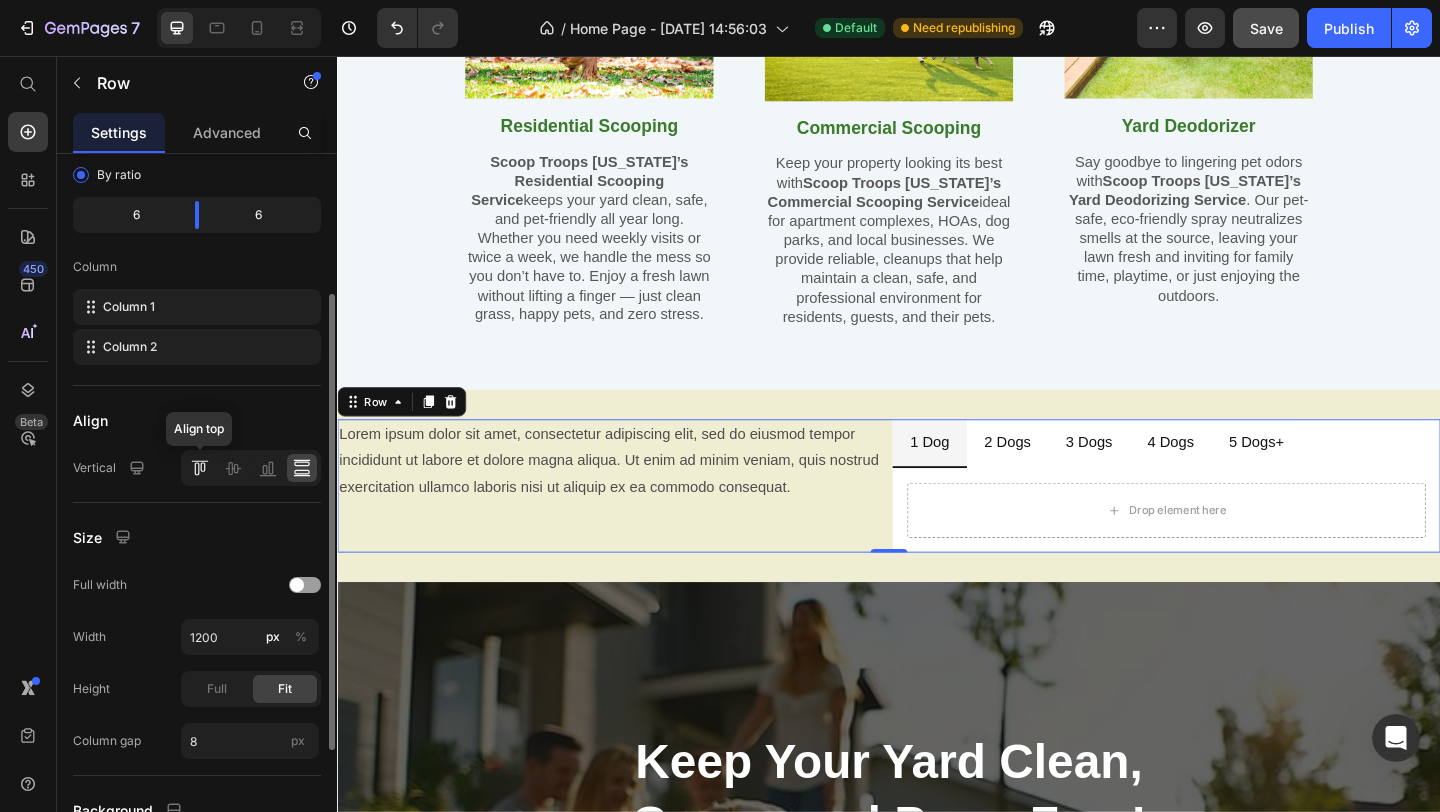 click 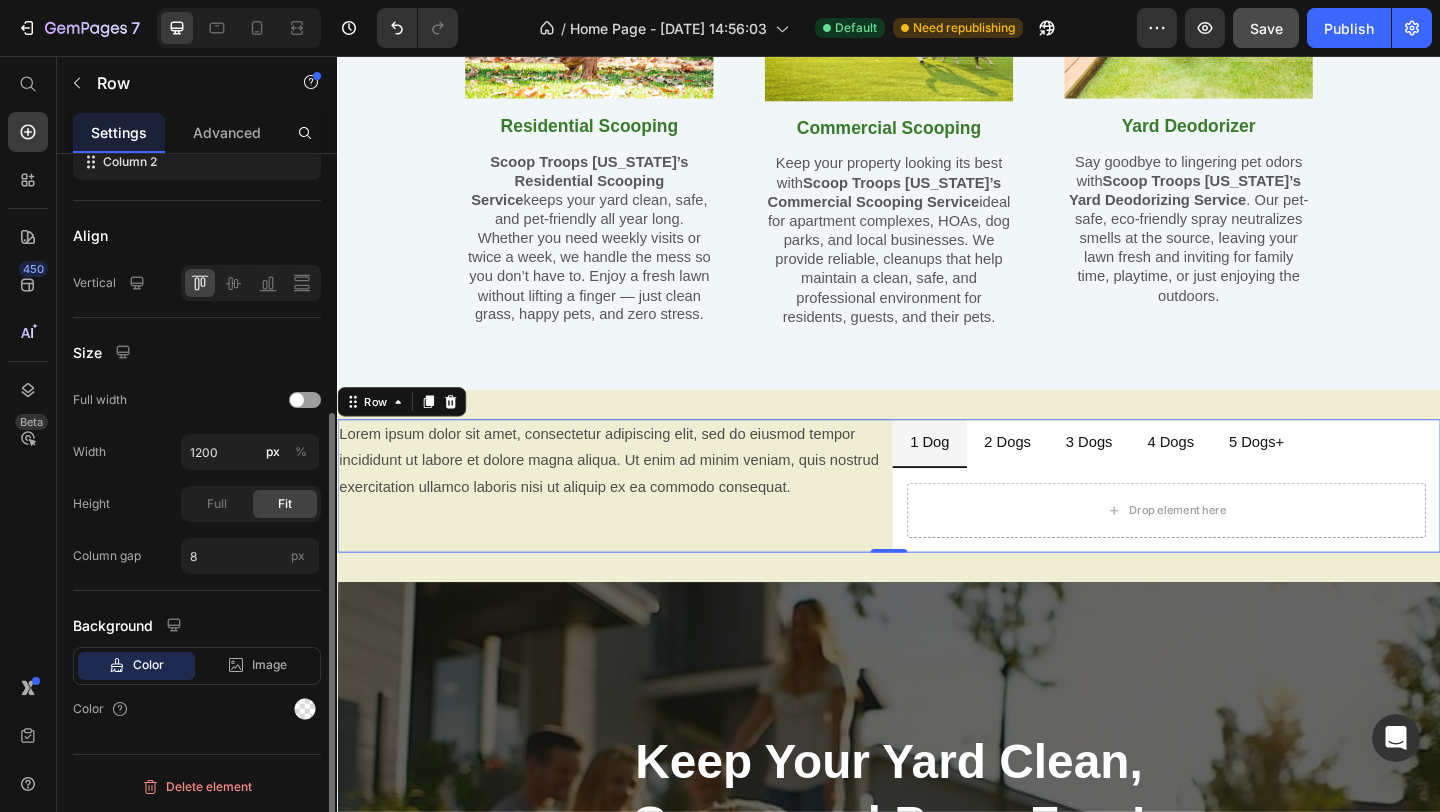 scroll, scrollTop: 0, scrollLeft: 0, axis: both 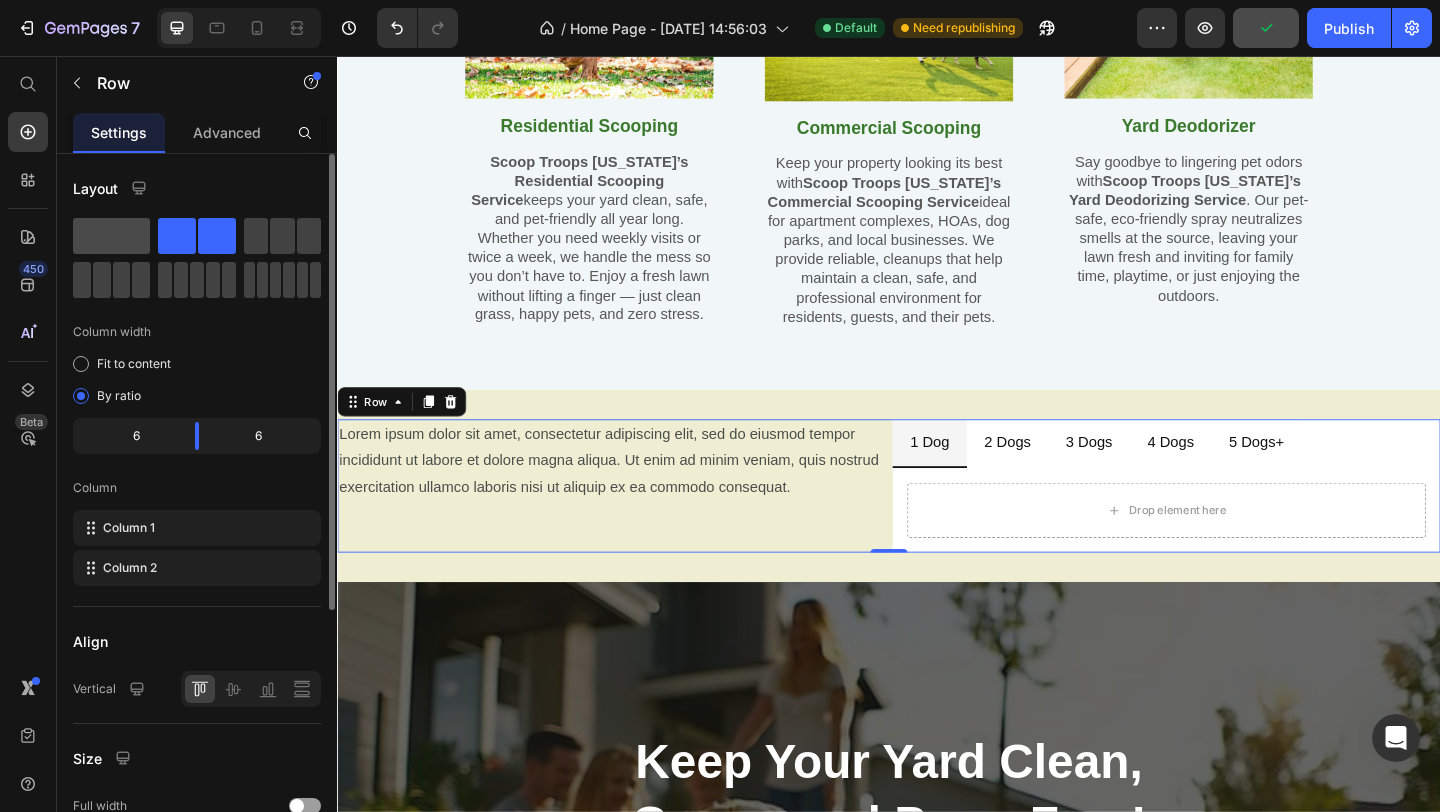 click 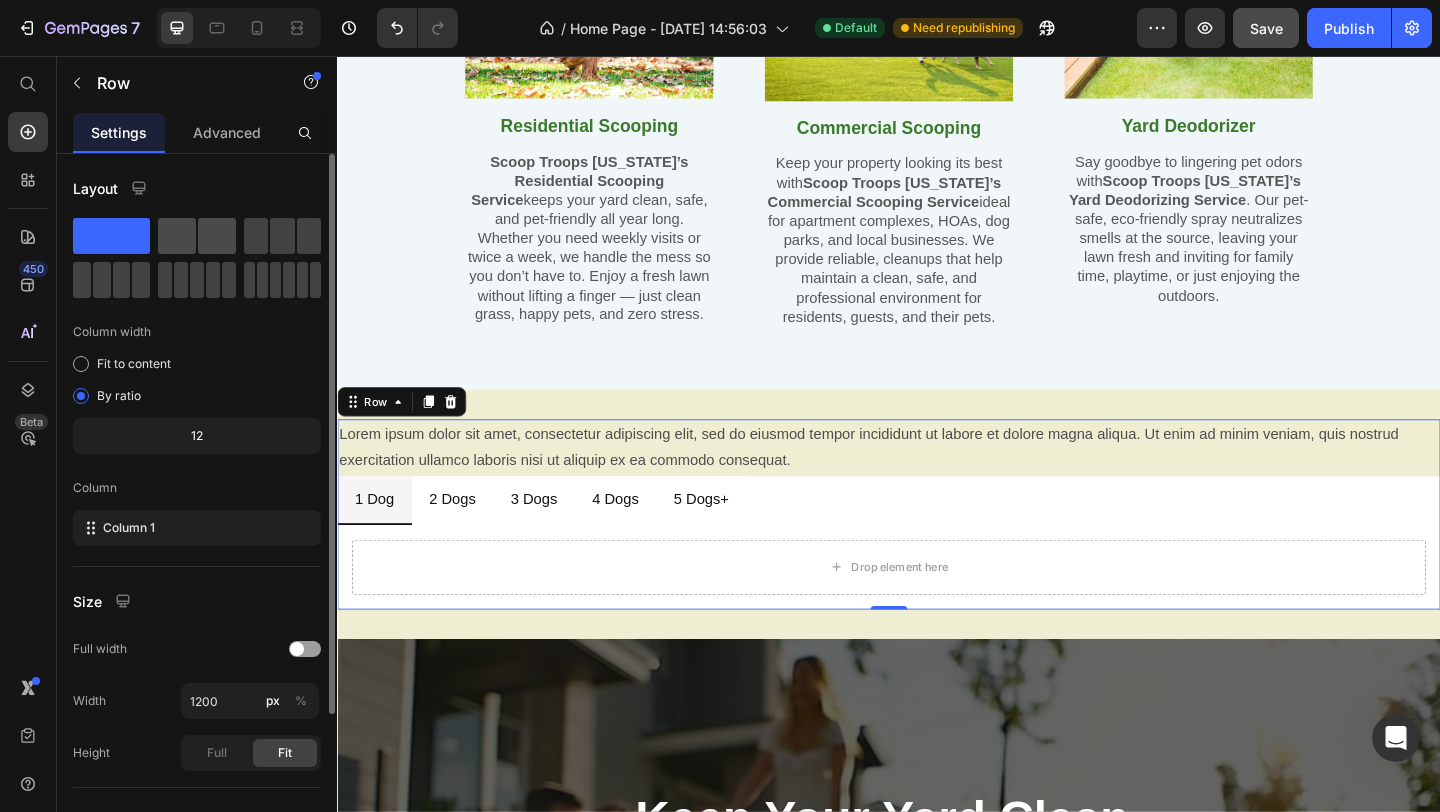 click 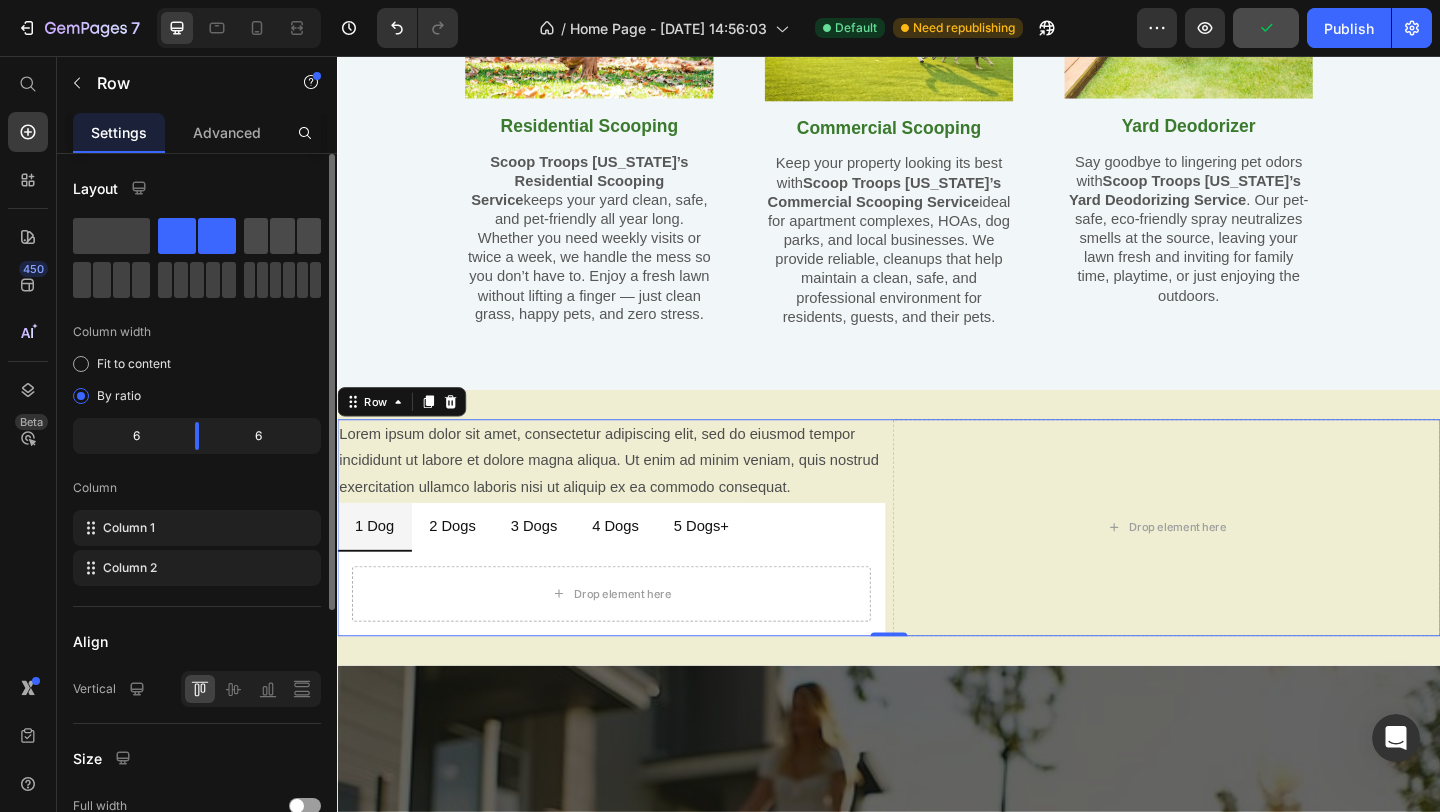 click 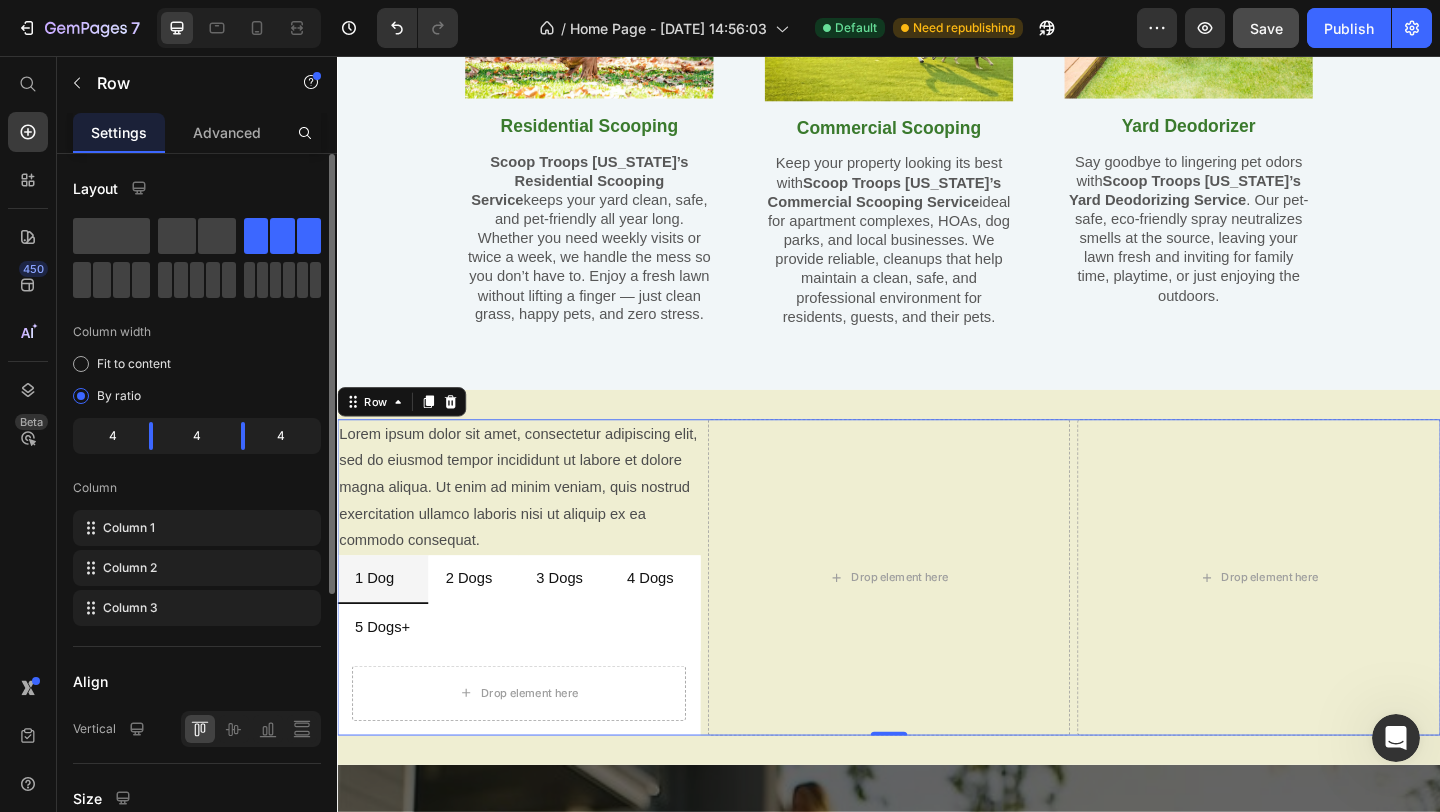 click 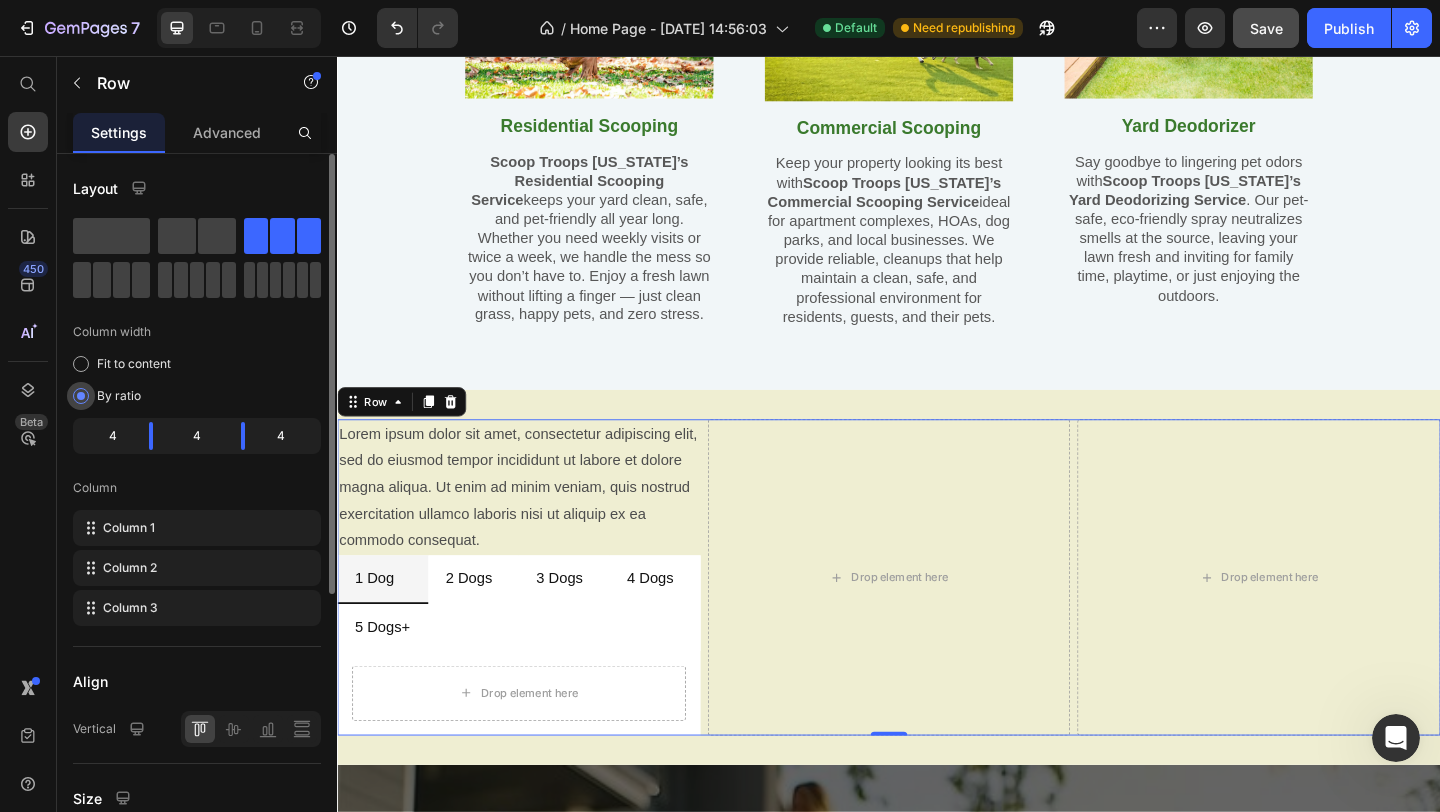 drag, startPoint x: 277, startPoint y: 431, endPoint x: 235, endPoint y: 404, distance: 49.92995 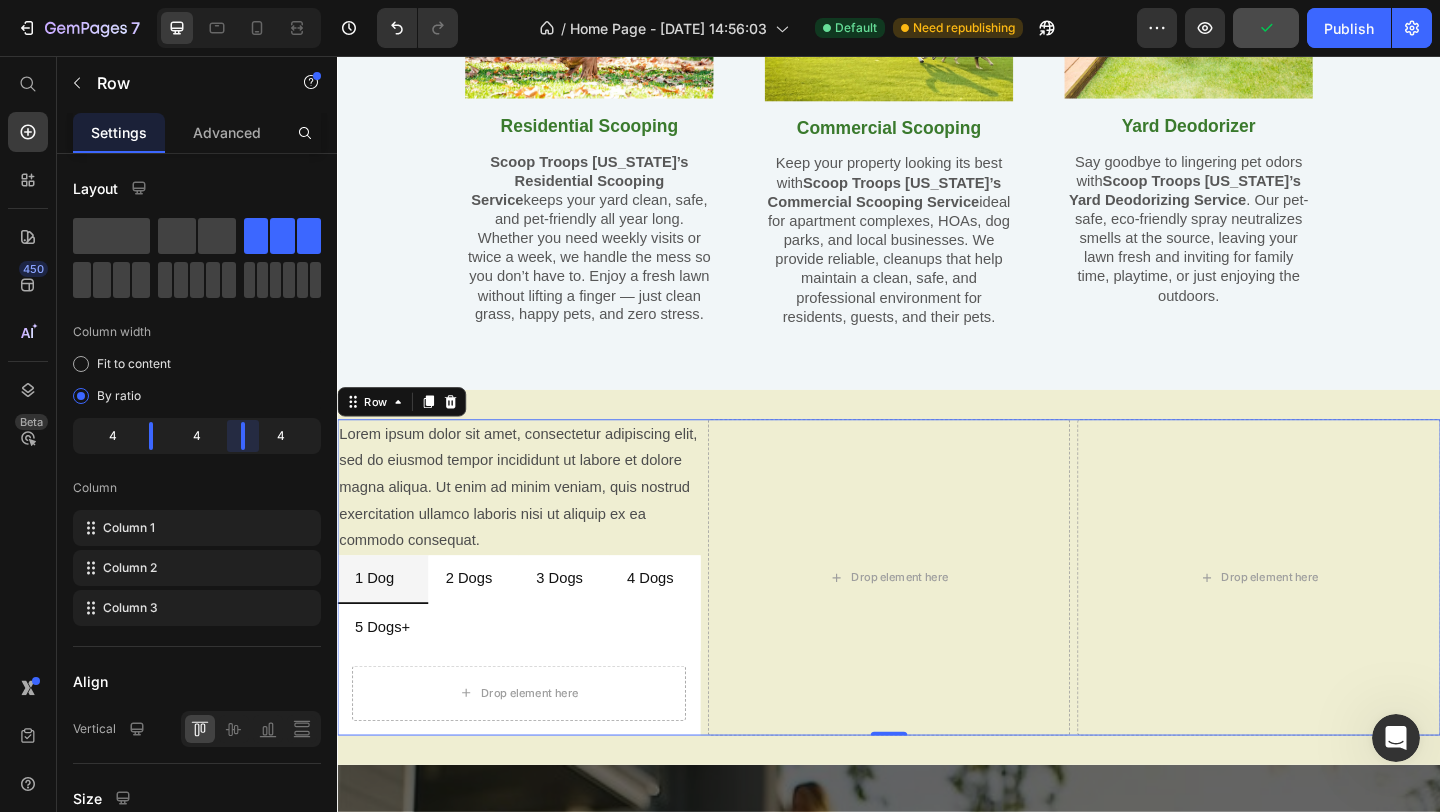 drag, startPoint x: 250, startPoint y: 435, endPoint x: 234, endPoint y: 446, distance: 19.416489 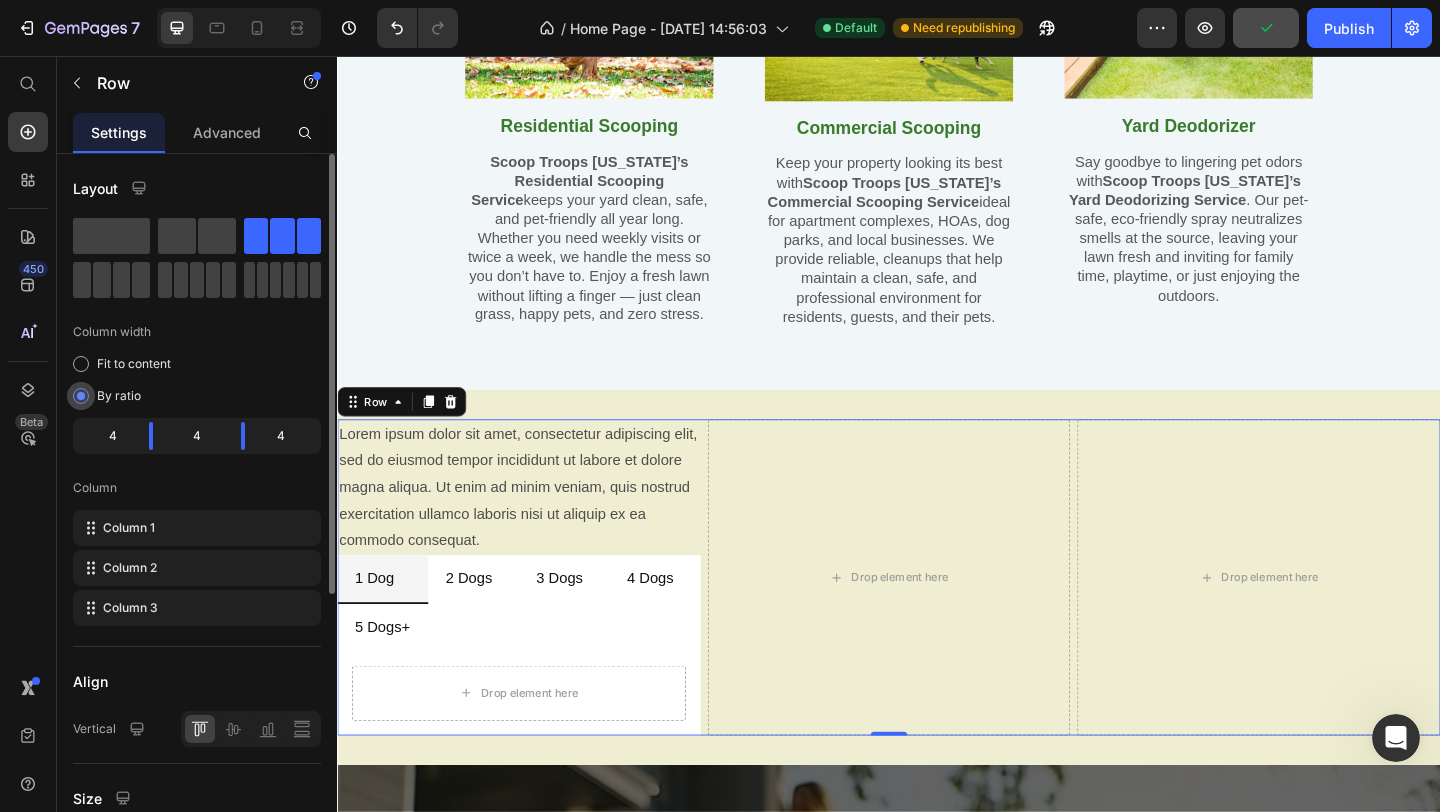 drag, startPoint x: 268, startPoint y: 434, endPoint x: 263, endPoint y: 398, distance: 36.345562 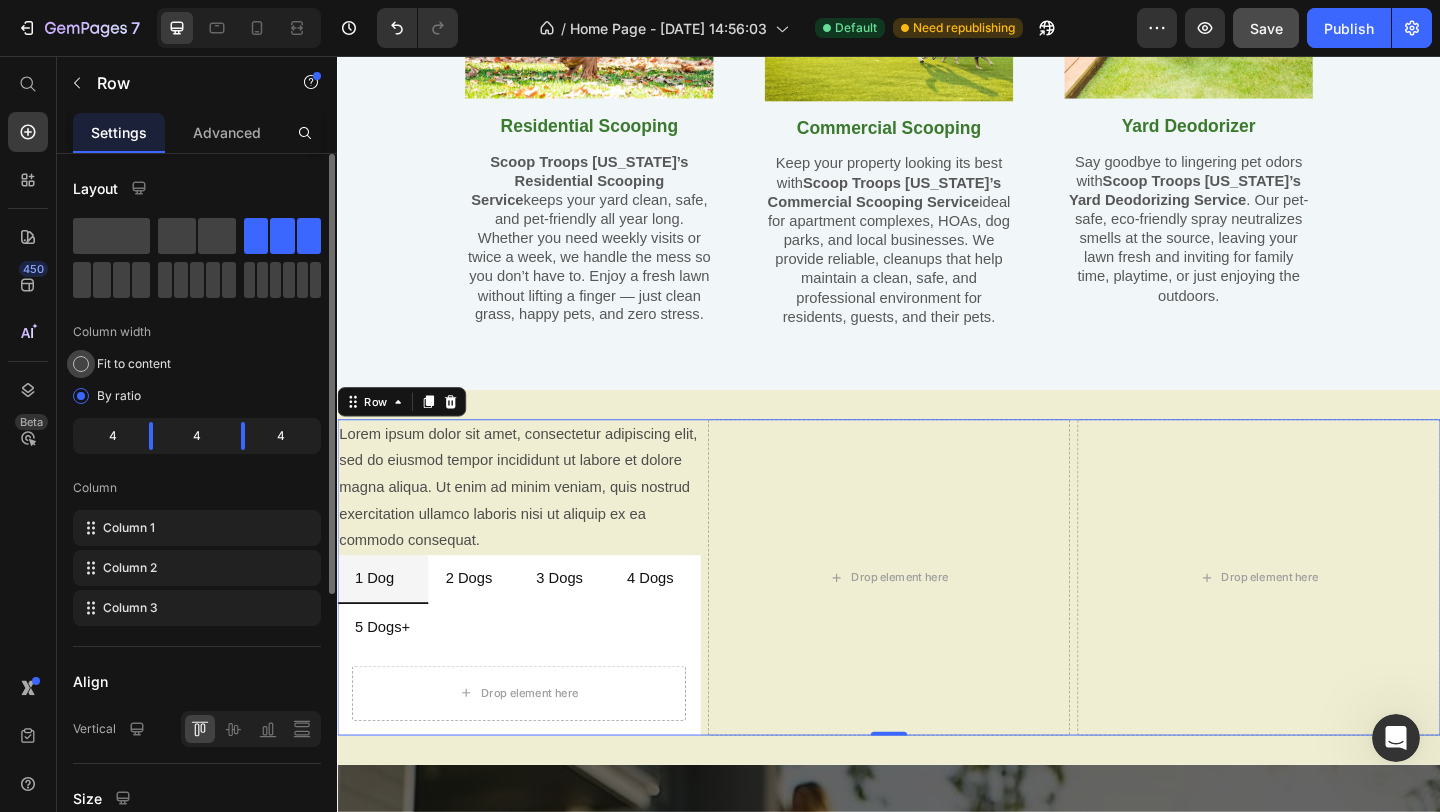 click on "Fit to content" 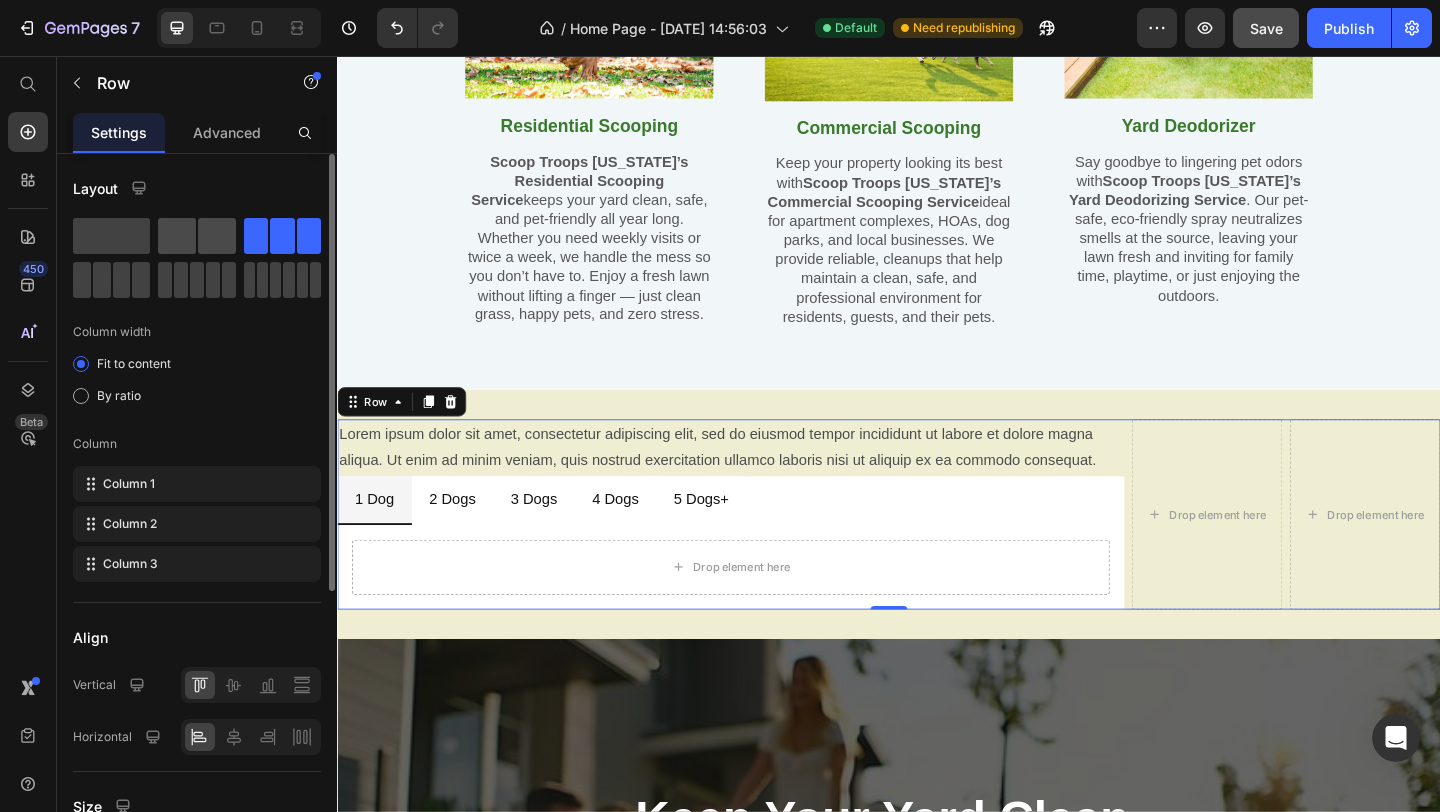 click 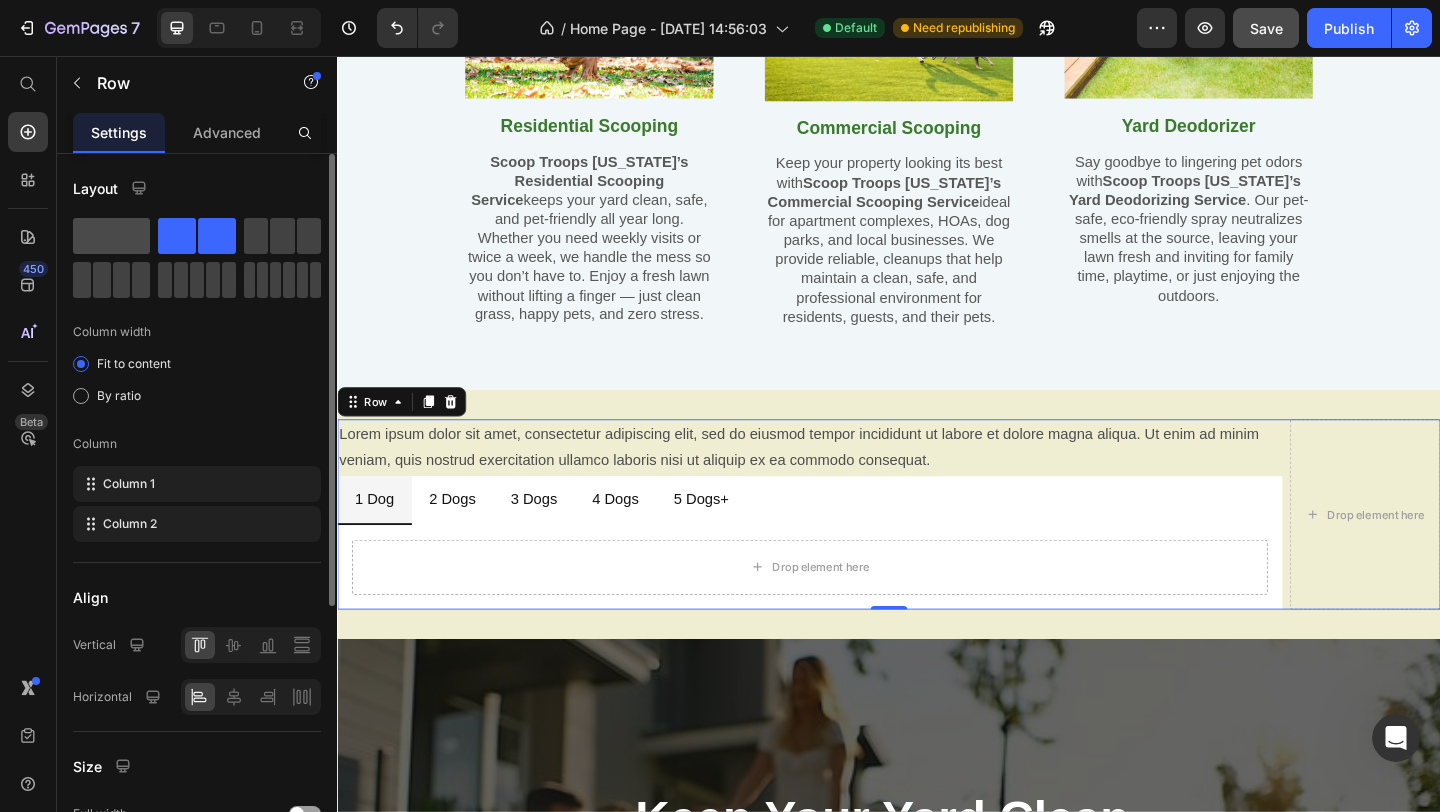 click 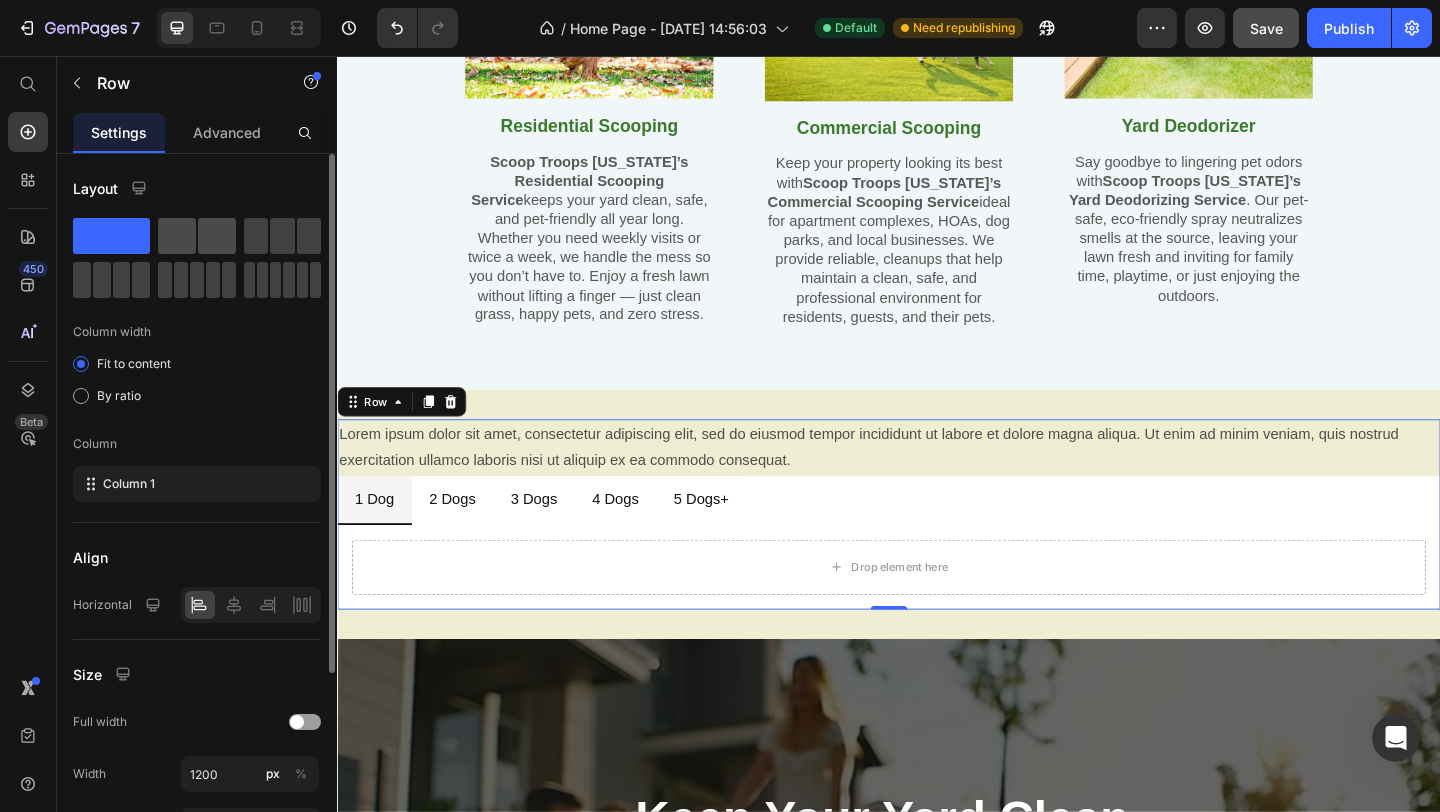 click 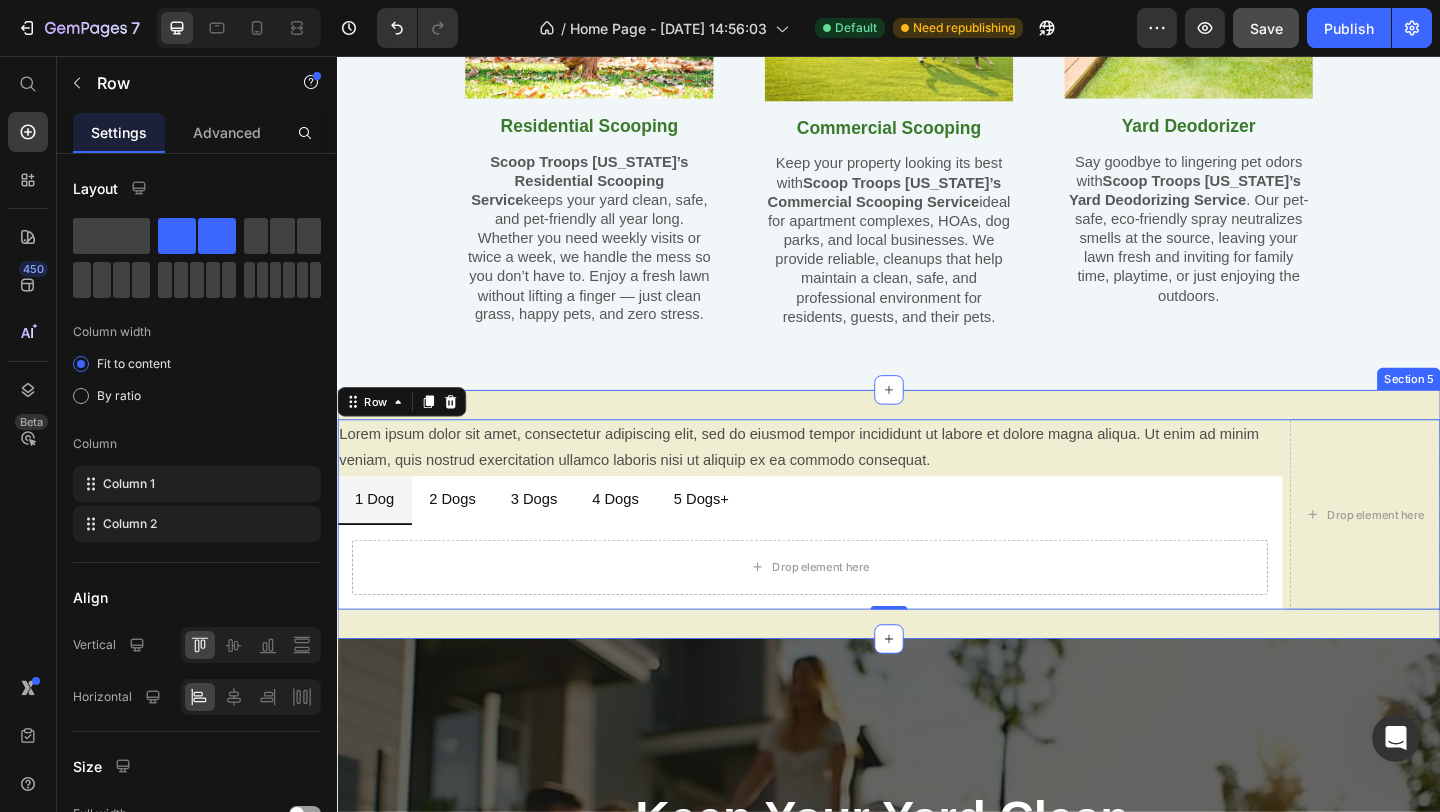 click on "Lorem ipsum dolor sit amet, consectetur adipiscing elit, sed do eiusmod tempor incididunt ut labore et dolore magna aliqua. Ut enim ad minim veniam, quis nostrud exercitation ullamco laboris nisi ut aliquip ex ea commodo consequat. Text Block 1 Dog 2 Dogs 3 Dogs 4 Dogs 5 Dogs+
Drop element here
Tab
Drop element here Row   0 Section 5" at bounding box center [937, 554] 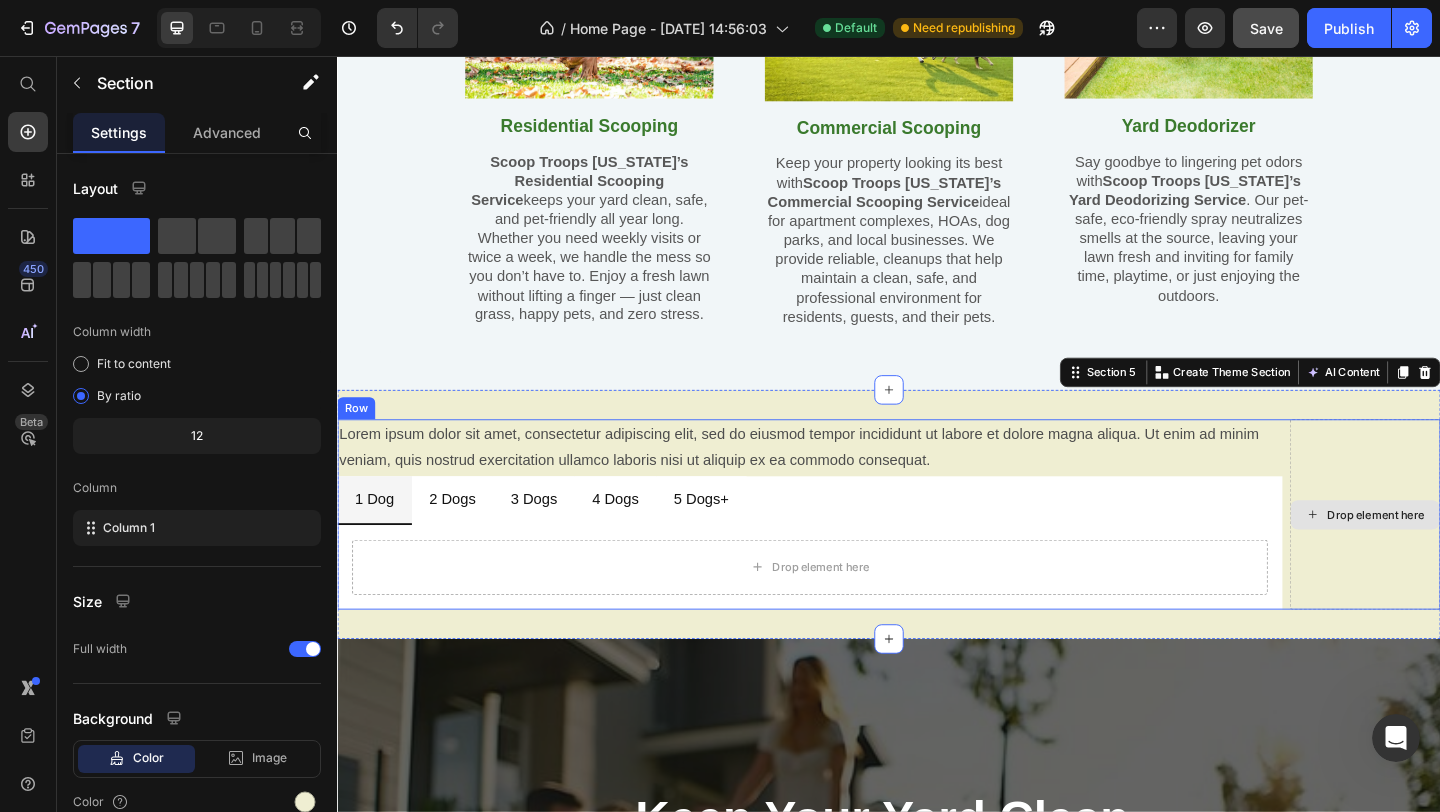 click on "Drop element here" at bounding box center [1455, 554] 